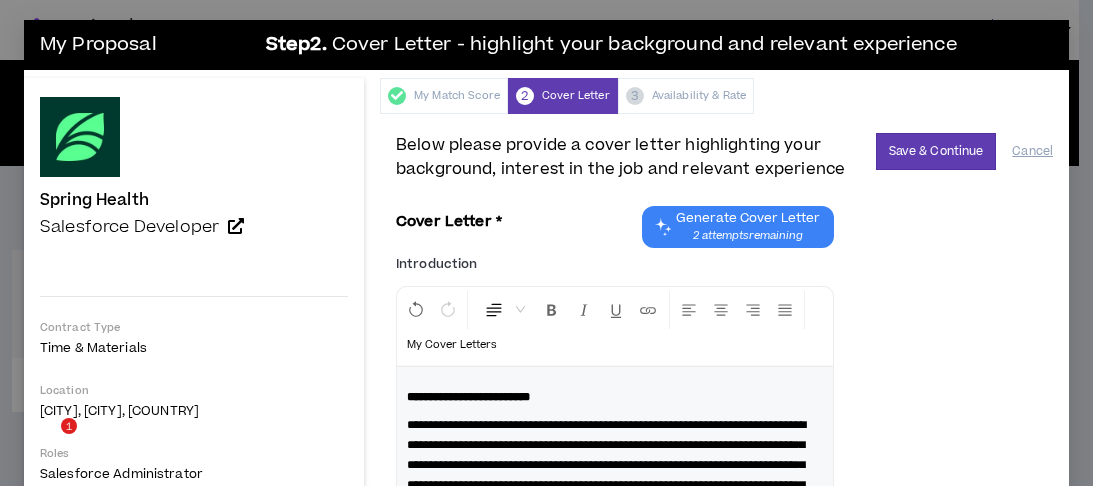 scroll, scrollTop: 0, scrollLeft: 0, axis: both 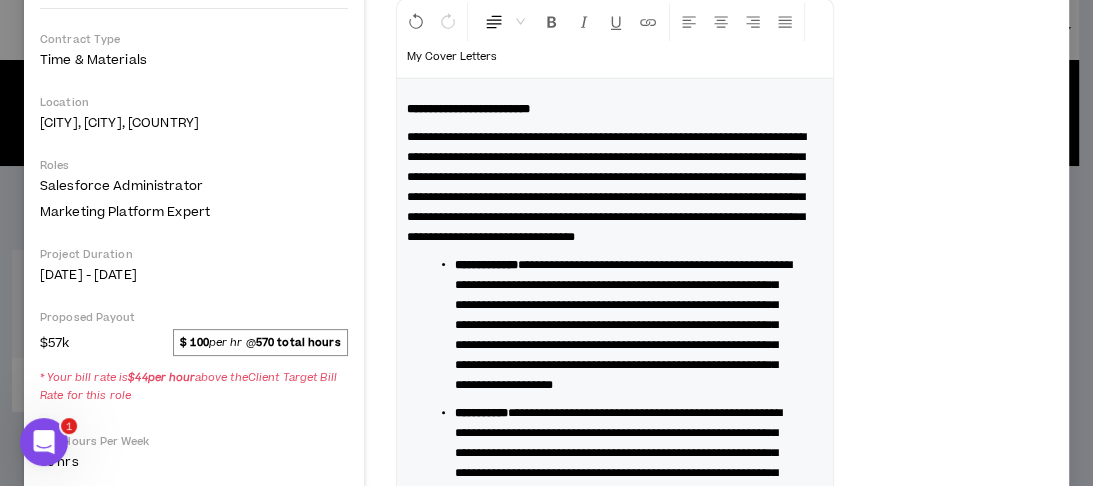 click on "**********" at bounding box center [606, 187] 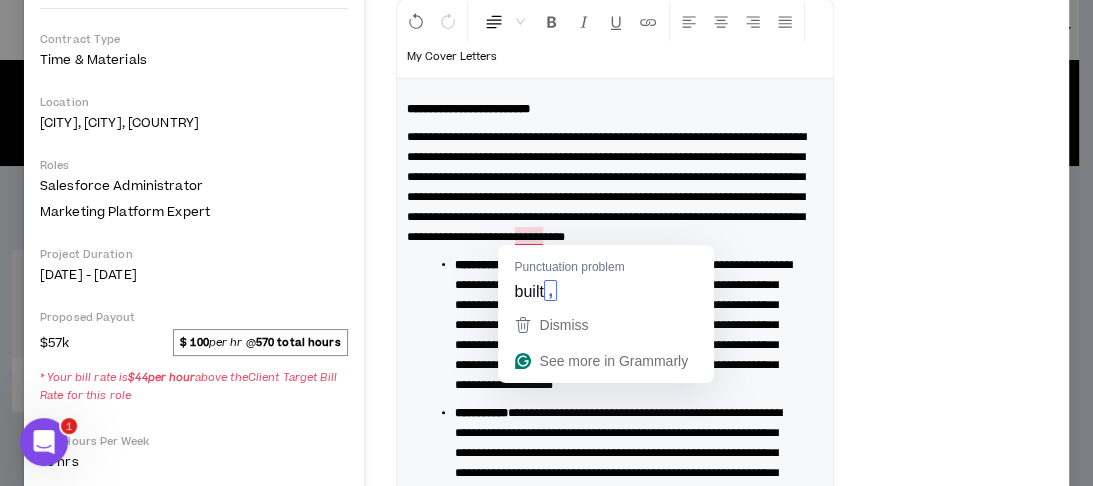 type 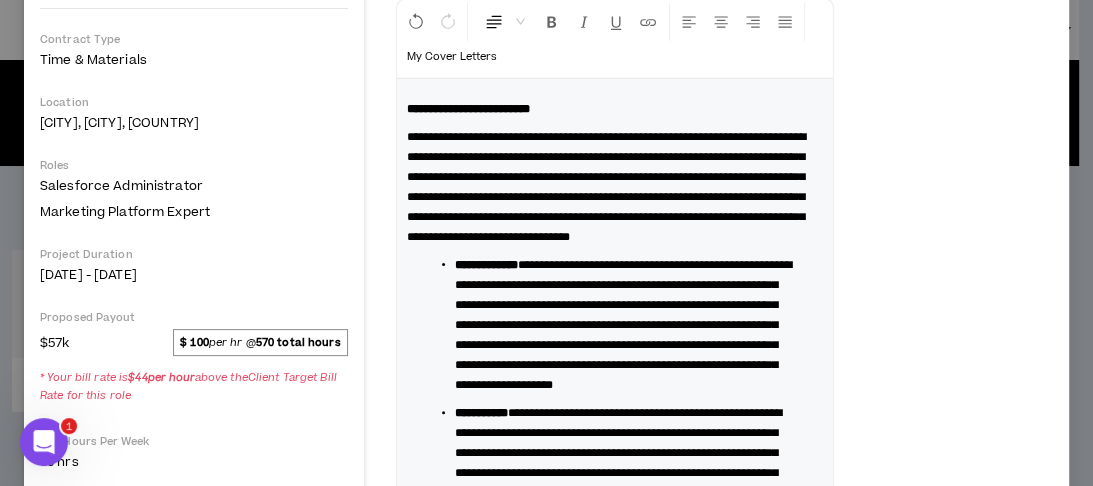 click on "**********" at bounding box center [615, 517] 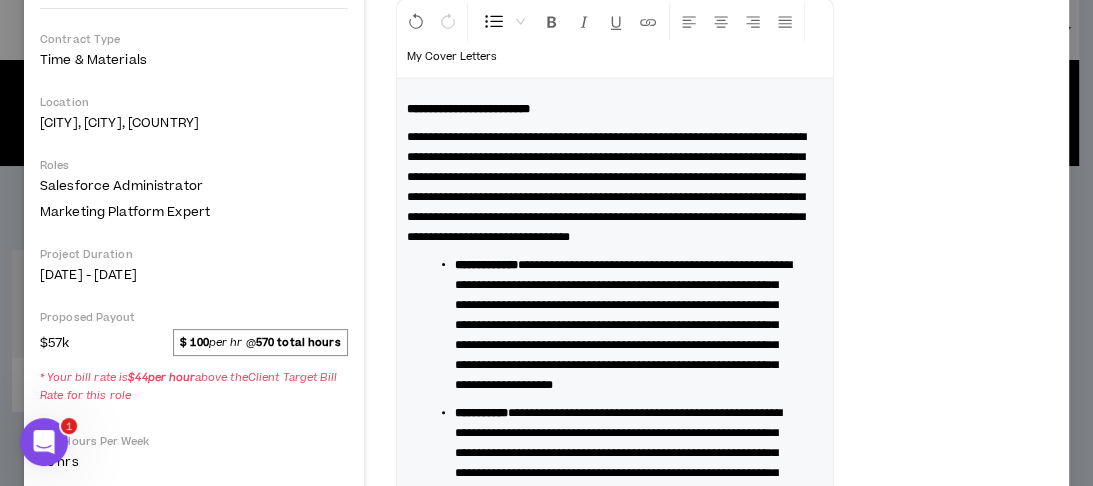 click on "**********" at bounding box center [606, 187] 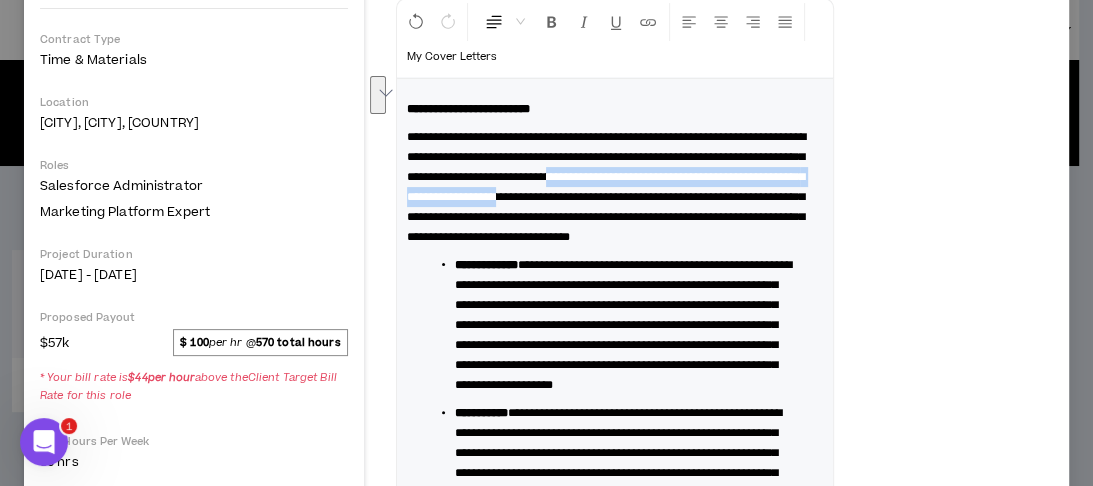 drag, startPoint x: 451, startPoint y: 194, endPoint x: 558, endPoint y: 217, distance: 109.444046 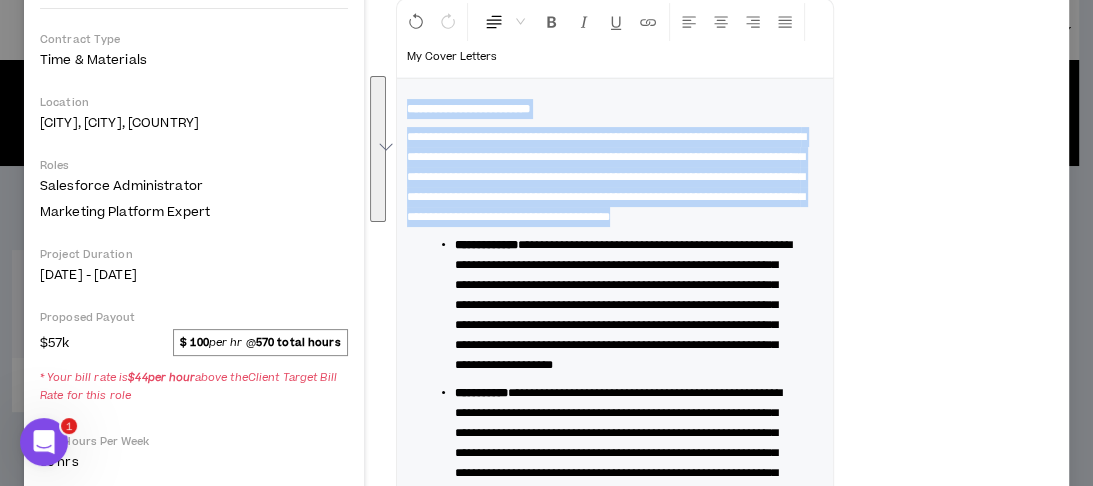 drag, startPoint x: 732, startPoint y: 227, endPoint x: 400, endPoint y: 108, distance: 352.6826 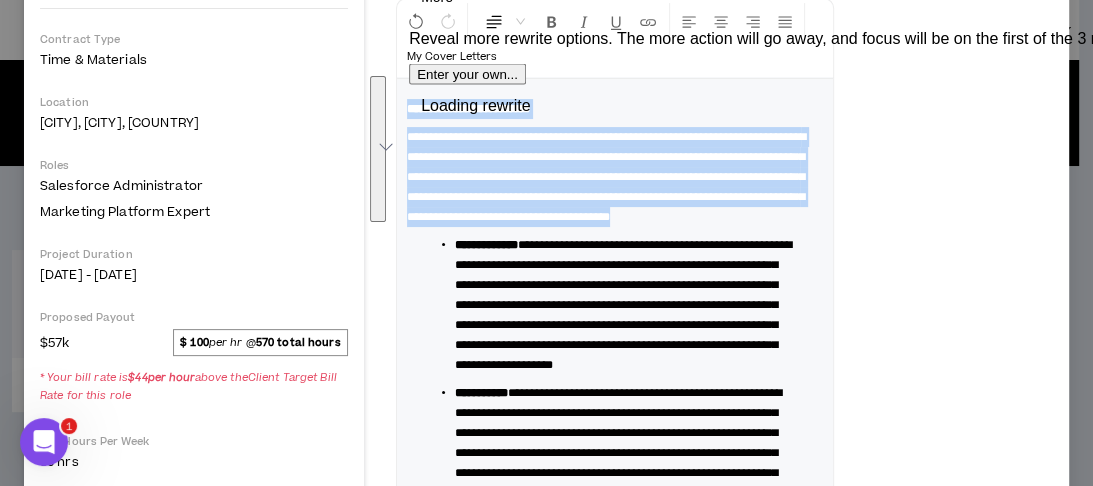 copy on "**********" 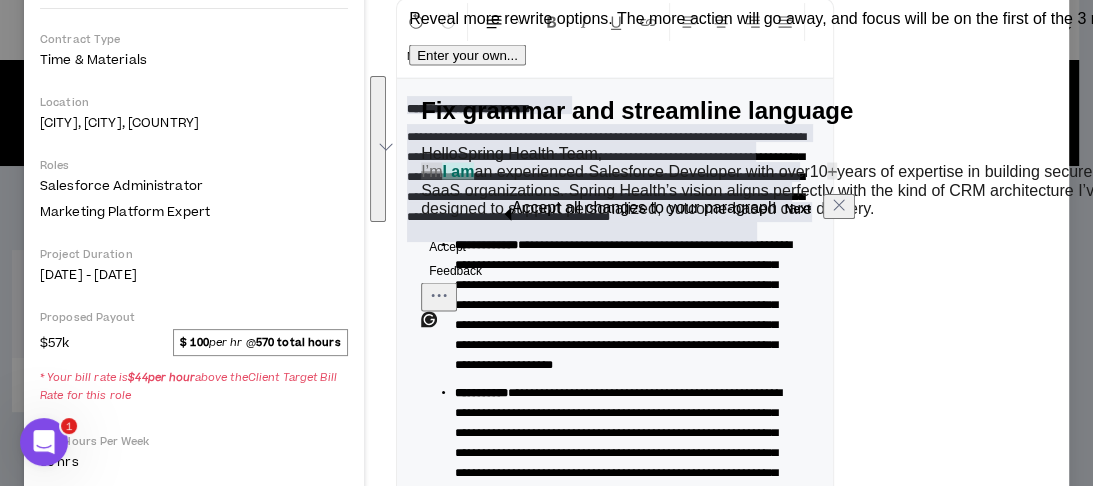 click on "**********" at bounding box center (724, 465) 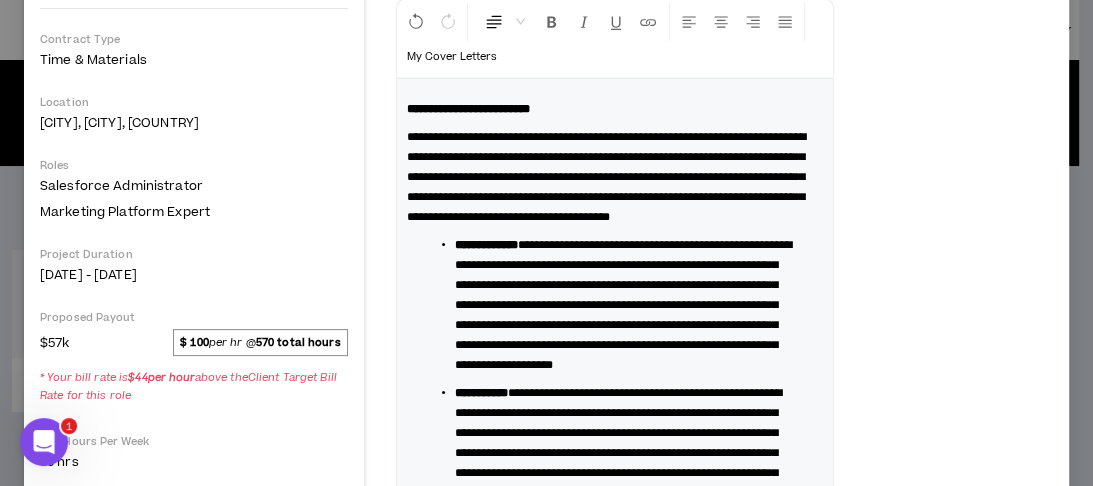 scroll, scrollTop: 448, scrollLeft: 0, axis: vertical 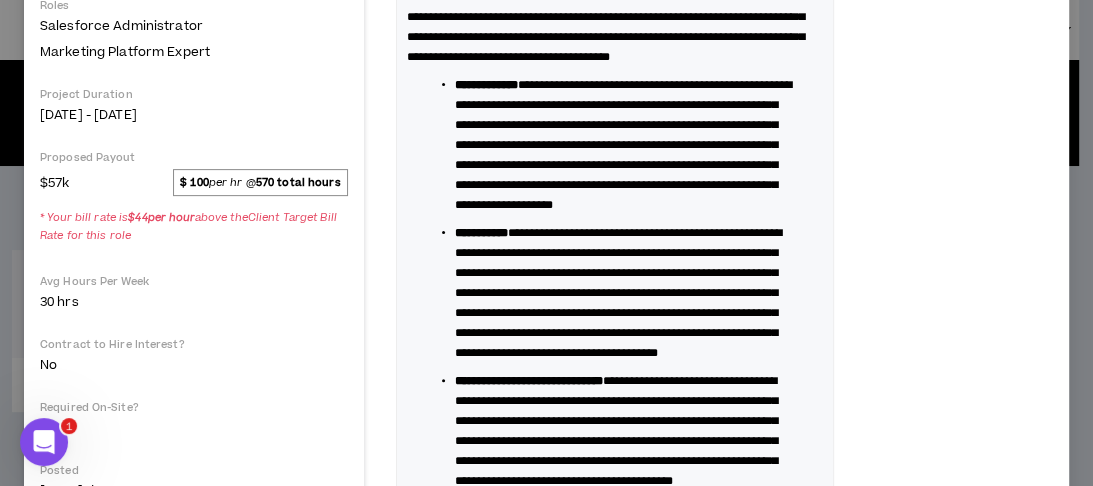 click on "**********" at bounding box center (623, 145) 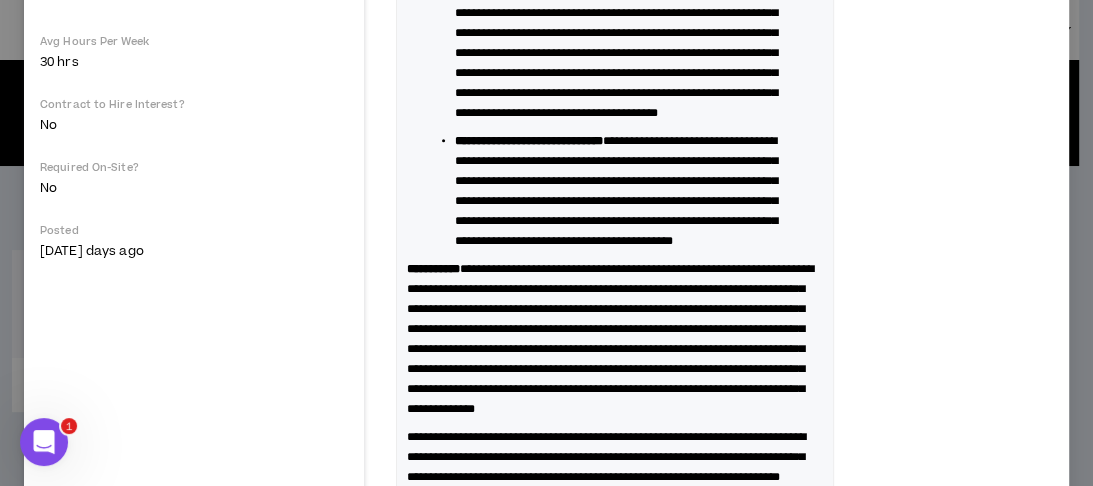 scroll, scrollTop: 208, scrollLeft: 0, axis: vertical 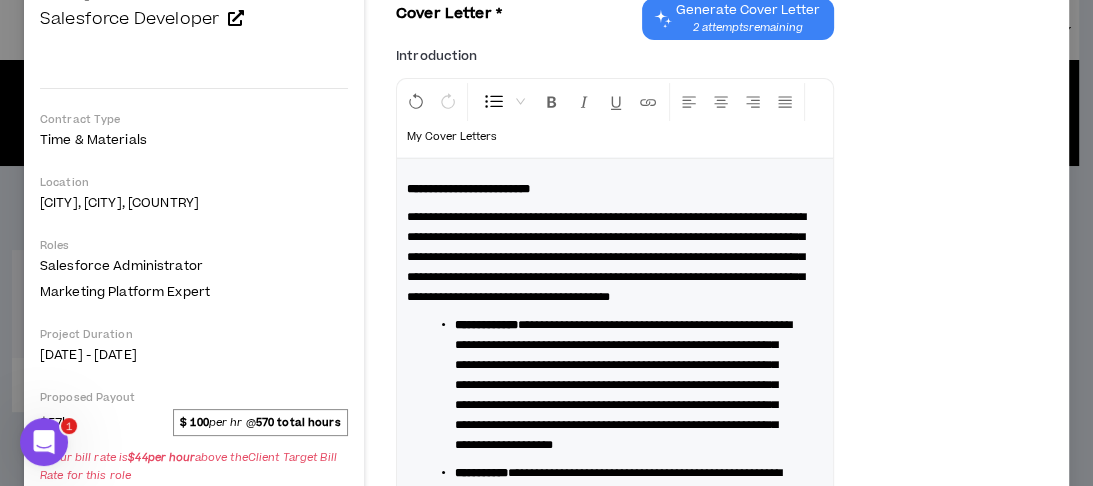click on "**********" at bounding box center [606, 257] 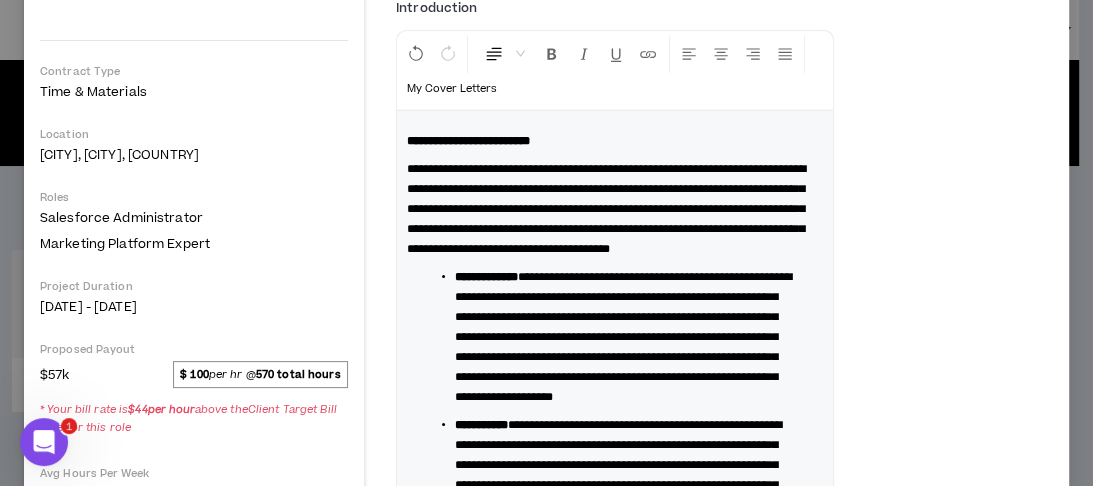 scroll, scrollTop: 0, scrollLeft: 0, axis: both 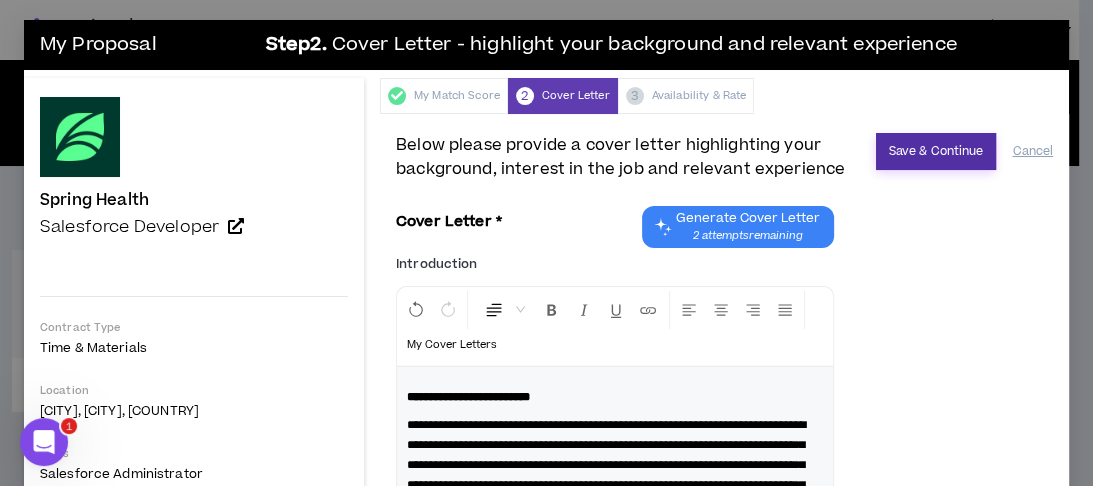 click on "Save & Continue" at bounding box center (936, 151) 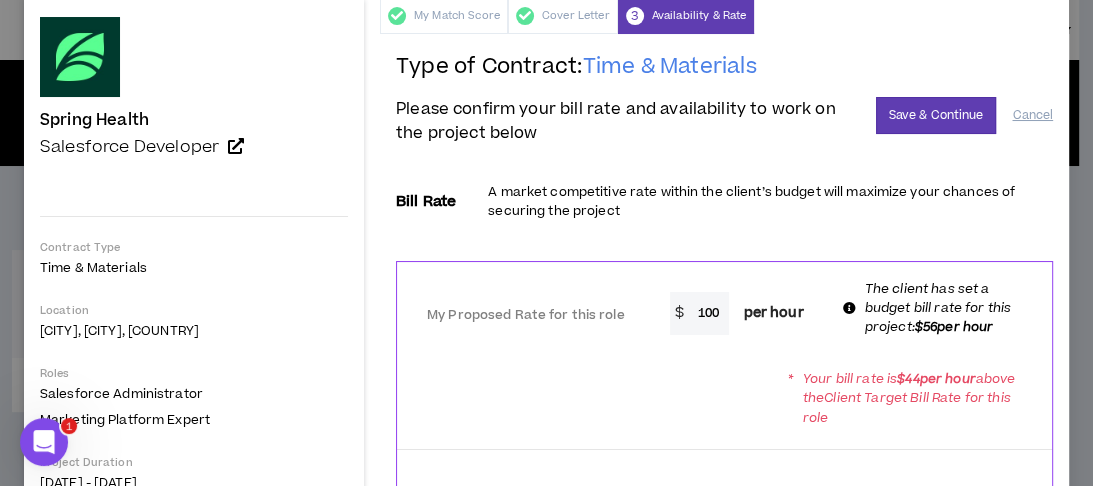 scroll, scrollTop: 160, scrollLeft: 0, axis: vertical 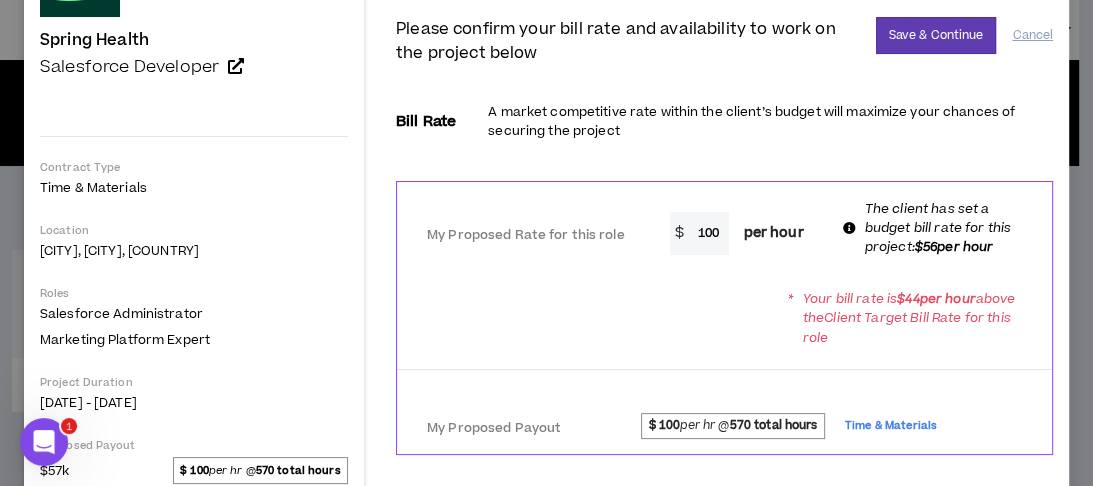 click on "100" at bounding box center [708, 233] 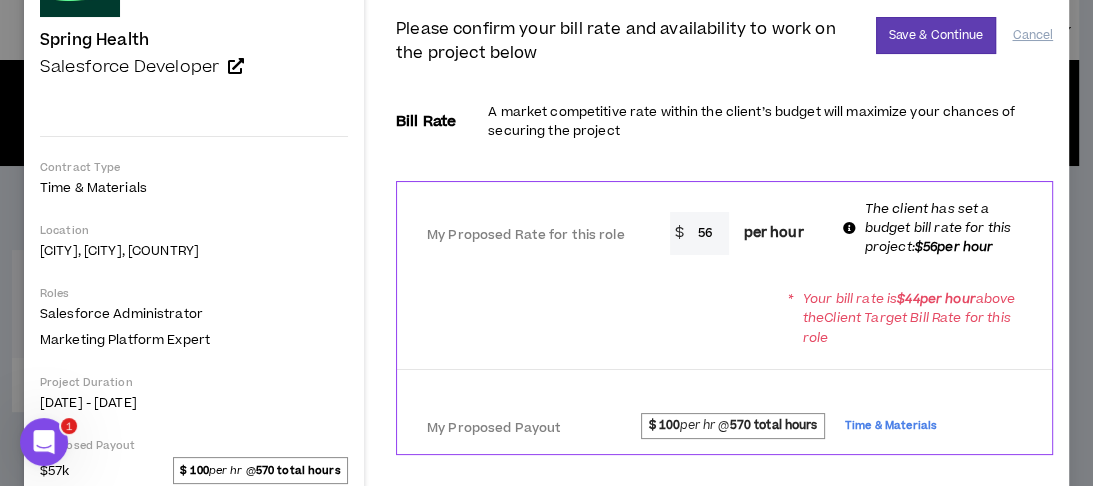 click on "Bill Rate A market competitive rate within the client’s budget will maximize your chances of securing the project" at bounding box center [724, 122] 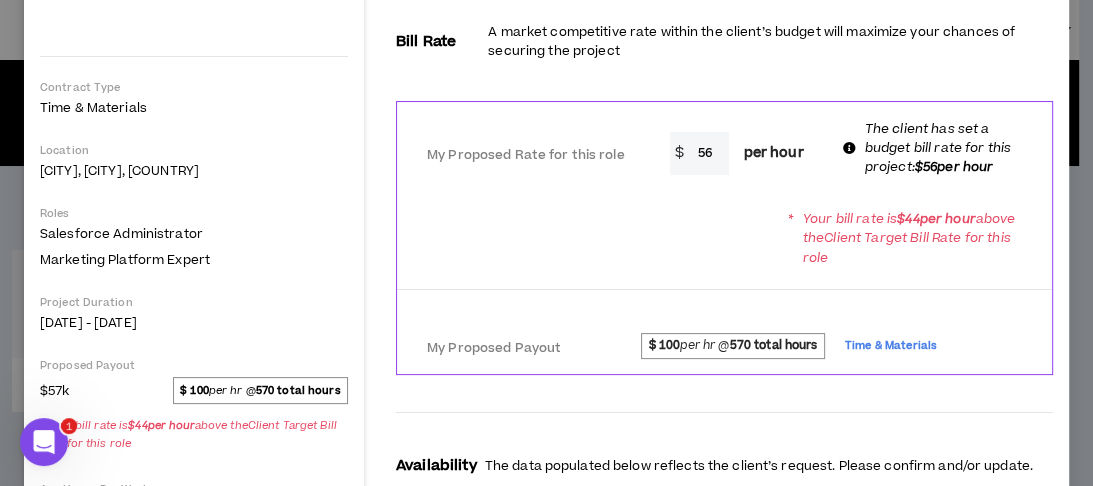 click on "56" at bounding box center (708, 153) 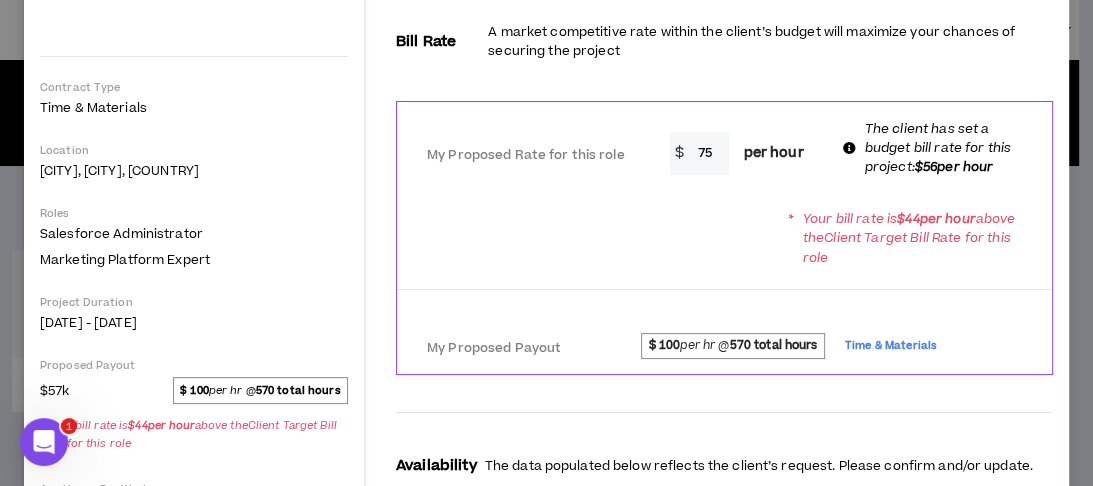 click on "* Your bill rate is  $ 44  per hour  above the  Client Target Bill Rate for this role" at bounding box center (724, 238) 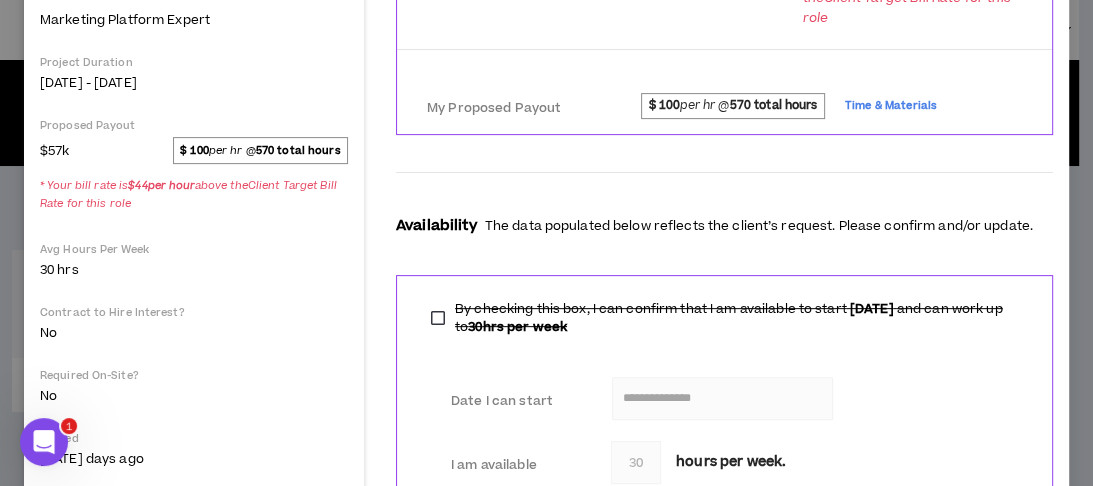 click on "Time & Materials" at bounding box center (891, 106) 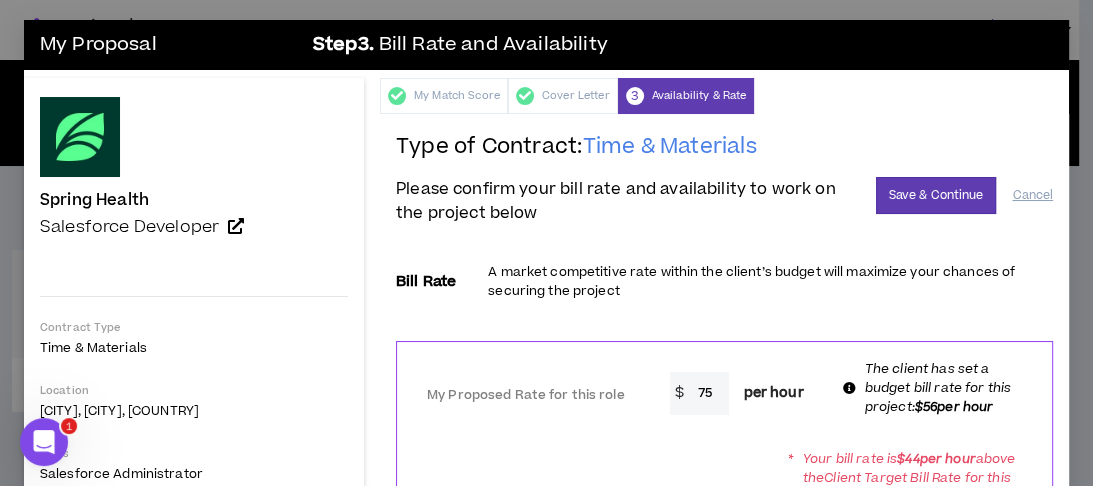 scroll, scrollTop: 160, scrollLeft: 0, axis: vertical 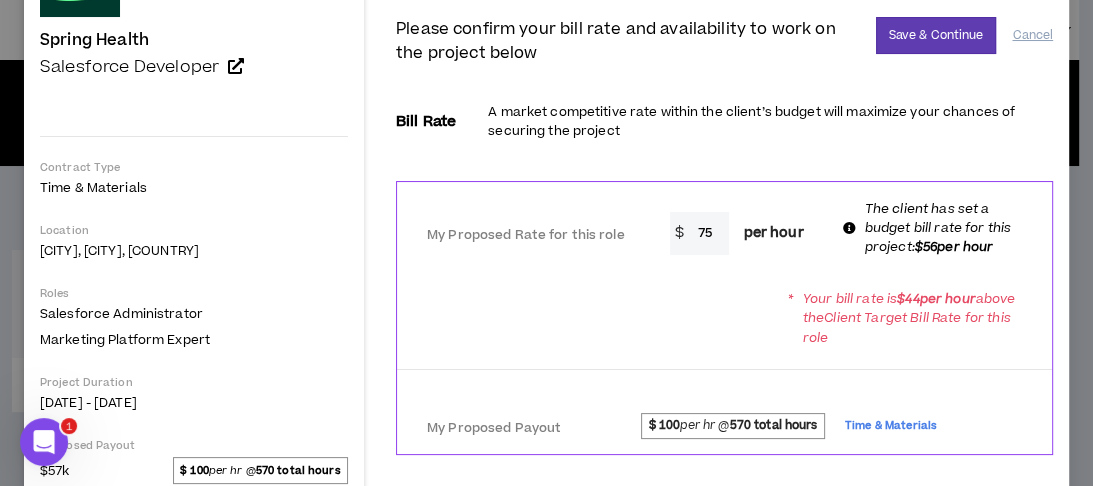 click on "75" at bounding box center [708, 233] 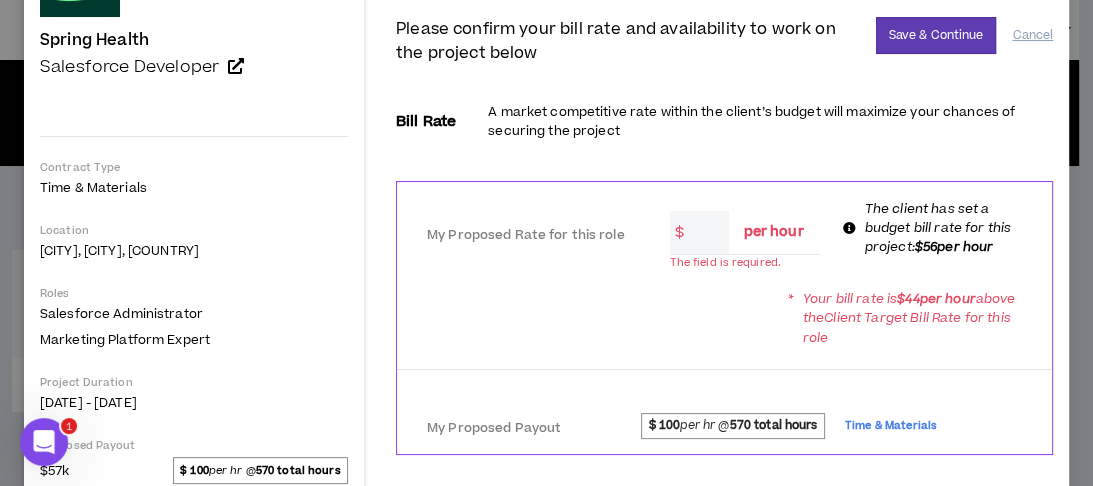 click at bounding box center [849, 228] 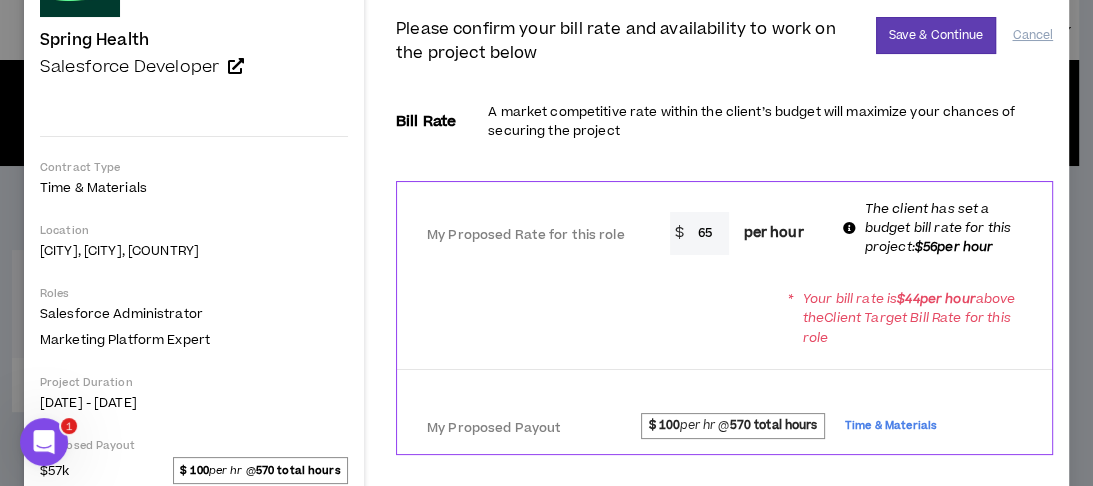 click on "* Your bill rate is  $ 44  per hour  above the  Client Target Bill Rate for this role" at bounding box center (724, 318) 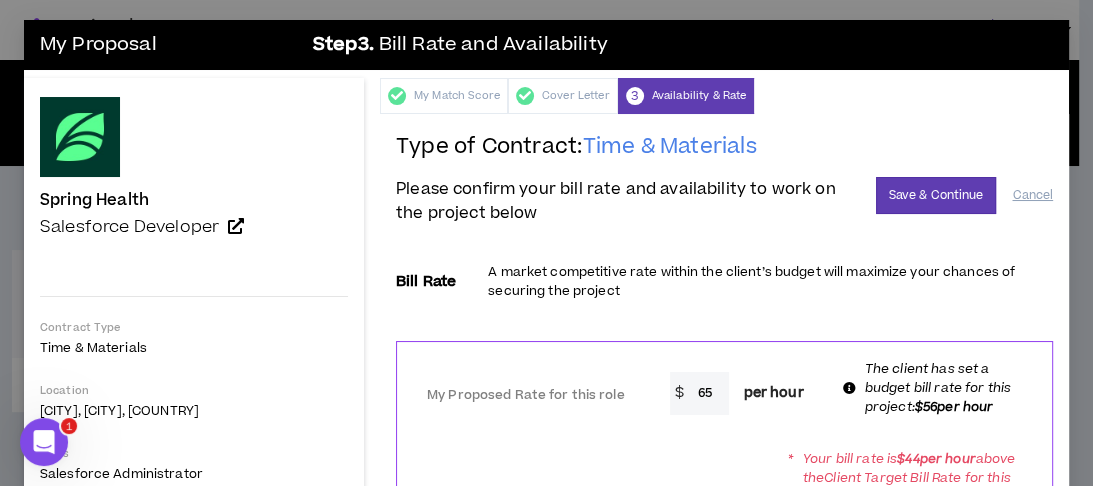 click on "65" at bounding box center (708, 393) 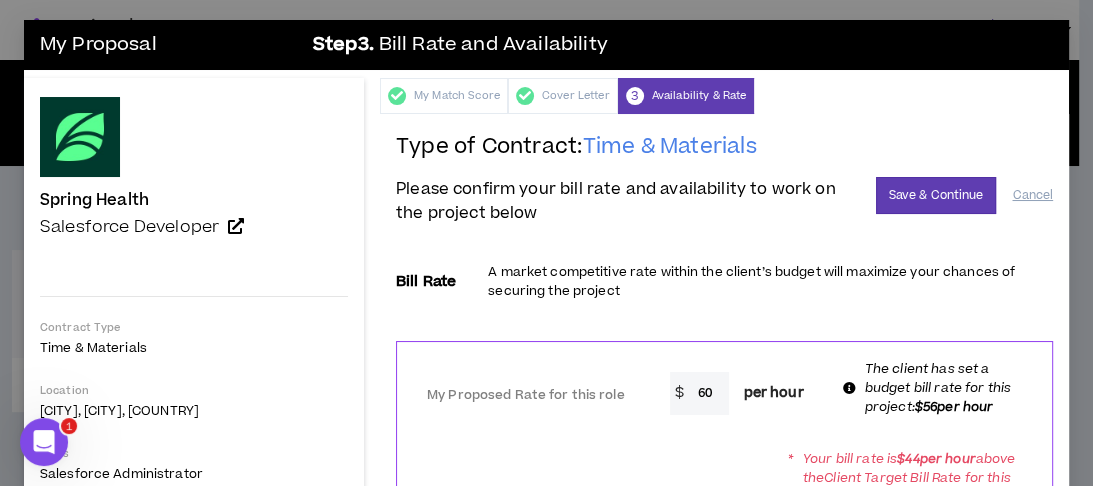 type on "60" 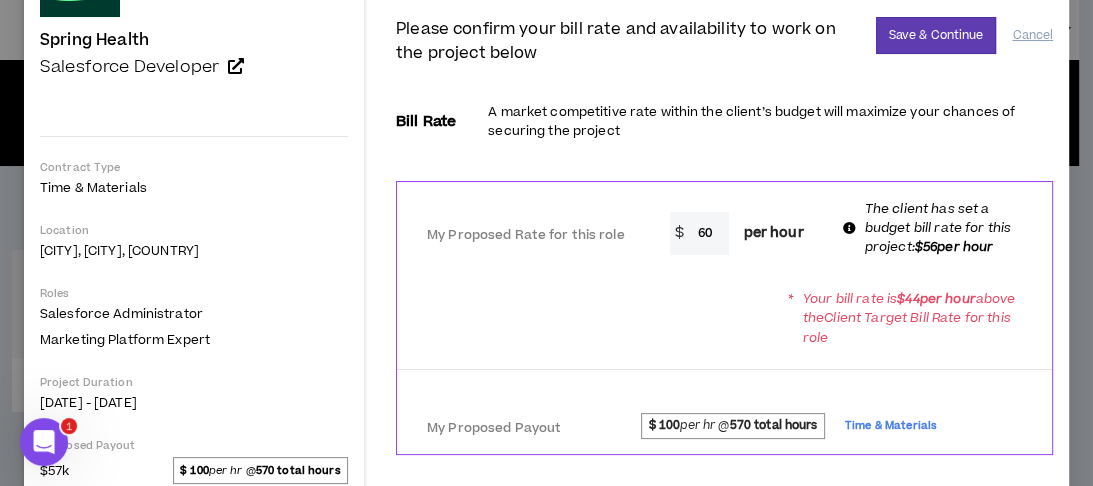scroll, scrollTop: 80, scrollLeft: 0, axis: vertical 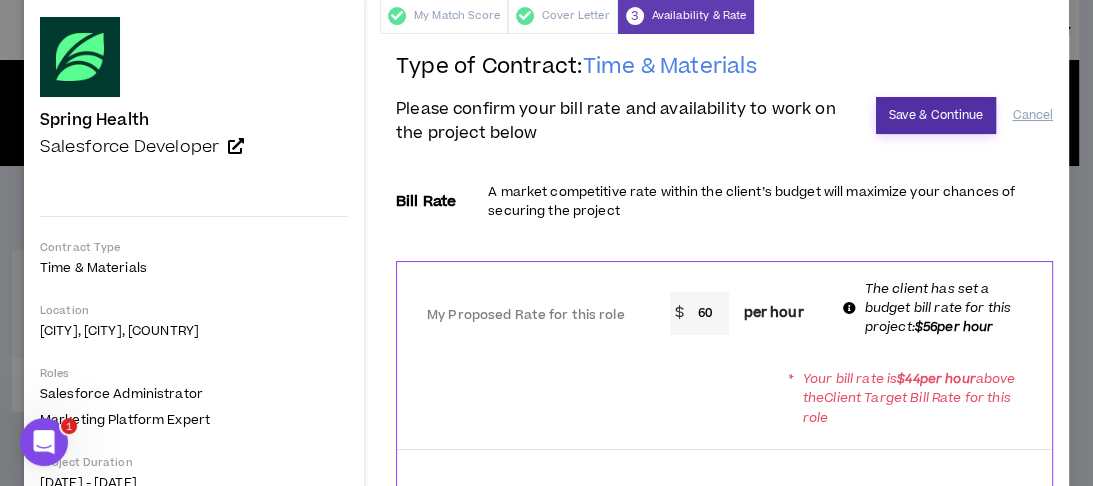 click on "Save & Continue" at bounding box center [936, 115] 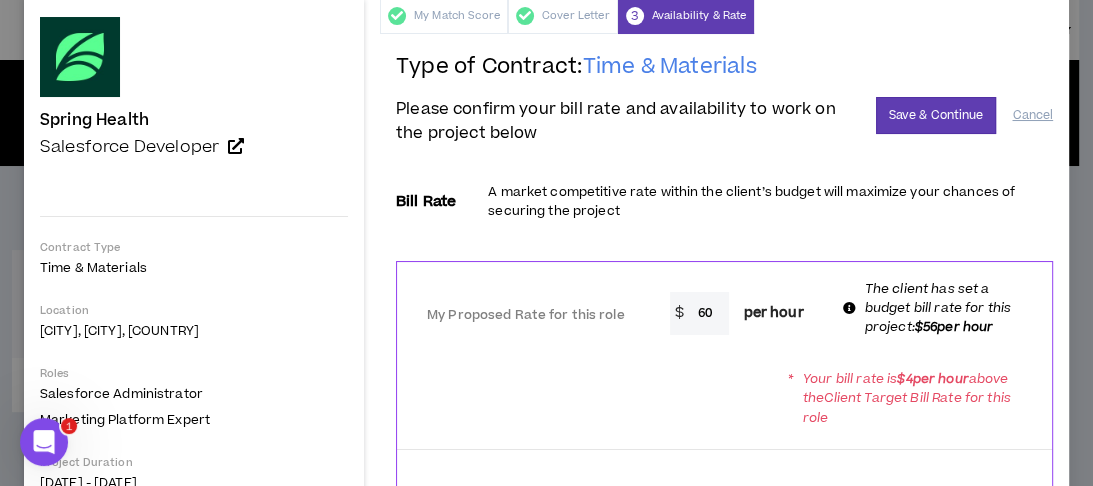 scroll, scrollTop: 0, scrollLeft: 0, axis: both 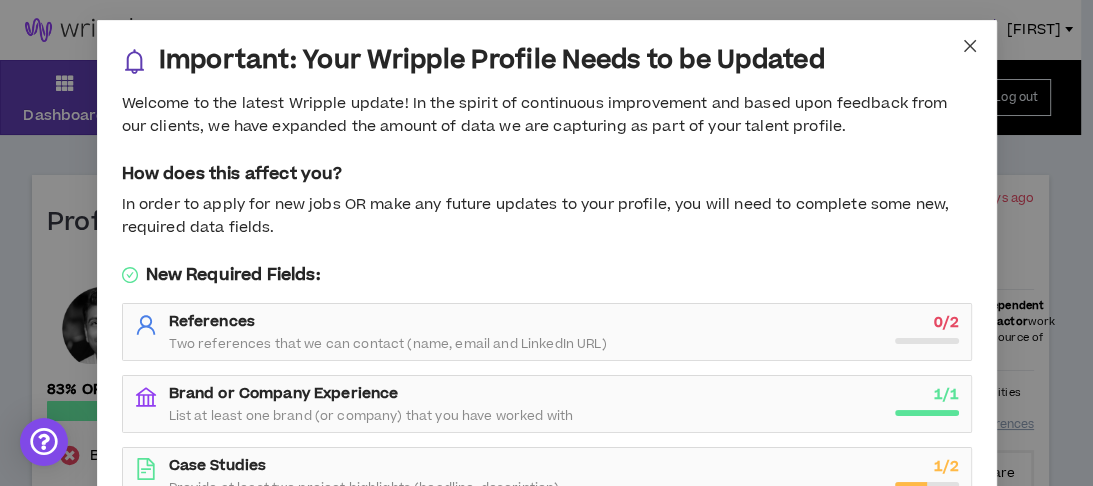 click 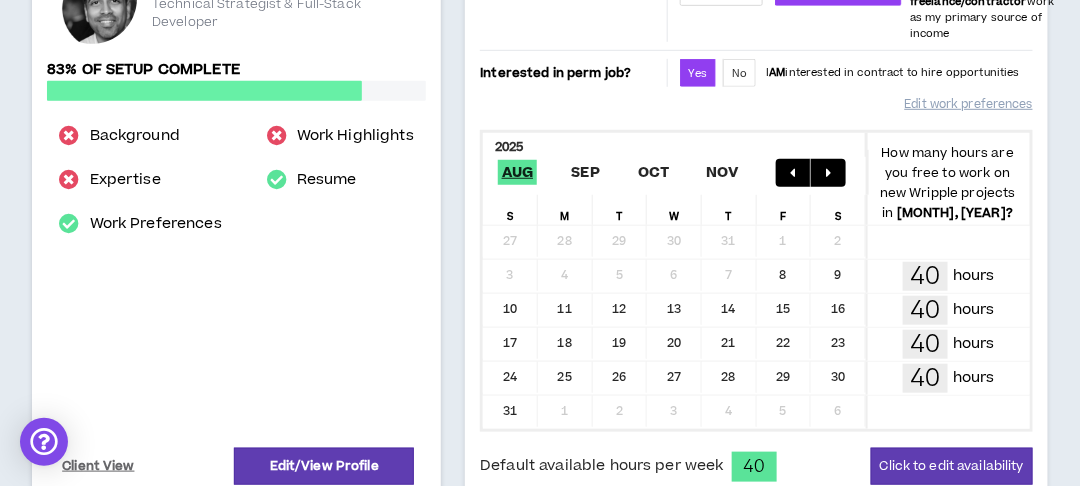 scroll, scrollTop: 400, scrollLeft: 0, axis: vertical 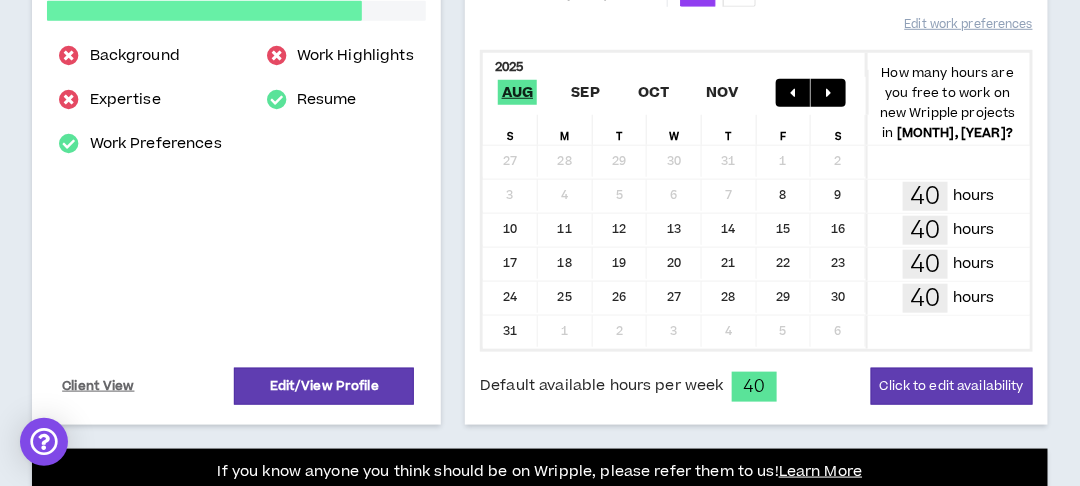 click on "hours" at bounding box center (974, 196) 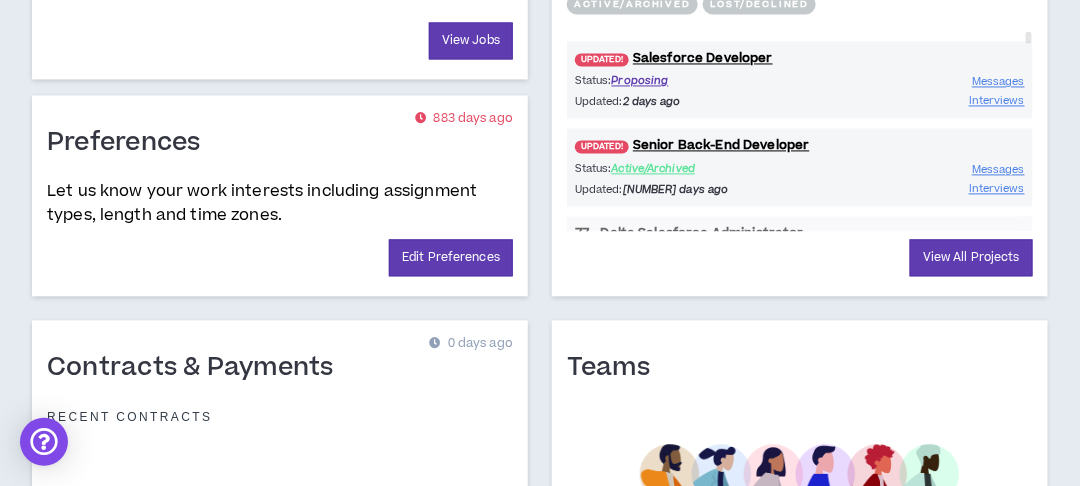 scroll, scrollTop: 960, scrollLeft: 0, axis: vertical 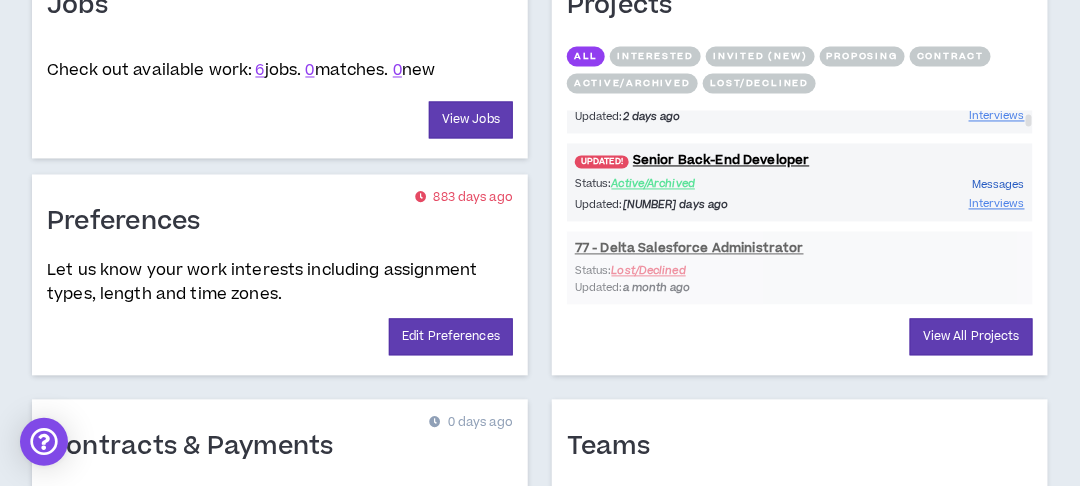 click on "Messages" at bounding box center (998, 185) 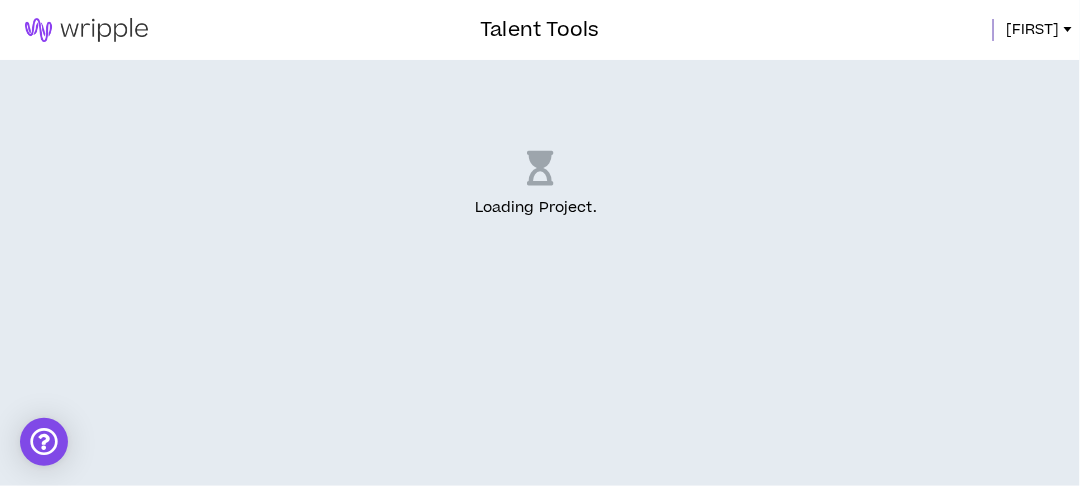 scroll, scrollTop: 0, scrollLeft: 0, axis: both 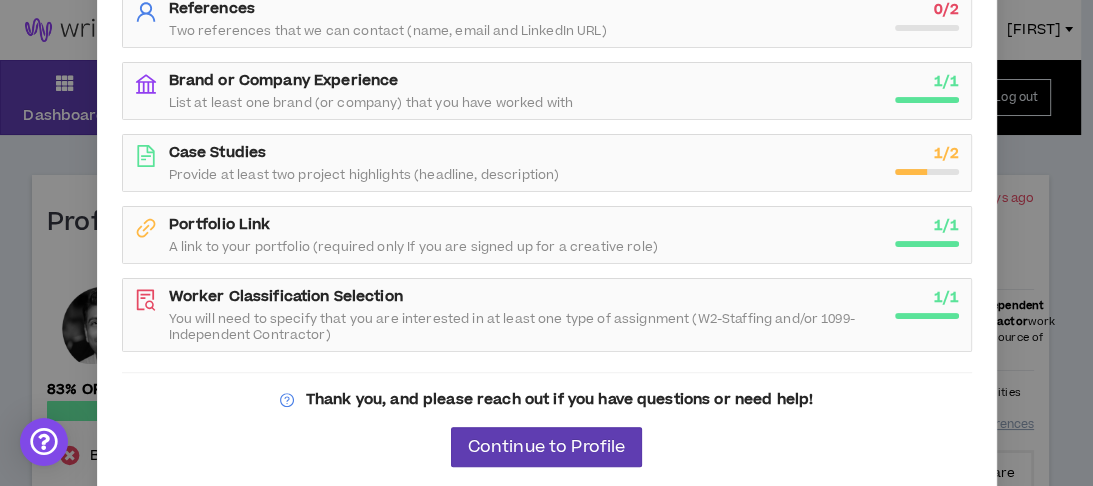 click on "Important: Your Wripple Profile Needs to be Updated Welcome to the latest Wripple update! In the spirit of continuous improvement and based upon feedback from our clients, we have expanded the amount of data we are capturing as part of your talent profile. How does this affect you? In order to apply for new jobs OR make any future updates to your profile, you will need to complete some new, required data fields. New Required Fields: References Two references that we can contact (name, email and LinkedIn URL) 0 / 2 Brand or Company Experience List at least one brand (or company) that you have worked with 1 / 1 Case Studies Provide at least two project highlights (headline, description) 1 / 2 Portfolio Link A link to your portfolio (required only If you are signed up for a creative role) 1 / 1 Worker Classification Selection You will need to specify that you are interested in at least one type of assignment (W2-Staffing and/or 1099-Independent Contractor) 1 / 1 Continue to Profile" at bounding box center [546, 243] 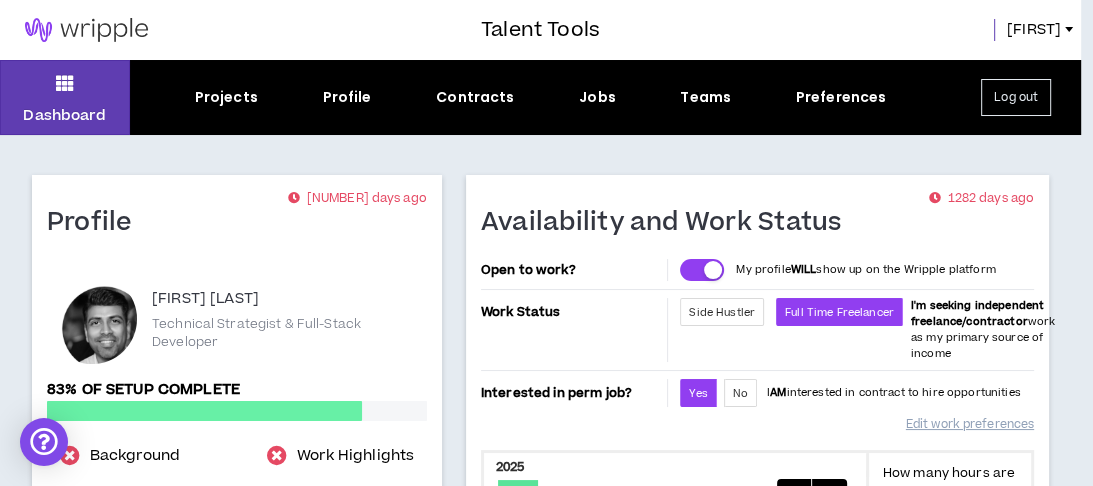 scroll, scrollTop: 293, scrollLeft: 0, axis: vertical 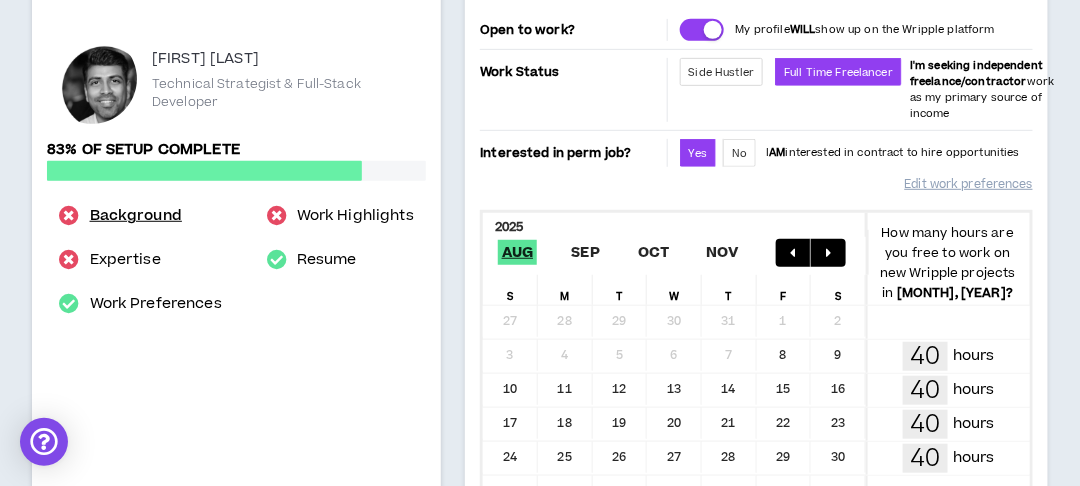 click on "Background" at bounding box center [136, 216] 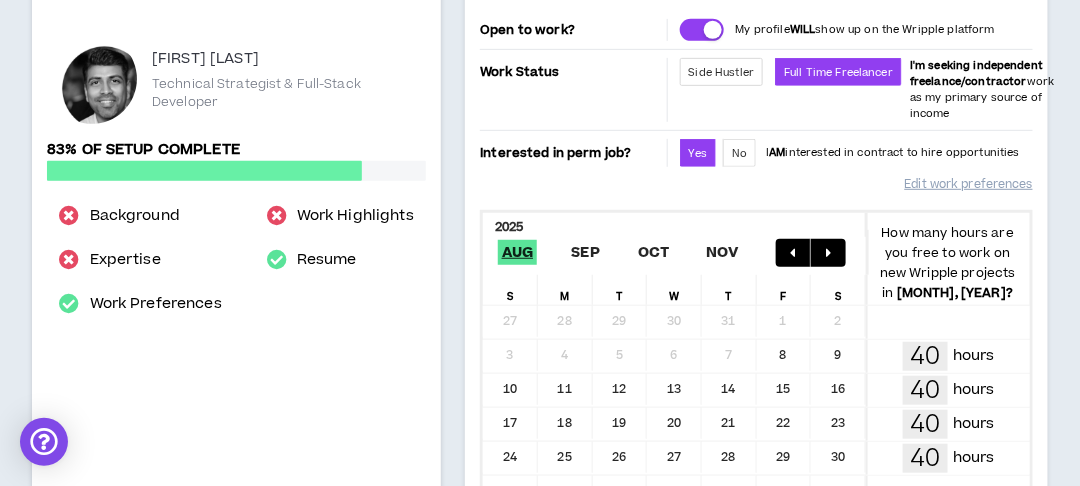 select on "*" 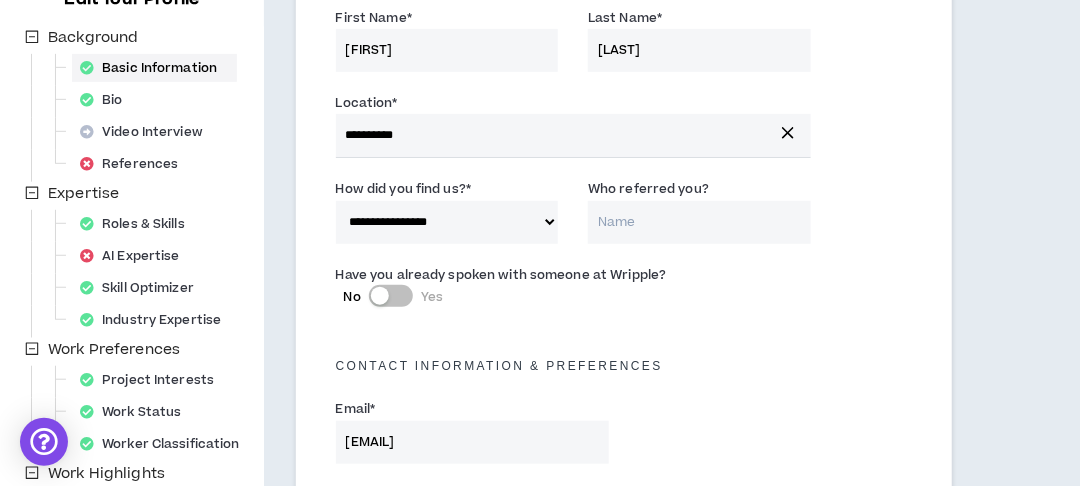 scroll, scrollTop: 320, scrollLeft: 0, axis: vertical 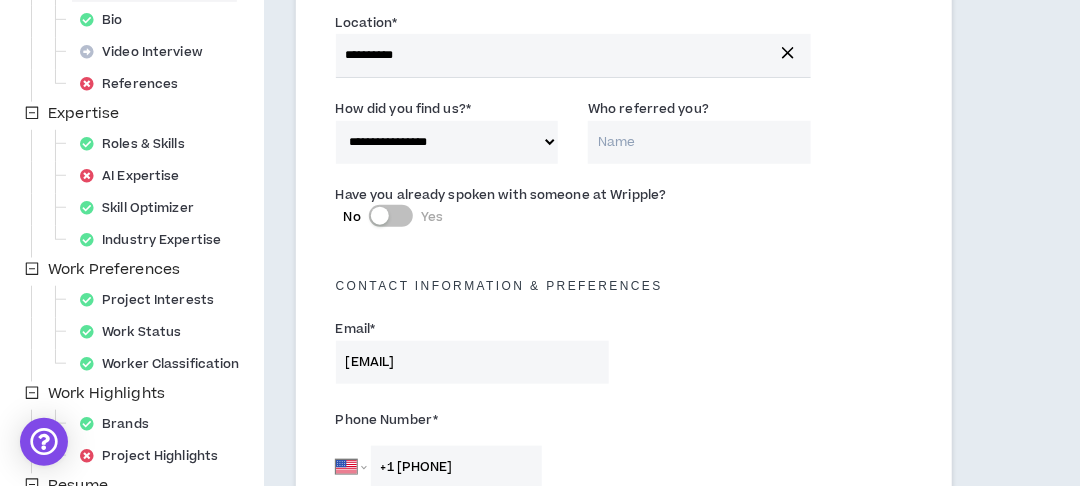 click on "Have you already spoken with someone at Wripple? No Yes" at bounding box center (501, 210) 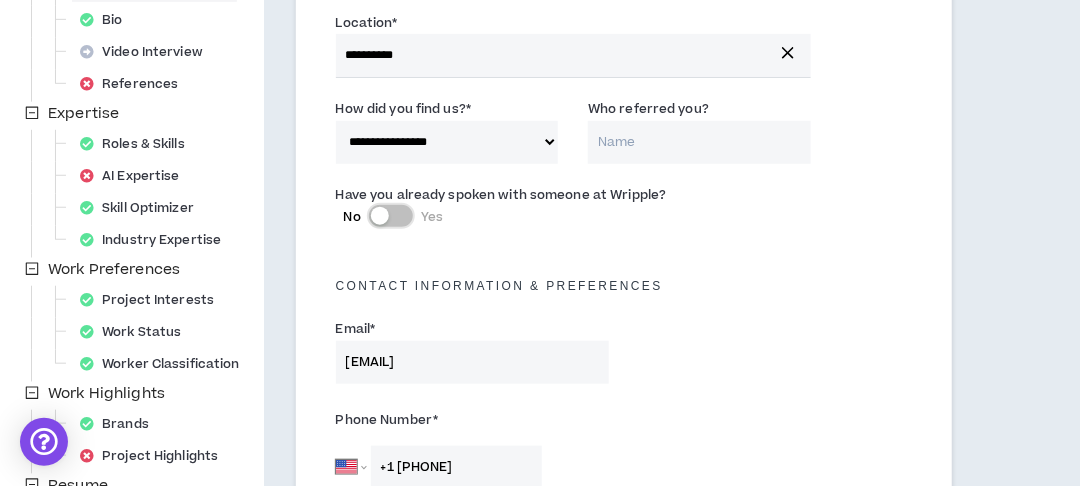 click on "No Yes" at bounding box center [391, 216] 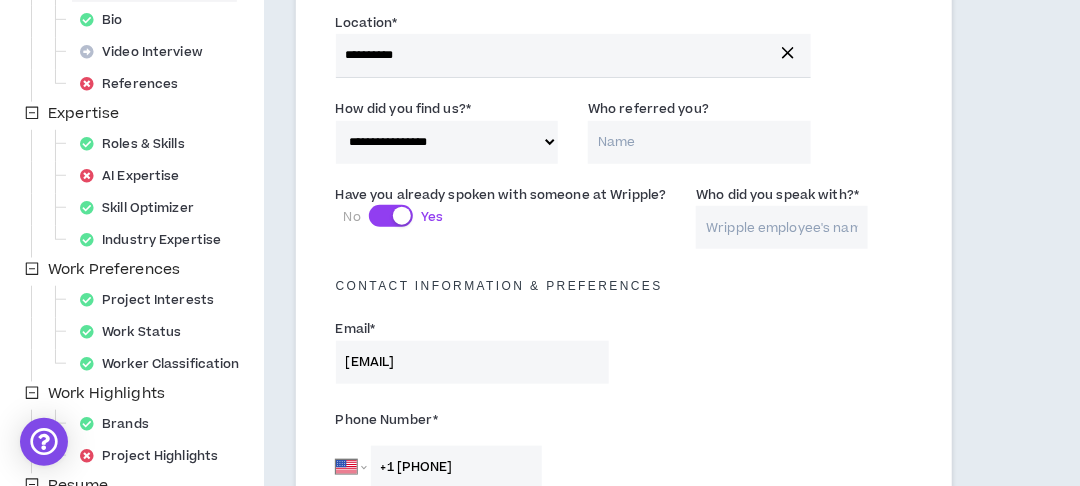 click on "Who did you speak with?  *" at bounding box center [782, 227] 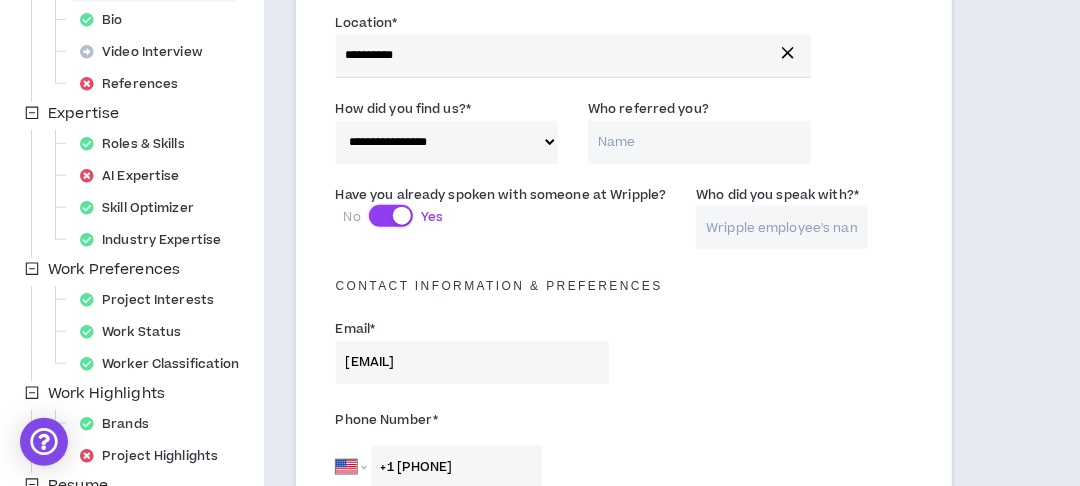 click on "No Yes" at bounding box center [391, 216] 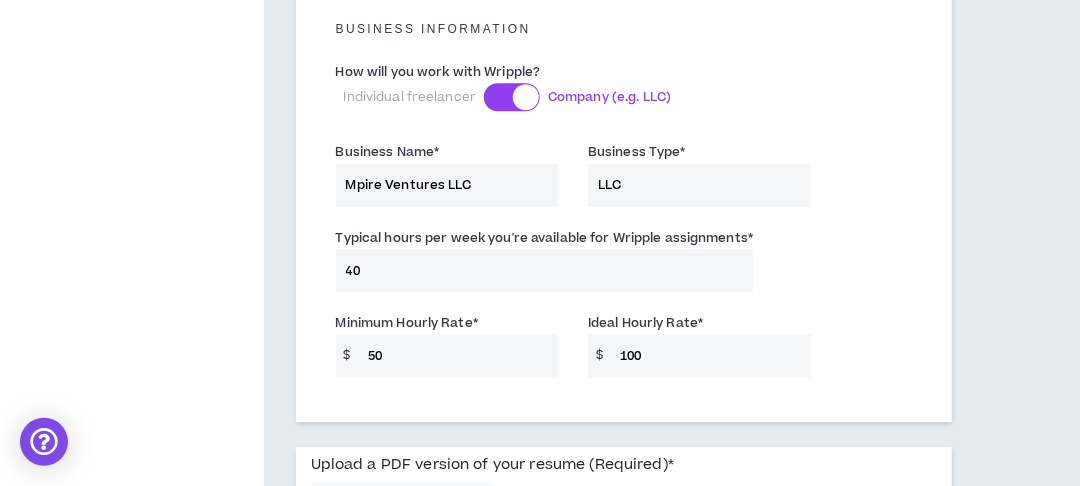 scroll, scrollTop: 1807, scrollLeft: 0, axis: vertical 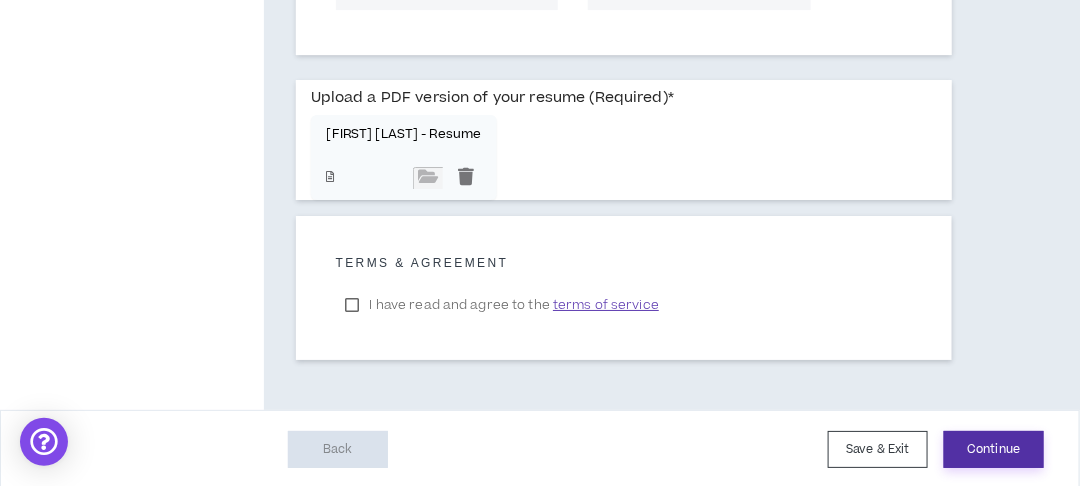 click on "Continue" at bounding box center (994, 449) 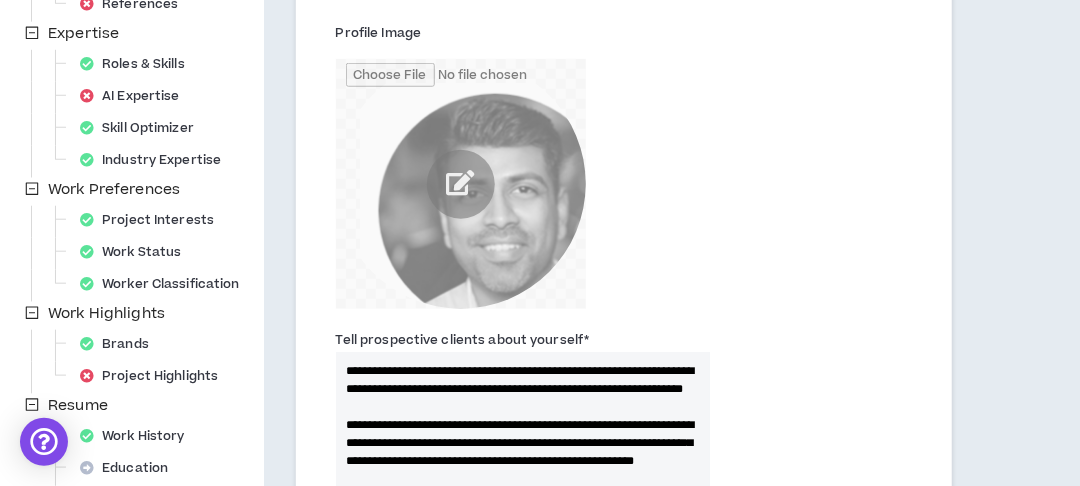 scroll, scrollTop: 640, scrollLeft: 0, axis: vertical 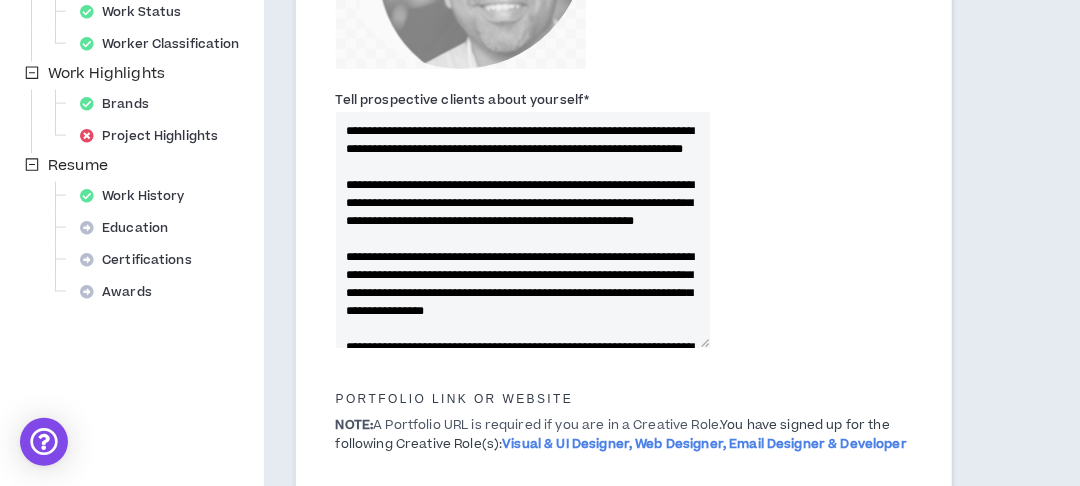 click on "**********" at bounding box center [523, 230] 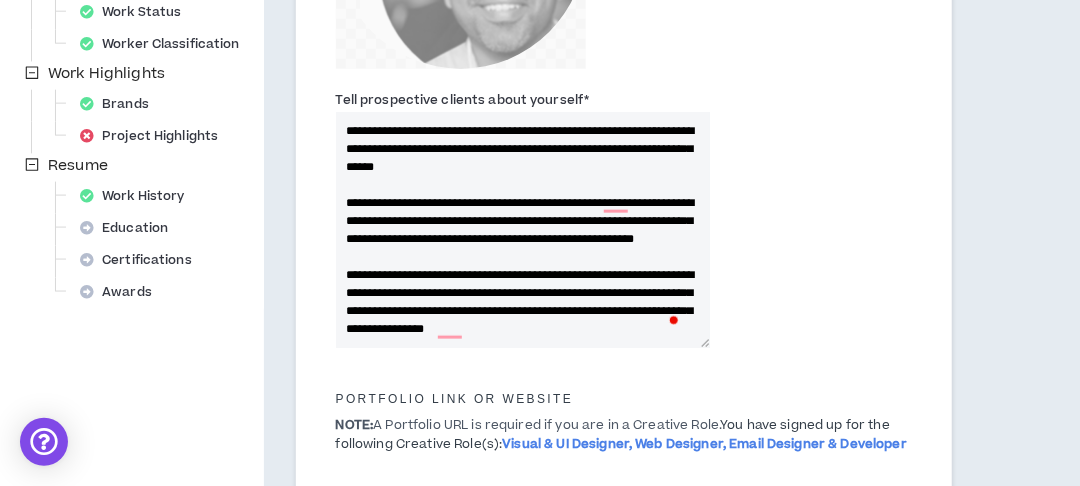 scroll, scrollTop: 216, scrollLeft: 0, axis: vertical 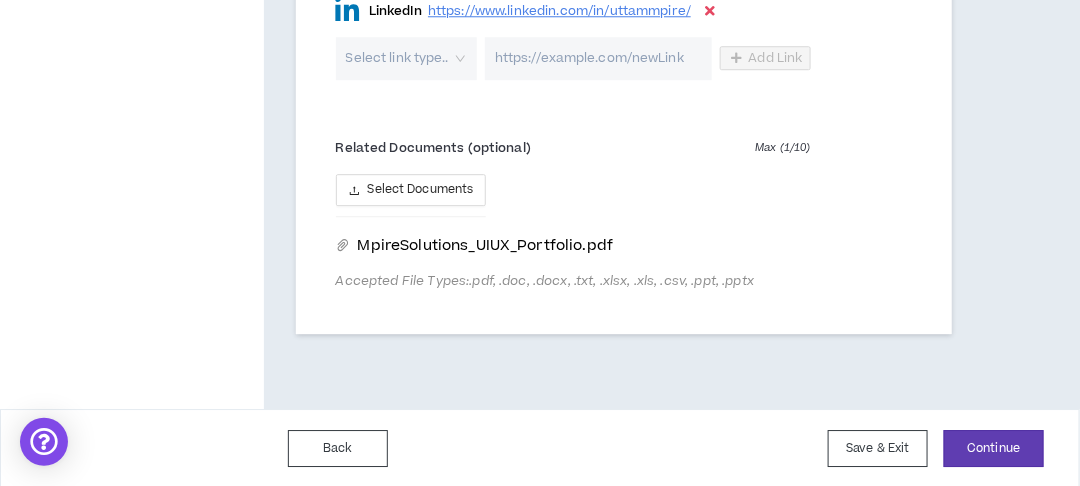 type on "**********" 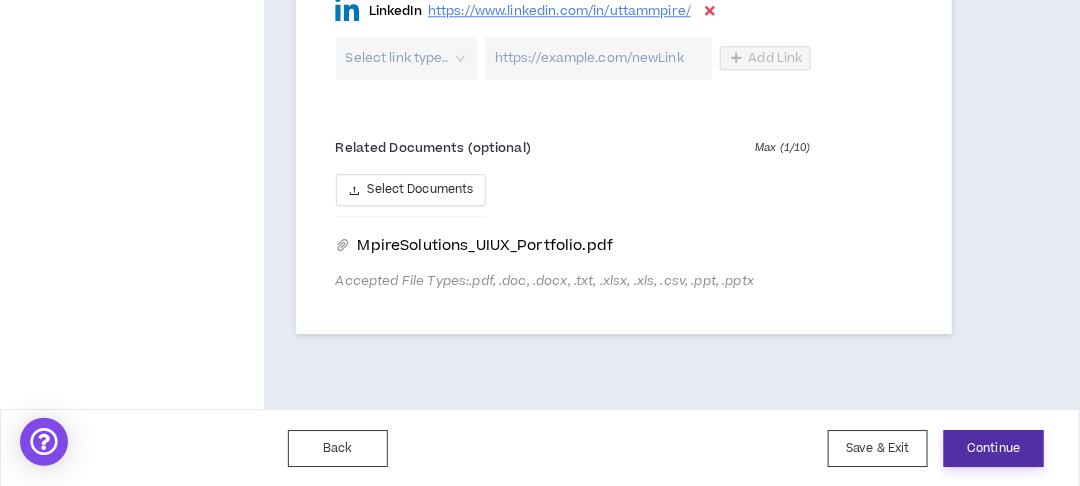 click on "Continue" at bounding box center (994, 448) 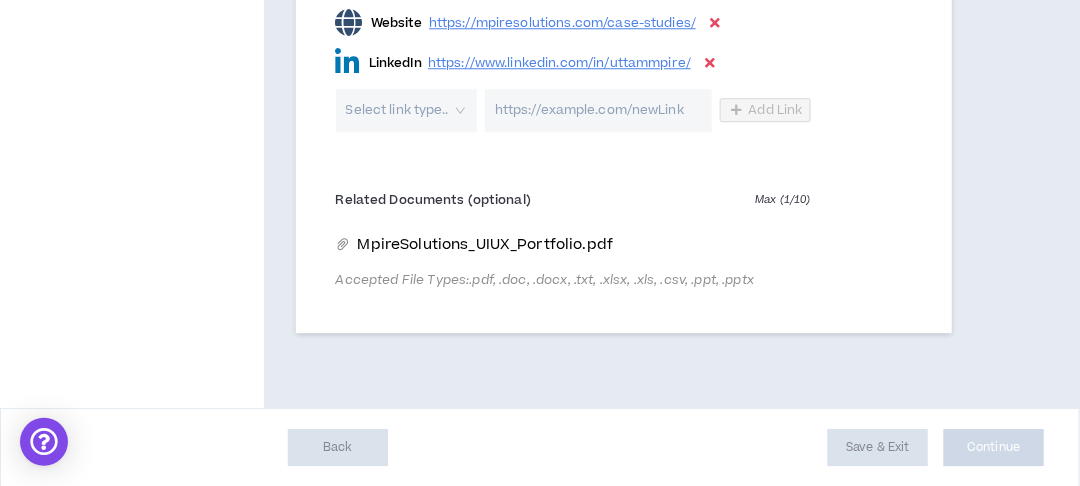 scroll, scrollTop: 1270, scrollLeft: 0, axis: vertical 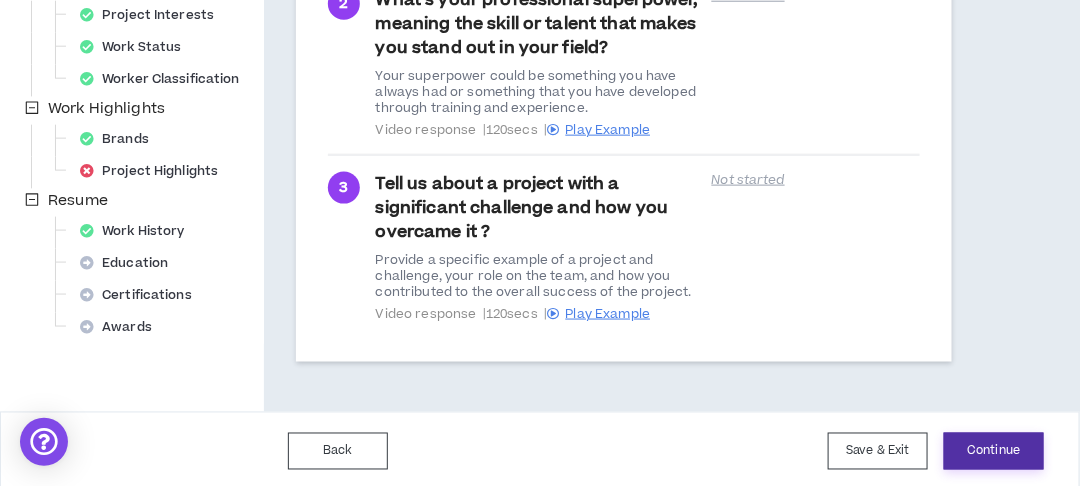click on "Continue" at bounding box center [994, 451] 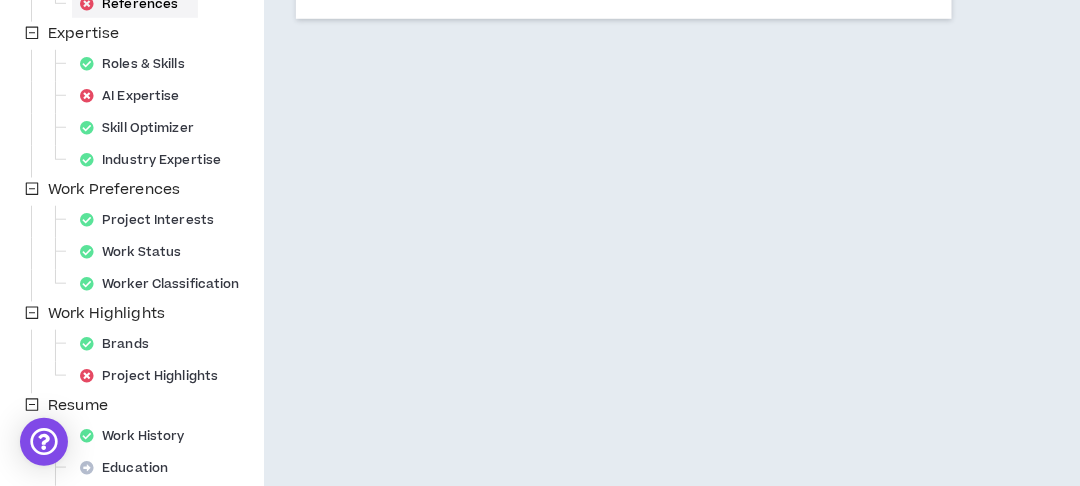scroll, scrollTop: 540, scrollLeft: 0, axis: vertical 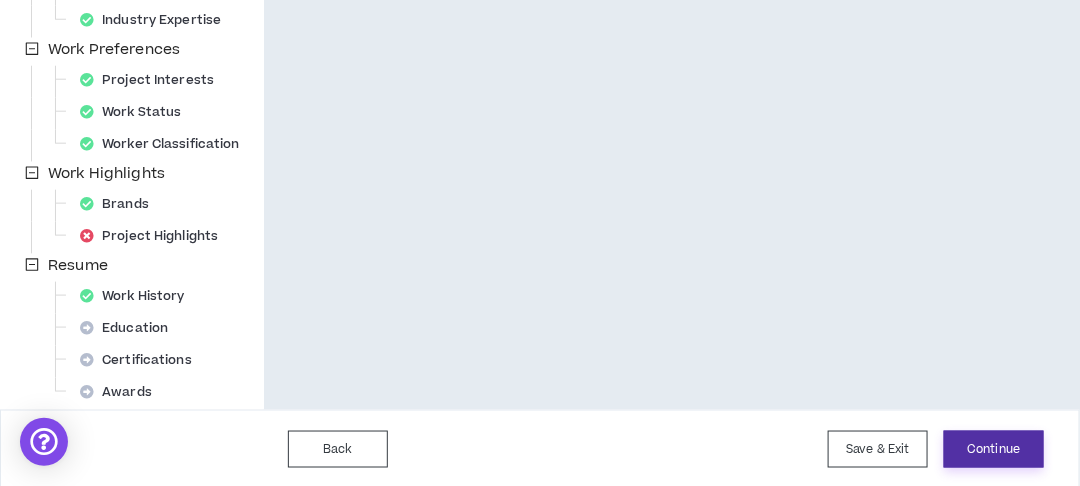 click on "Continue" at bounding box center (994, 449) 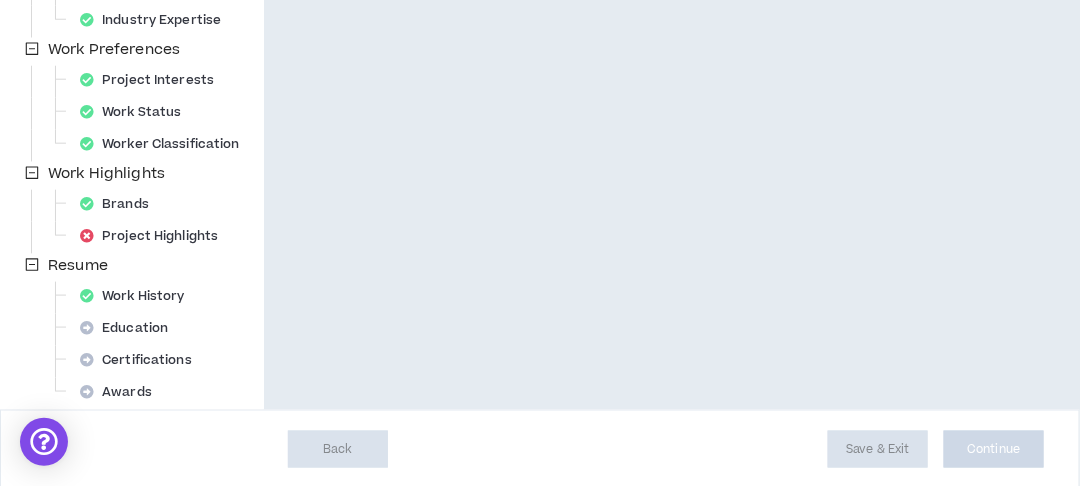 select on "**" 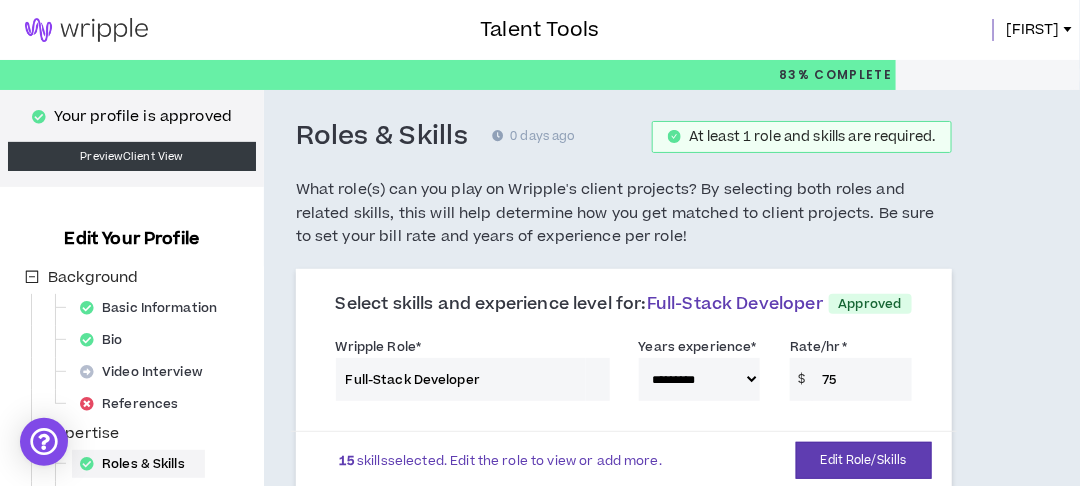 scroll, scrollTop: 240, scrollLeft: 0, axis: vertical 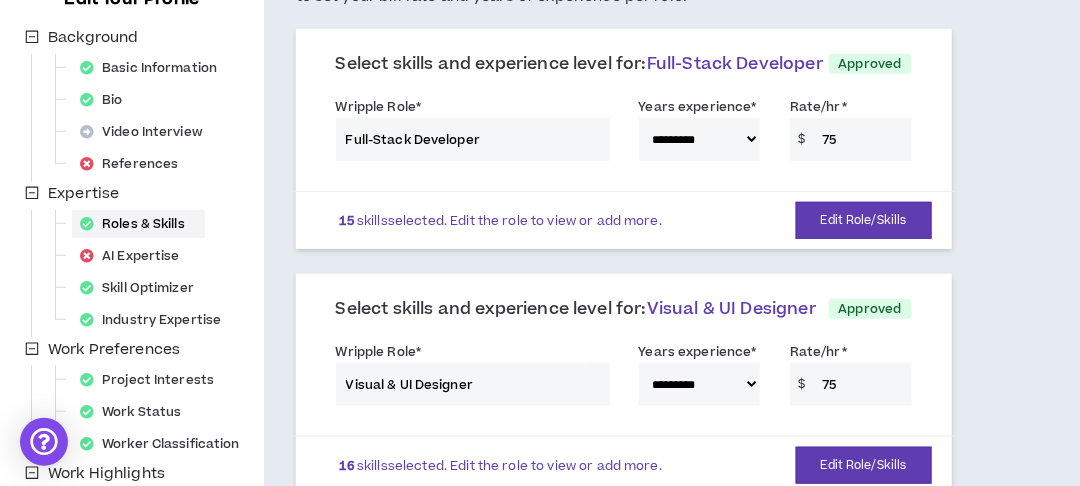 click on "AI Expertise" at bounding box center (136, 256) 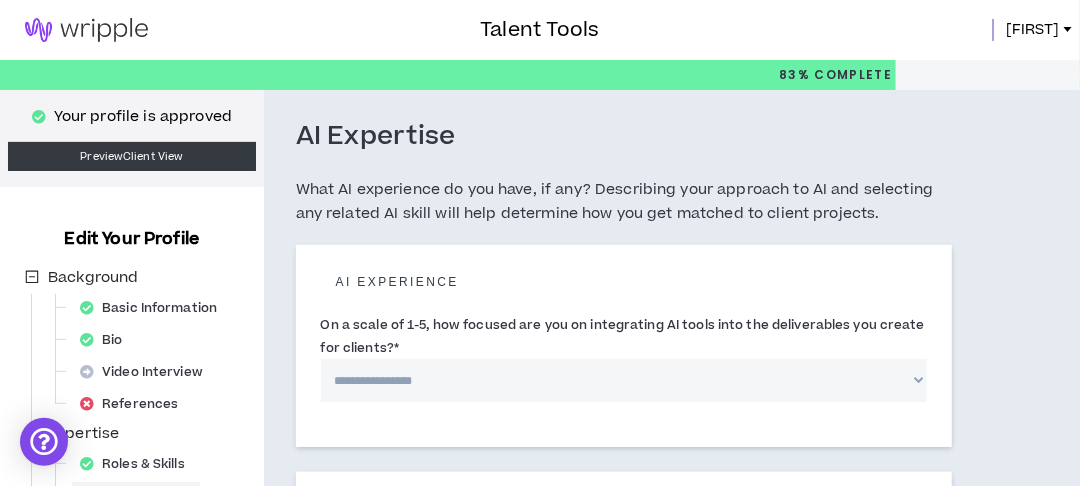 scroll, scrollTop: 240, scrollLeft: 0, axis: vertical 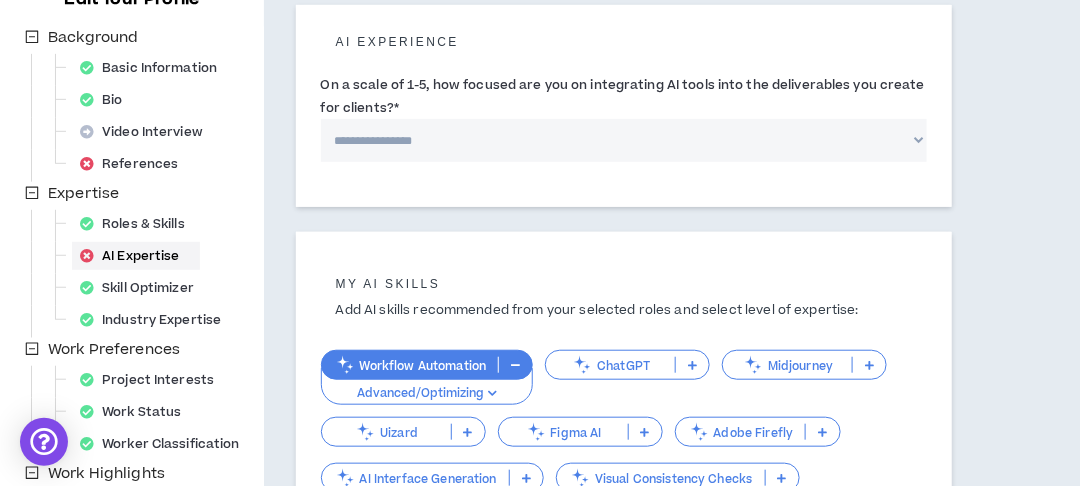 click on "**********" at bounding box center (624, 140) 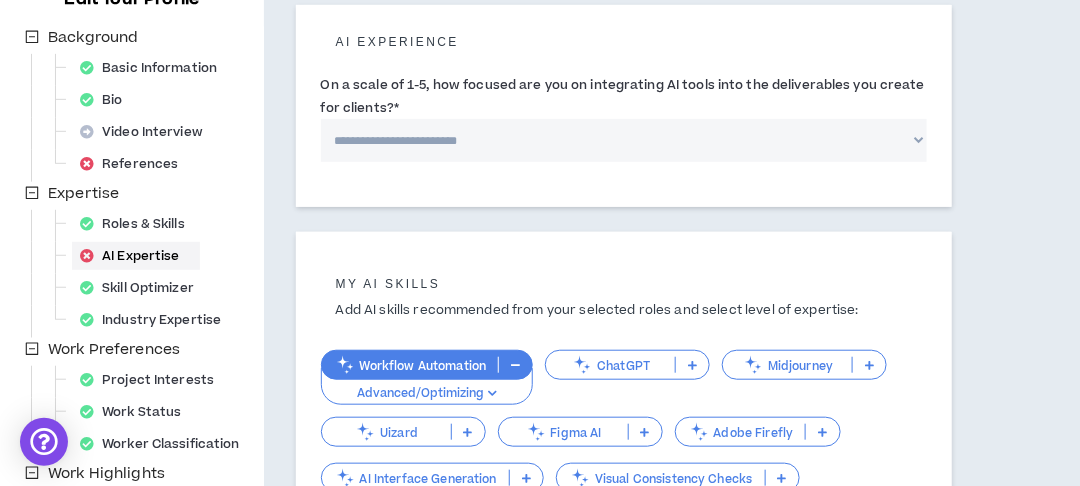 click on "**********" at bounding box center (624, 140) 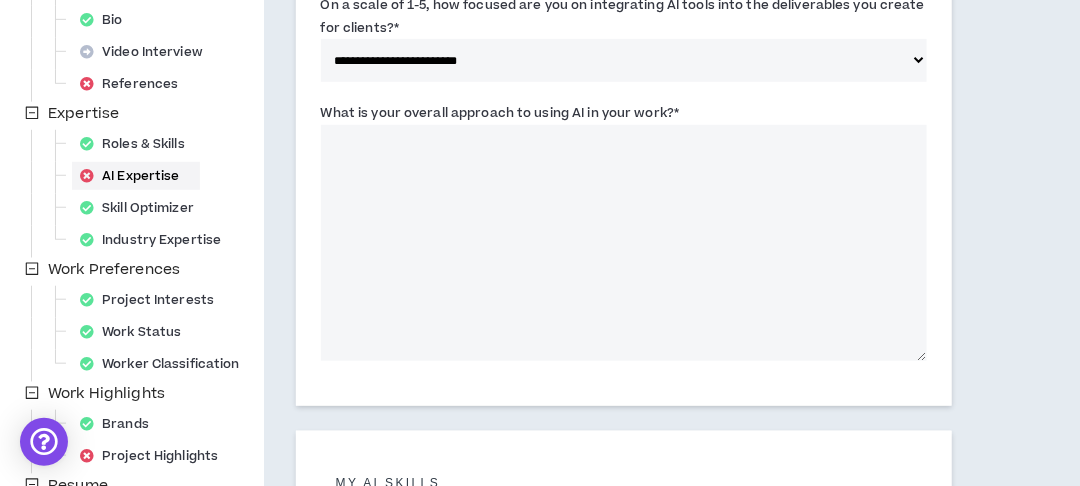 scroll, scrollTop: 160, scrollLeft: 0, axis: vertical 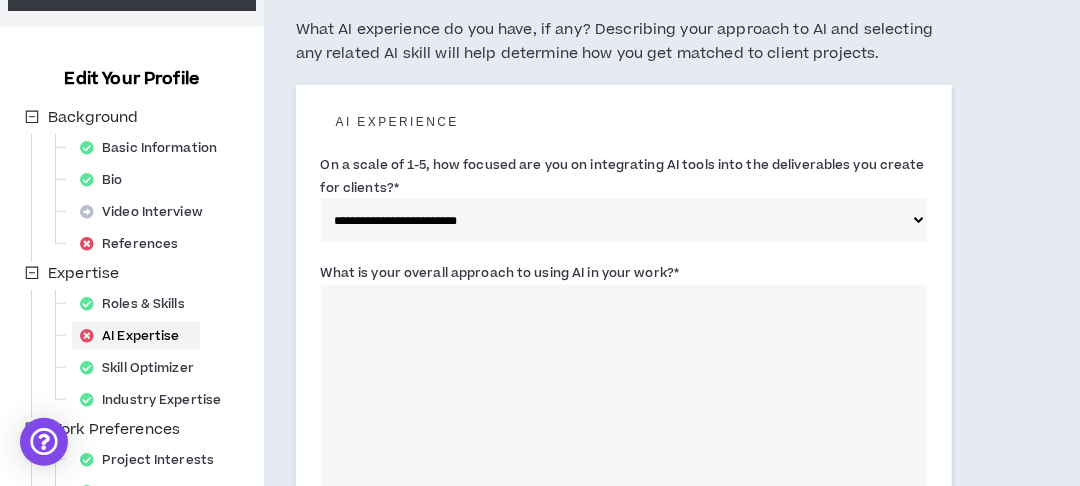 drag, startPoint x: 692, startPoint y: 271, endPoint x: 300, endPoint y: 28, distance: 461.2082 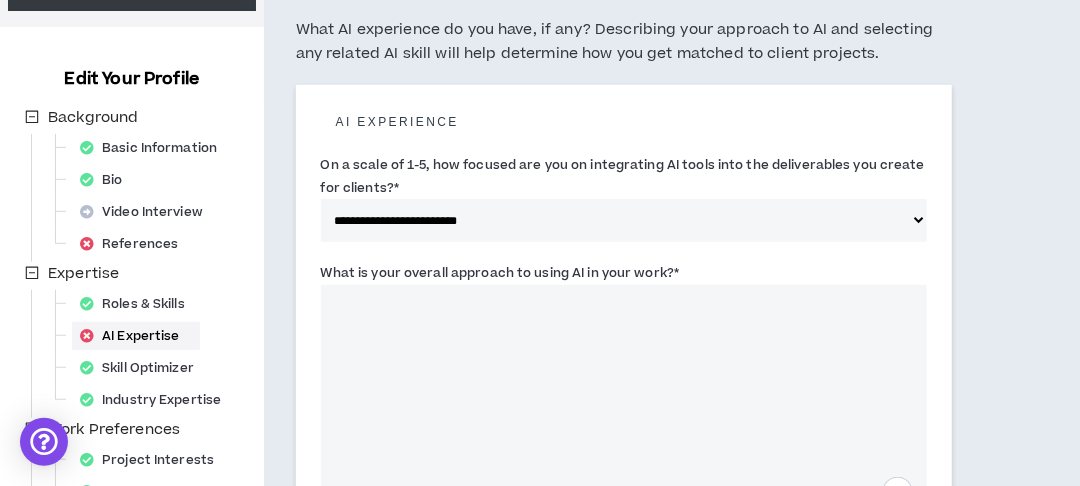paste on "**********" 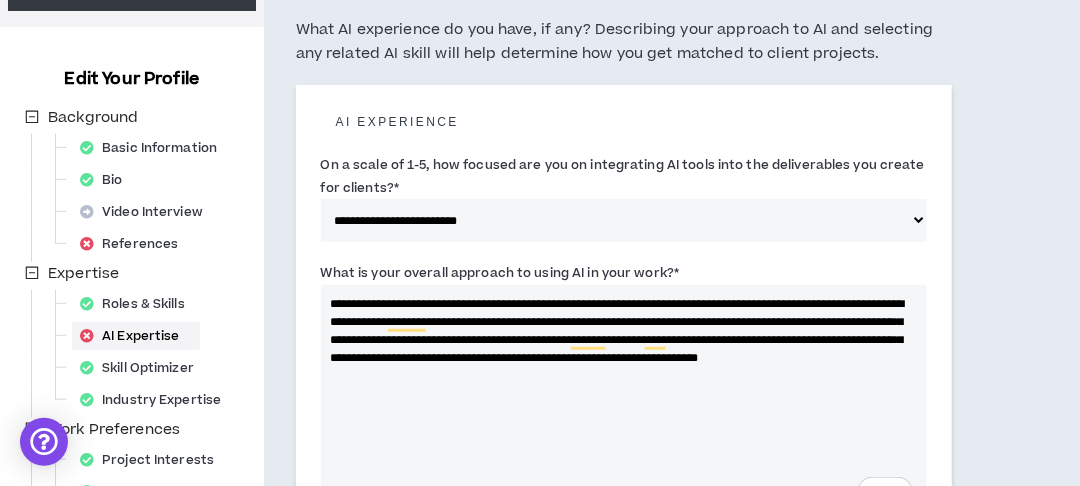 click on "**********" at bounding box center [624, 403] 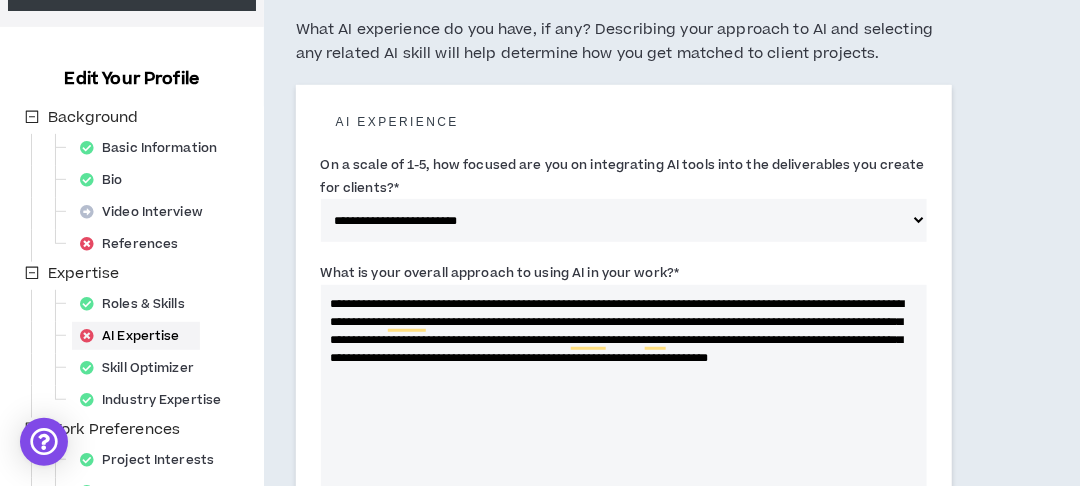 paste on "**********" 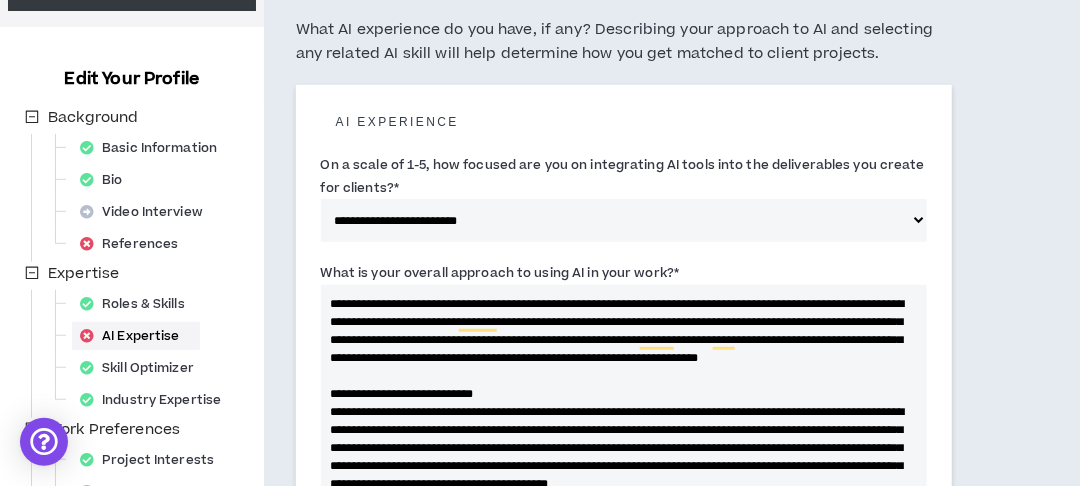 scroll, scrollTop: 194, scrollLeft: 0, axis: vertical 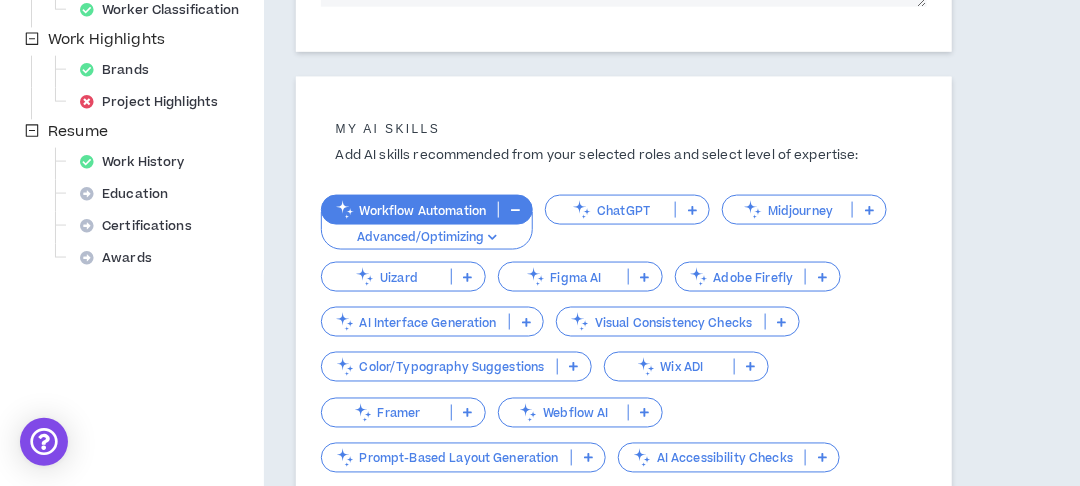 type on "**********" 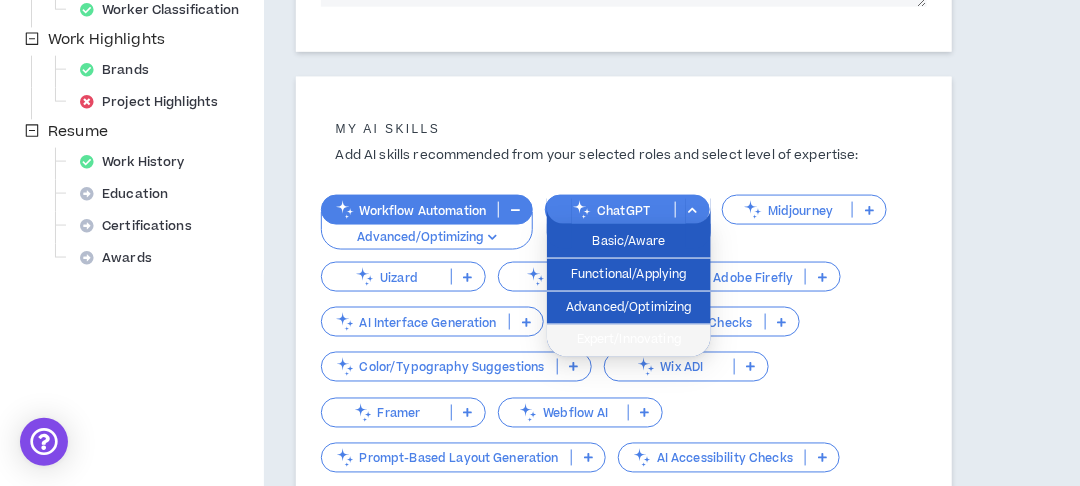 click on "Expert/Innovating" at bounding box center (629, 341) 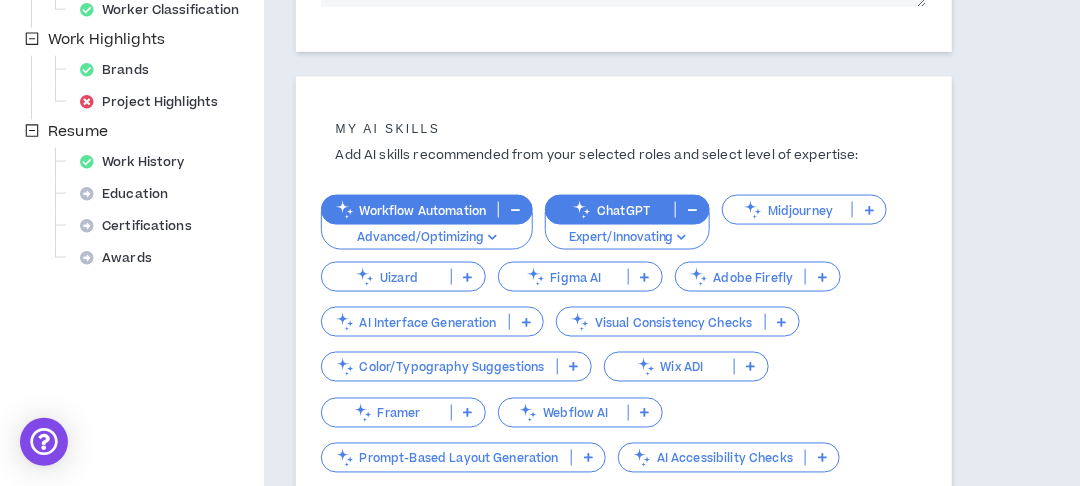 click on "Midjourney" at bounding box center [787, 210] 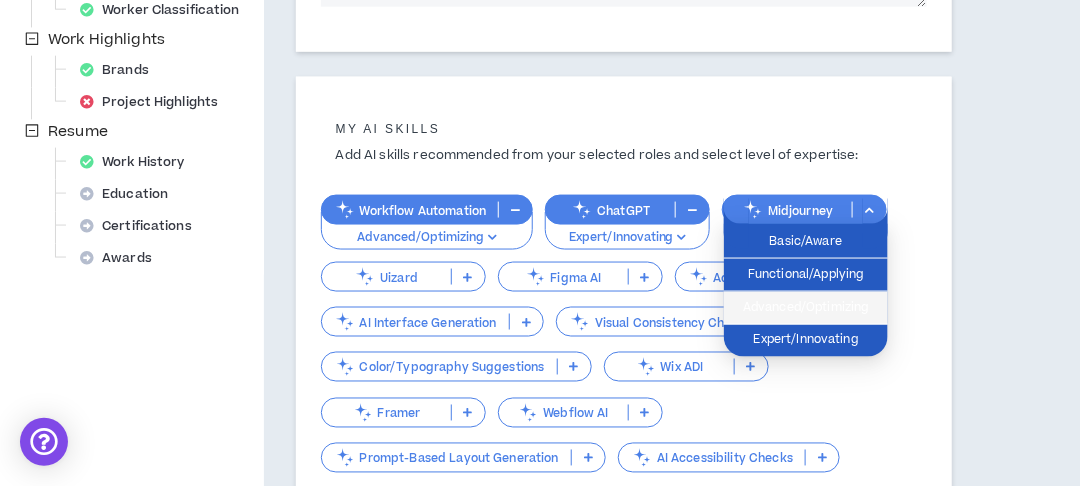 click on "Advanced/Optimizing" at bounding box center [806, 308] 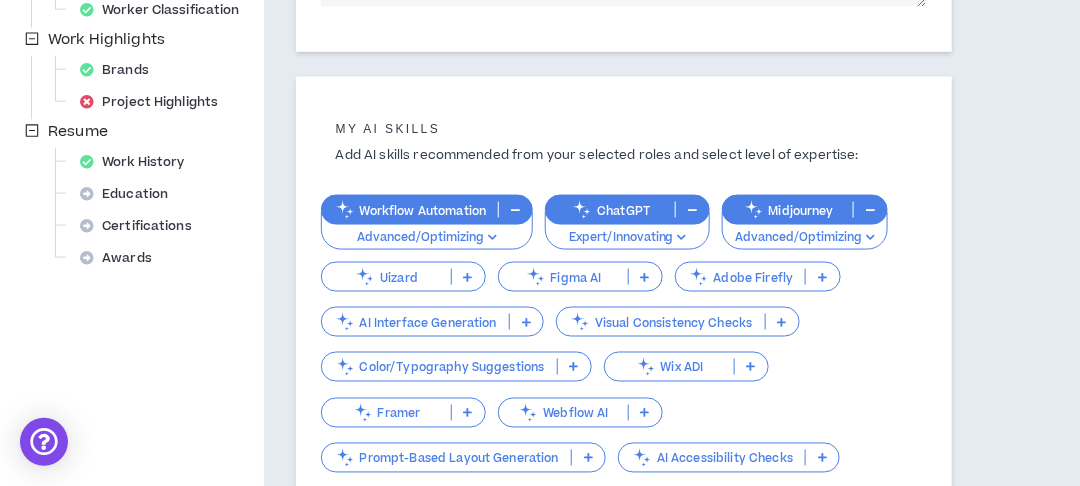 click on "Uizard" at bounding box center (386, 277) 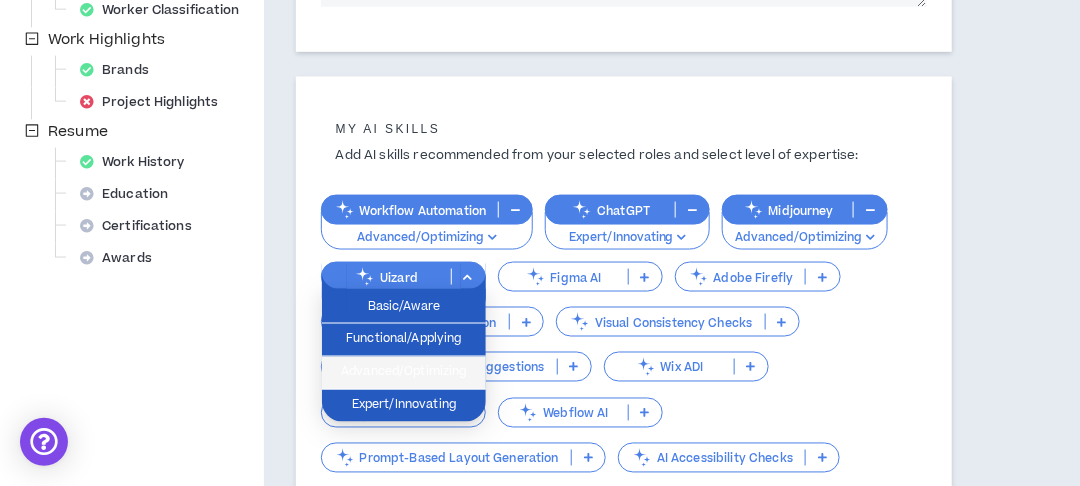 click on "Advanced/Optimizing" at bounding box center [404, 373] 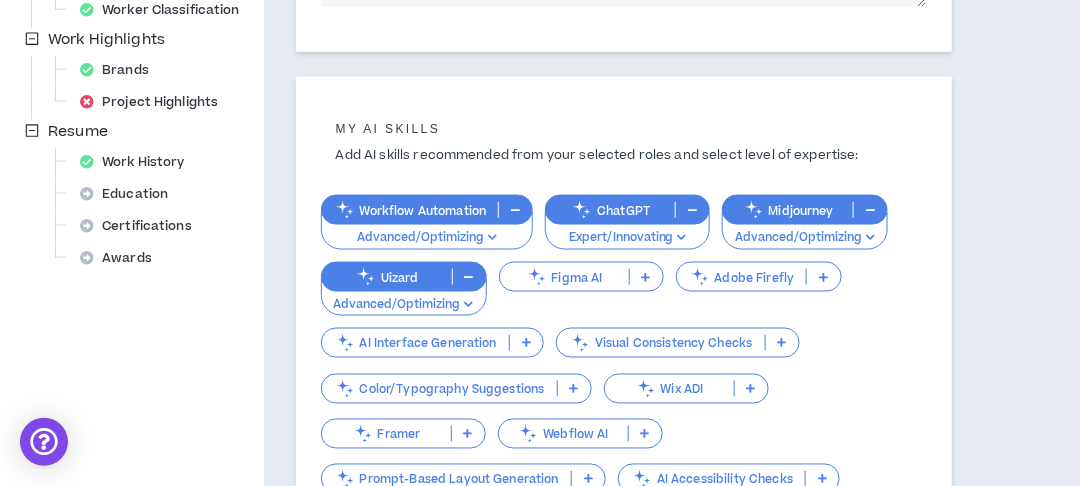 click on "Figma AI" at bounding box center [564, 277] 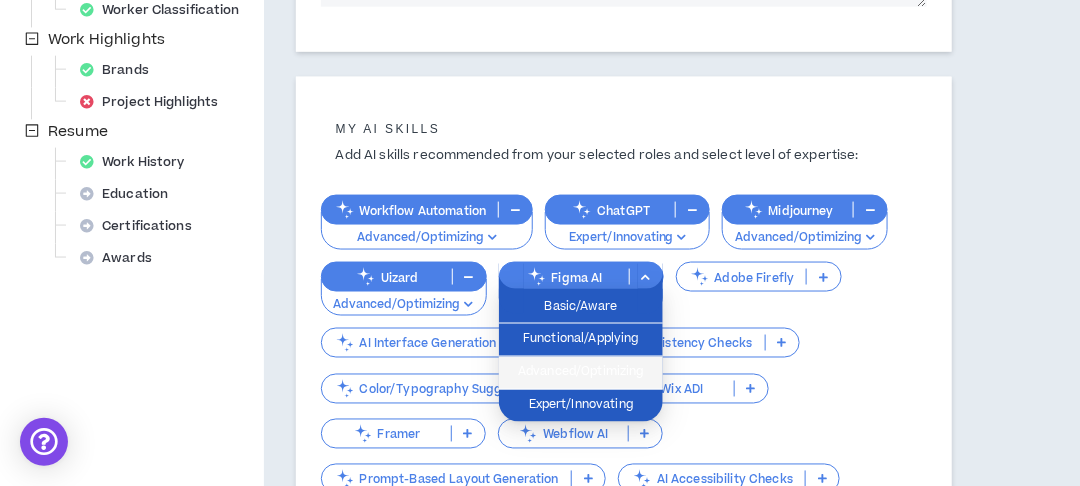 click on "Advanced/Optimizing" at bounding box center [581, 373] 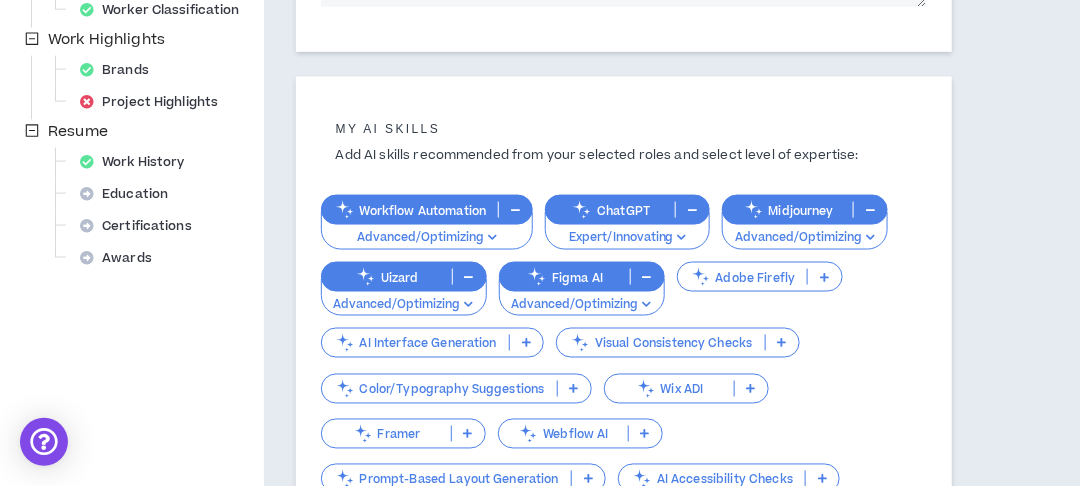 click on "Adobe Firefly" at bounding box center [760, 277] 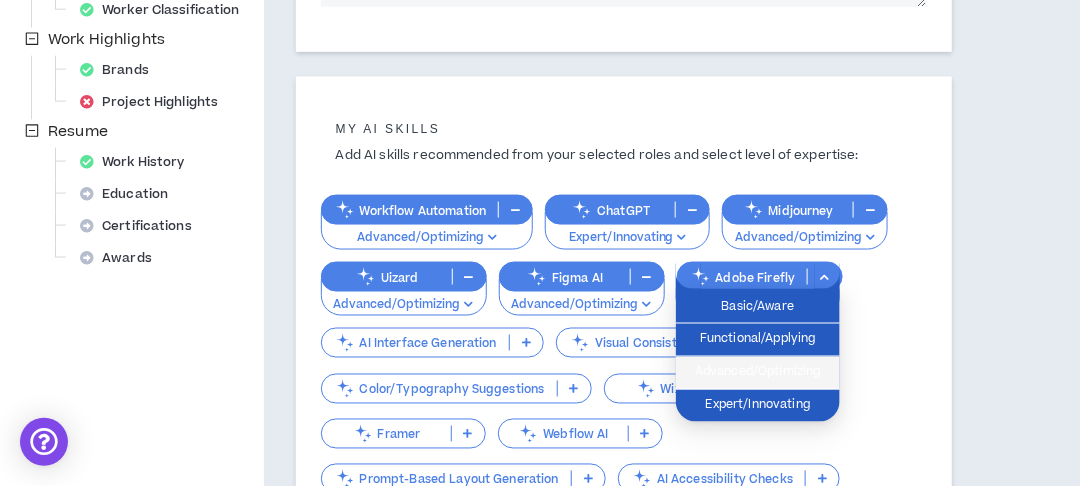 click on "Advanced/Optimizing" at bounding box center [758, 373] 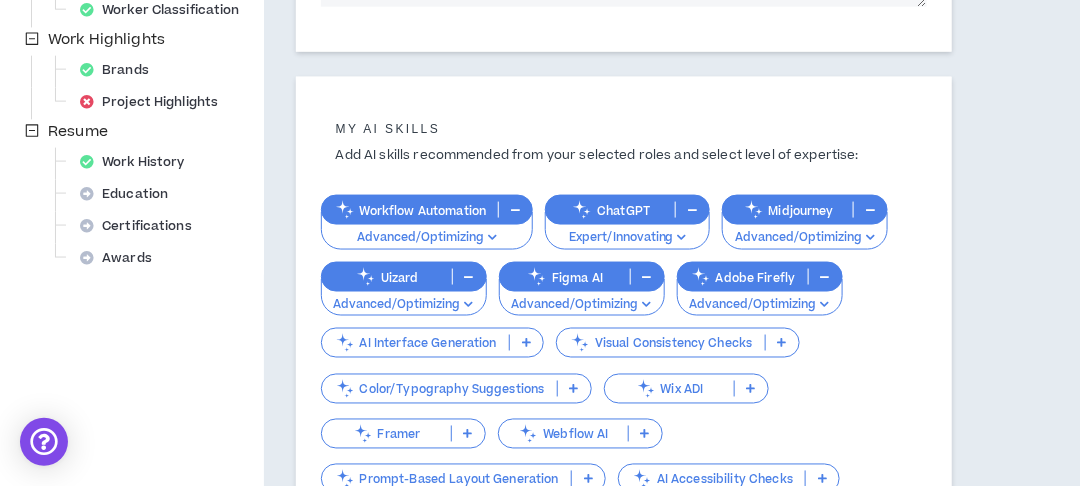 scroll, scrollTop: 834, scrollLeft: 0, axis: vertical 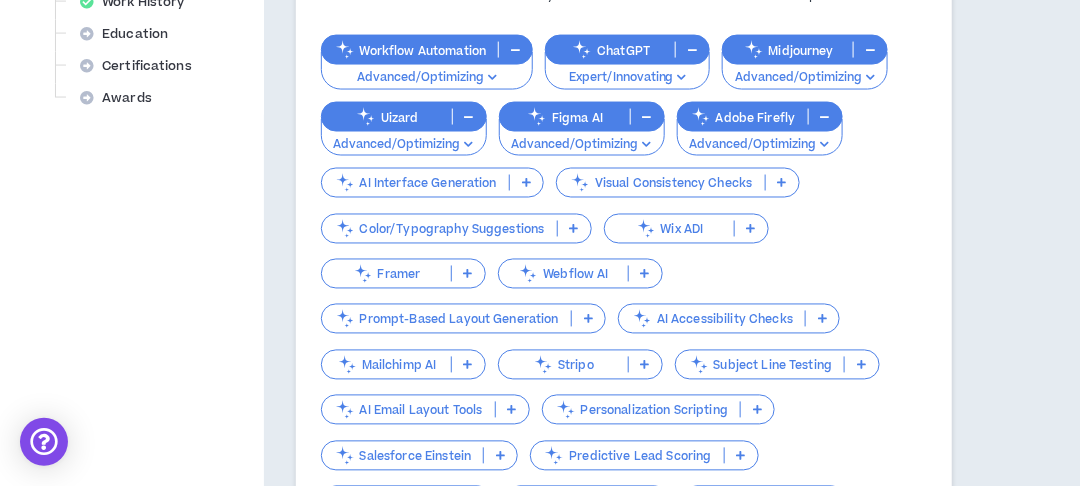 click on "AI Interface Generation" at bounding box center [415, 183] 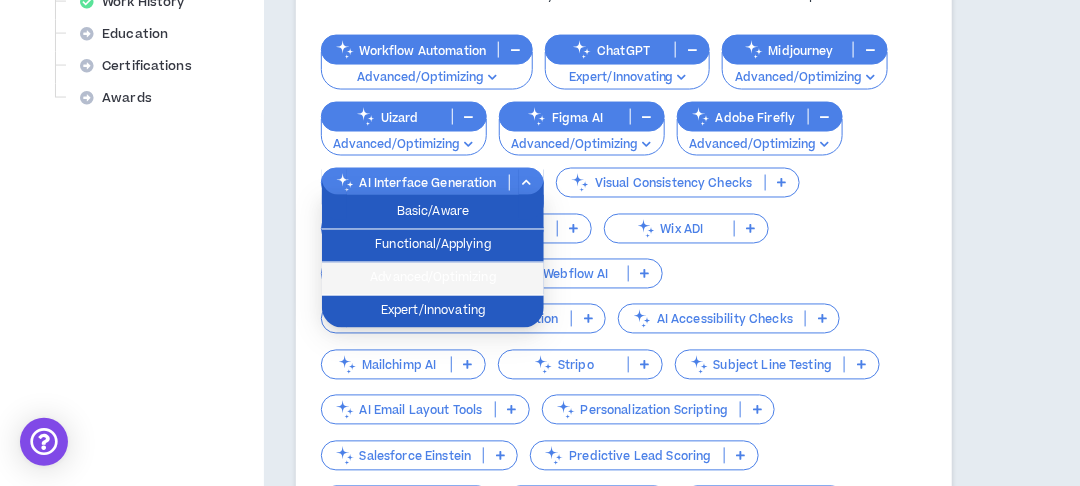 click on "Advanced/Optimizing" at bounding box center (433, 279) 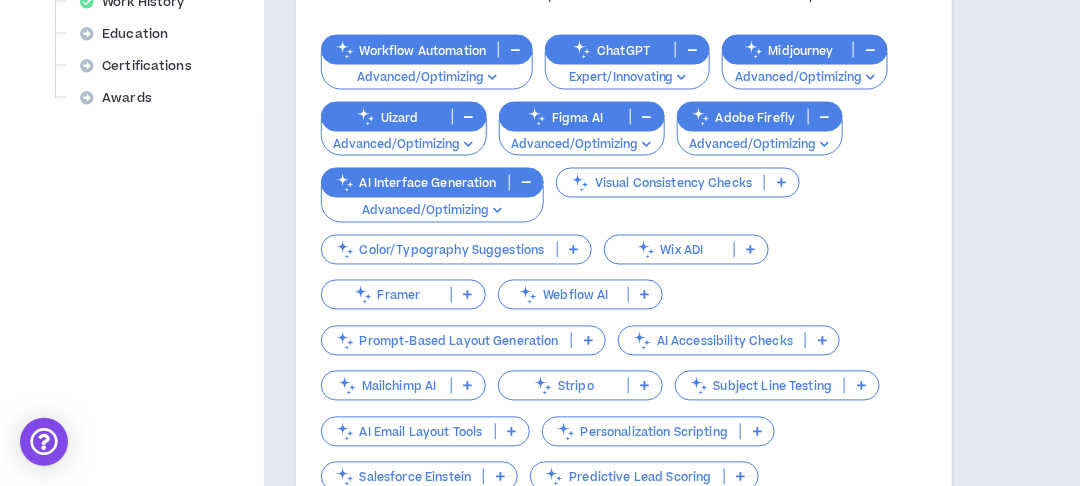 click on "Visual Consistency Checks" at bounding box center (678, 183) 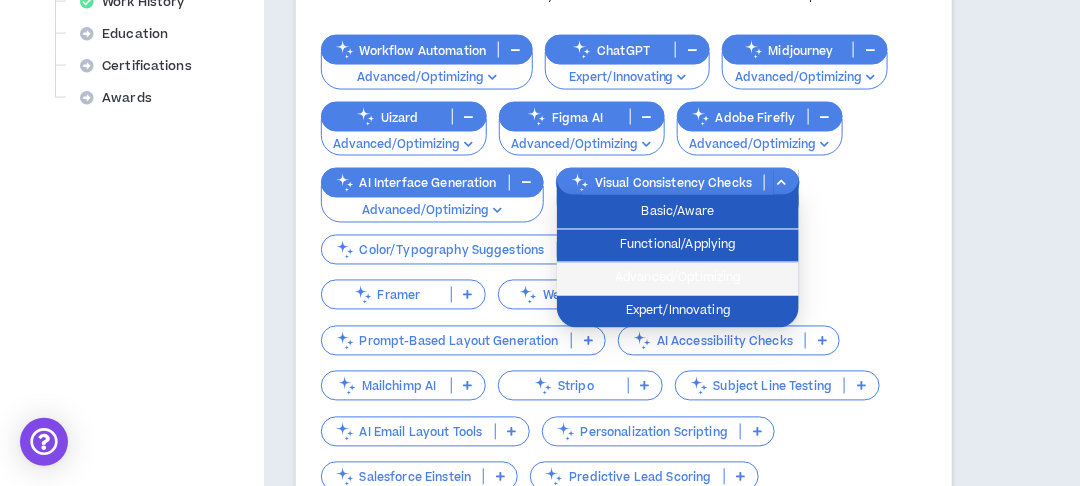click on "Advanced/Optimizing" at bounding box center (678, 279) 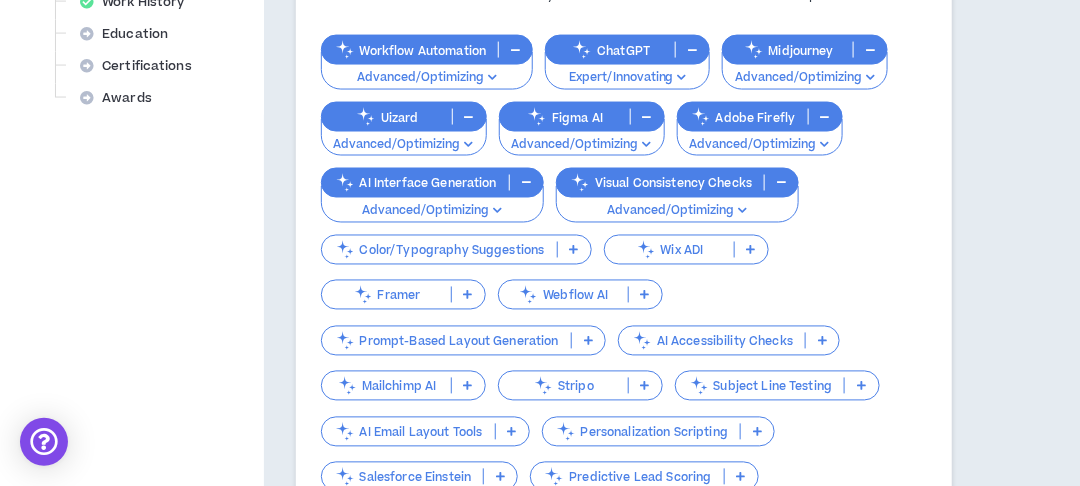 click on "Color/Typography Suggestions" at bounding box center [439, 250] 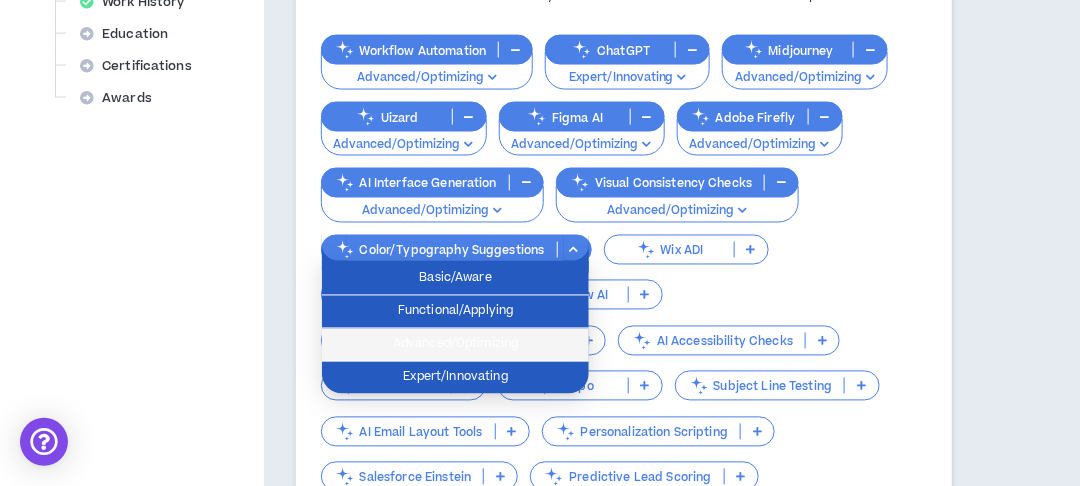 click on "Advanced/Optimizing" at bounding box center (455, 345) 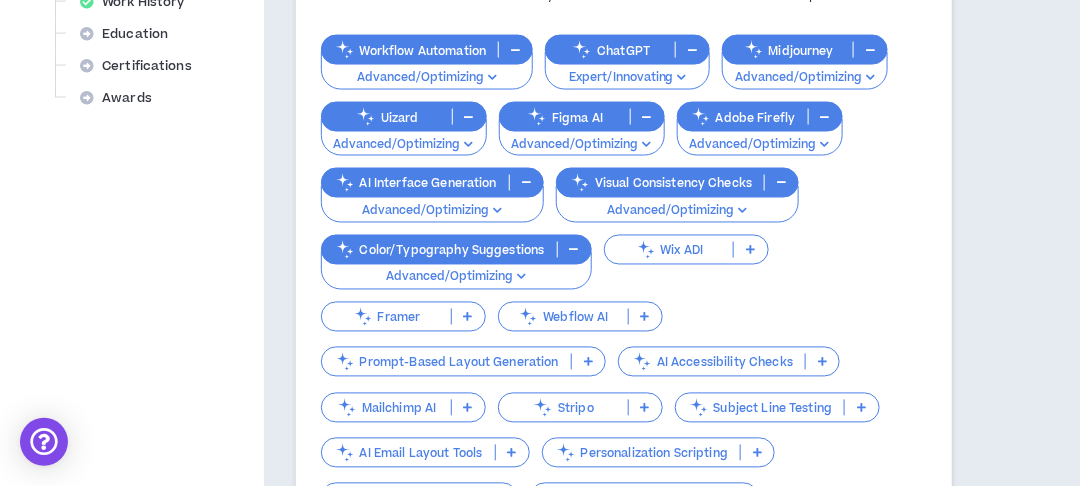 click on "Wix ADI" at bounding box center [669, 250] 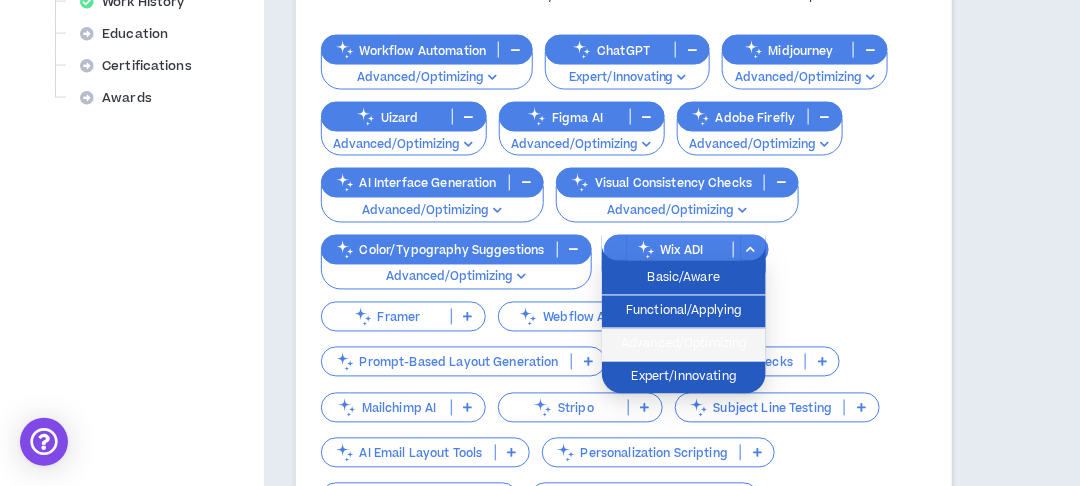 click on "Advanced/Optimizing" at bounding box center [684, 345] 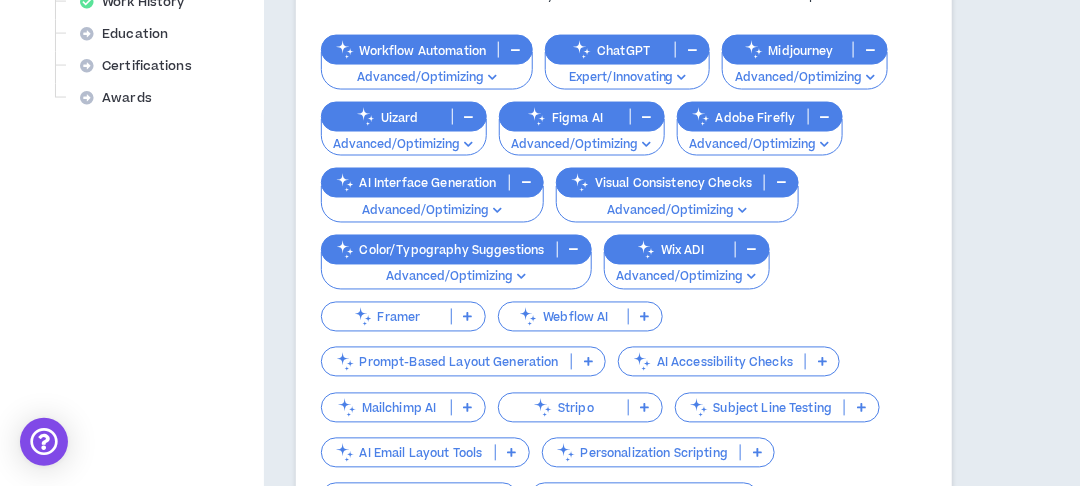 click on "Framer" at bounding box center (386, 317) 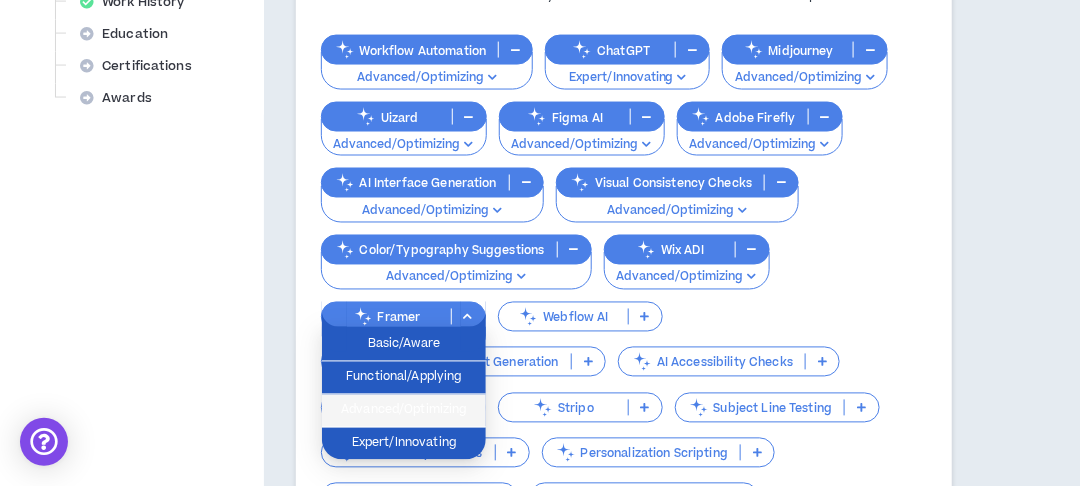 click on "Advanced/Optimizing" at bounding box center [404, 411] 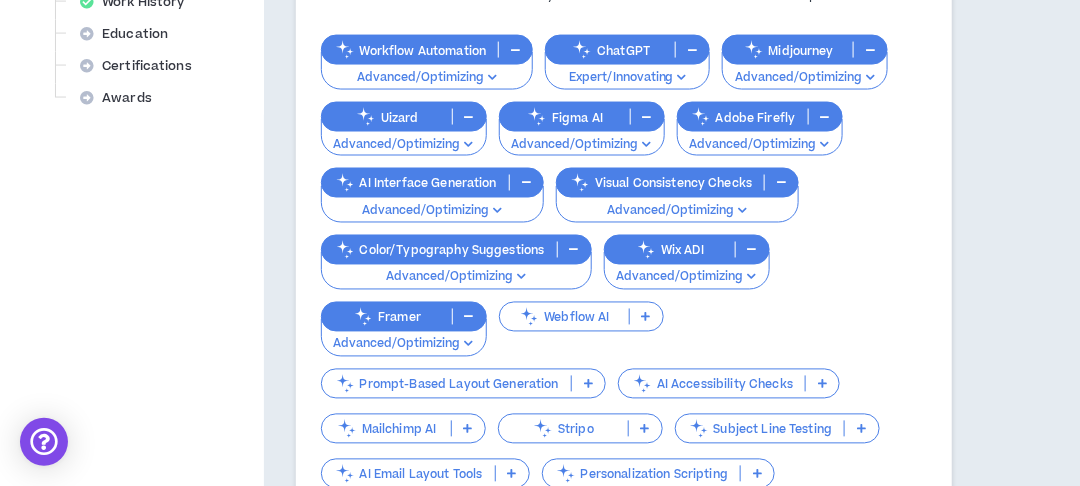 click on "Webflow AI" at bounding box center (564, 317) 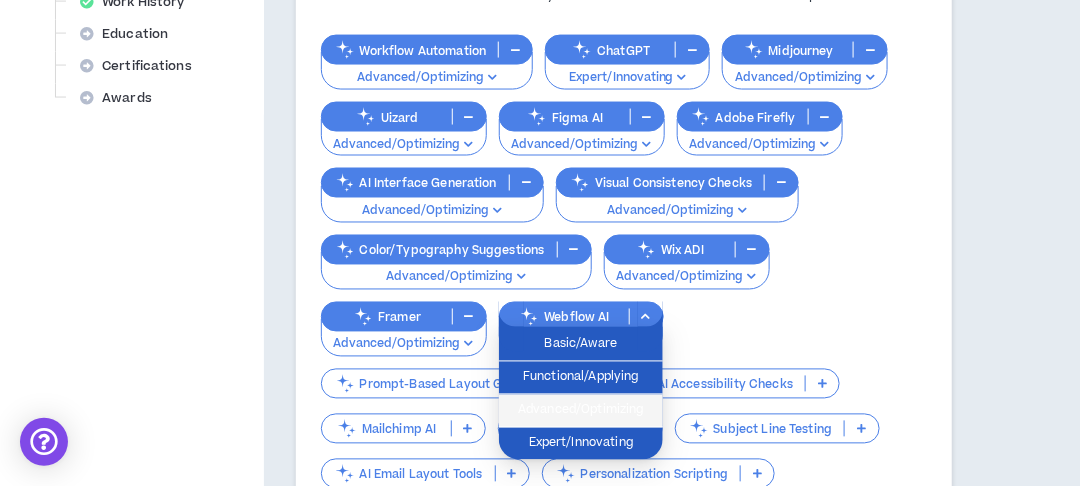 click on "Advanced/Optimizing" at bounding box center (581, 411) 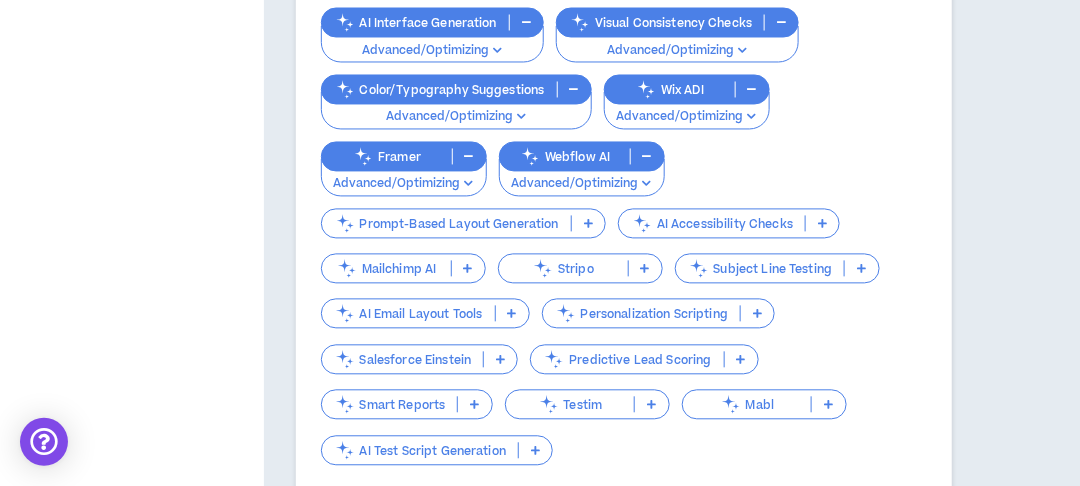 scroll, scrollTop: 1074, scrollLeft: 0, axis: vertical 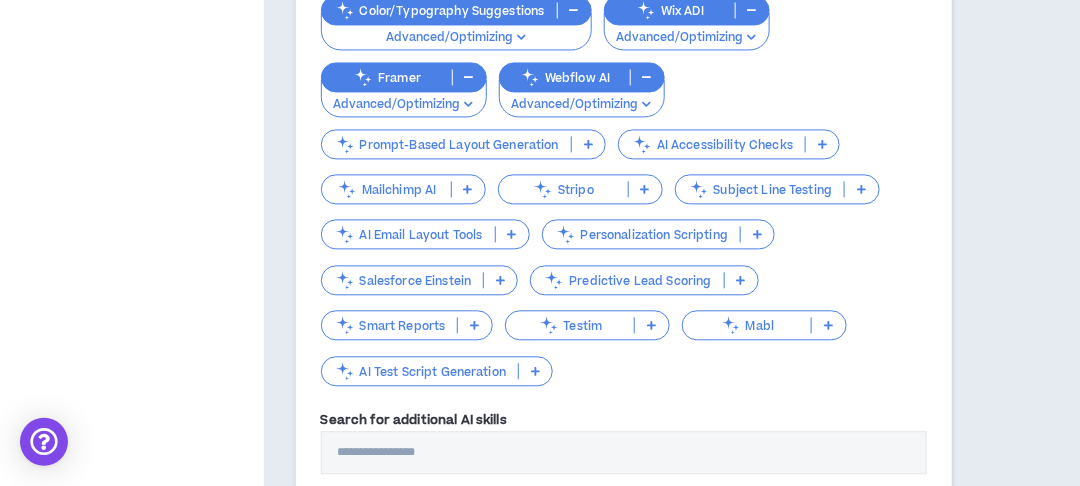 click on "AI Accessibility Checks" at bounding box center [729, 144] 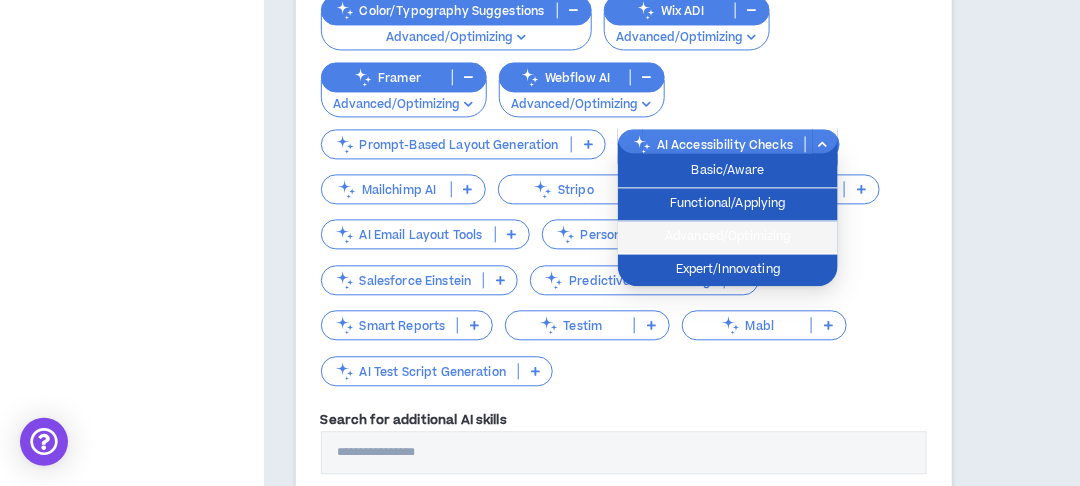 click on "Advanced/Optimizing" at bounding box center [728, 237] 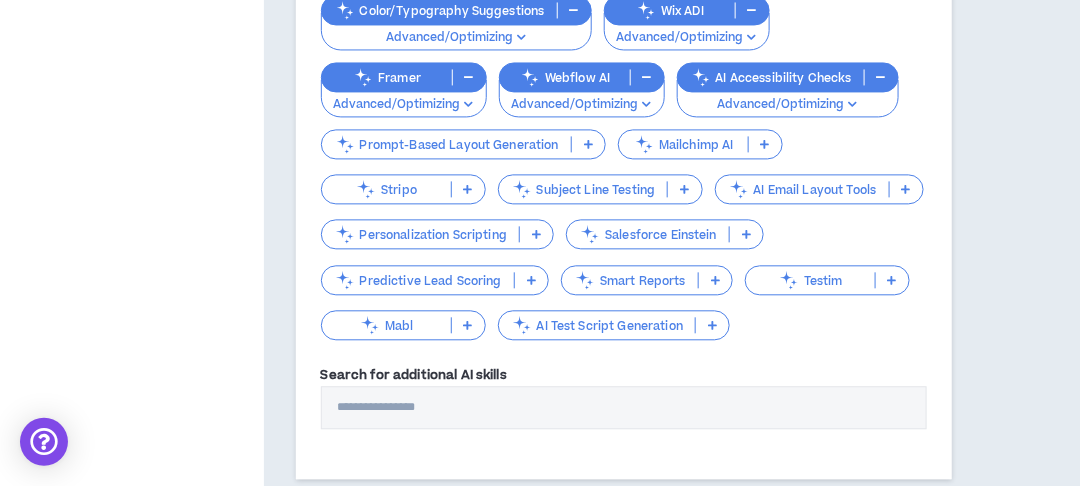 click on "Prompt-Based Layout Generation" at bounding box center [446, 144] 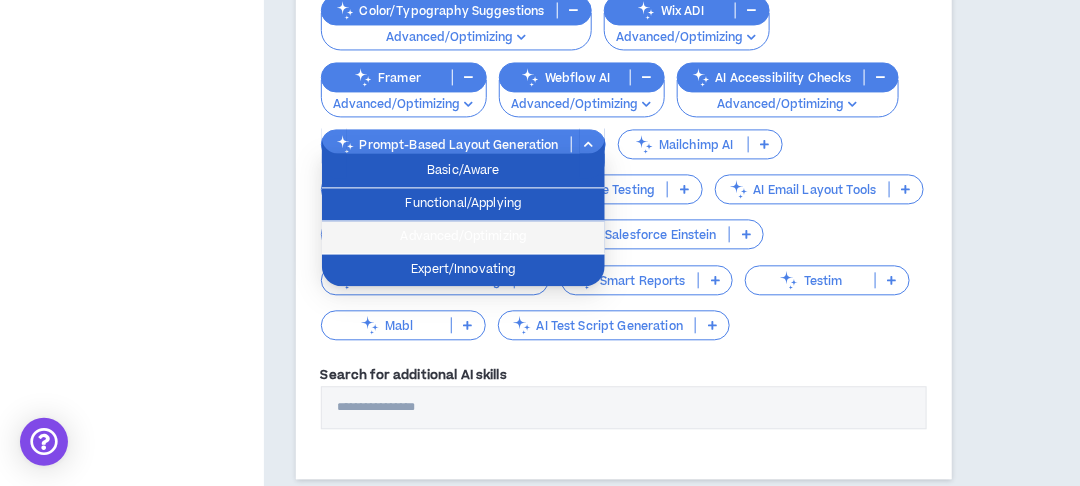 click on "Advanced/Optimizing" at bounding box center (463, 237) 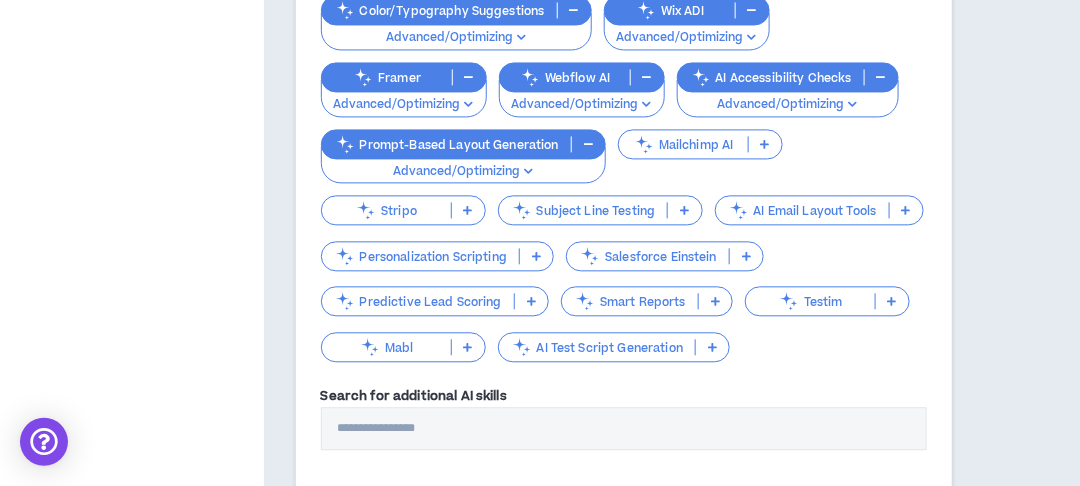 click on "AI Test Script Generation" at bounding box center [597, 347] 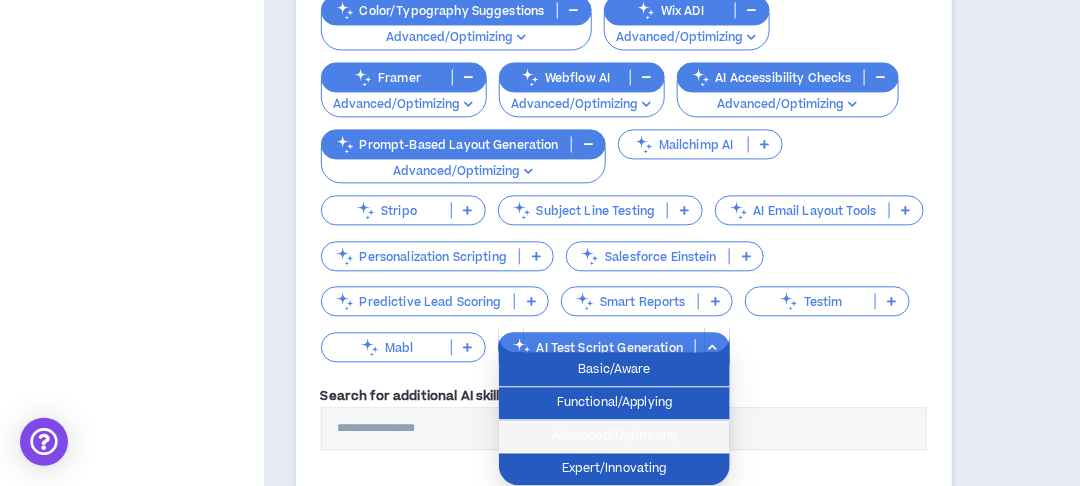 click on "Advanced/Optimizing" at bounding box center (614, 436) 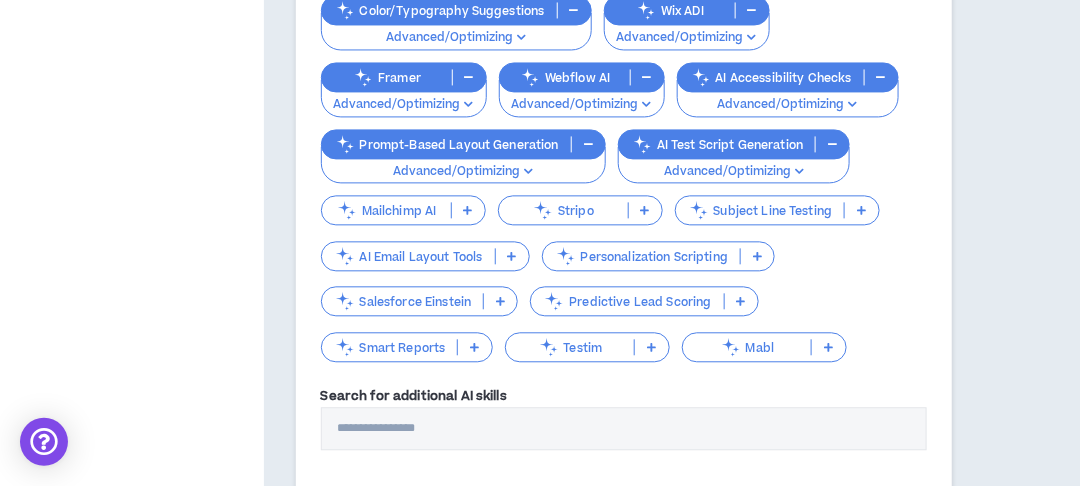 click on "Predictive Lead Scoring" at bounding box center (627, 301) 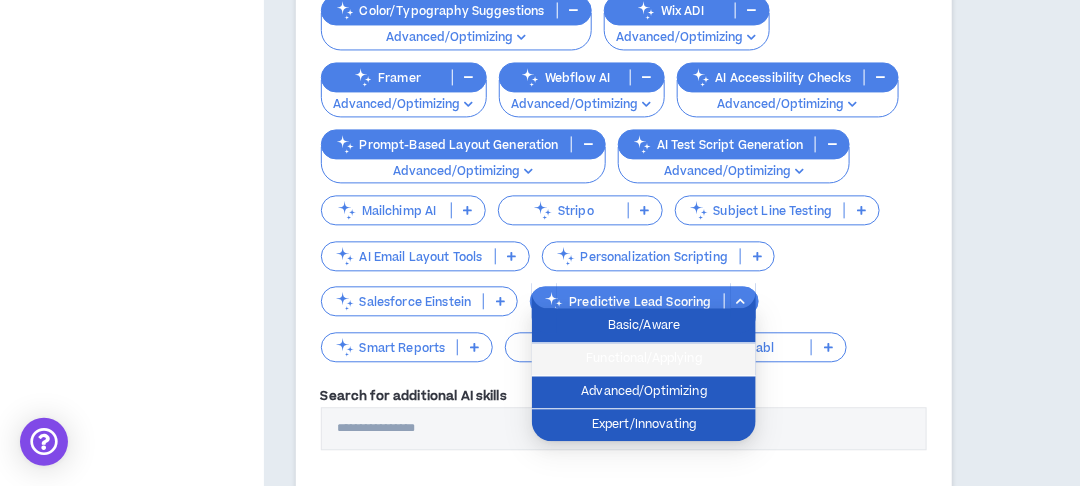 click on "Functional/Applying" at bounding box center [644, 359] 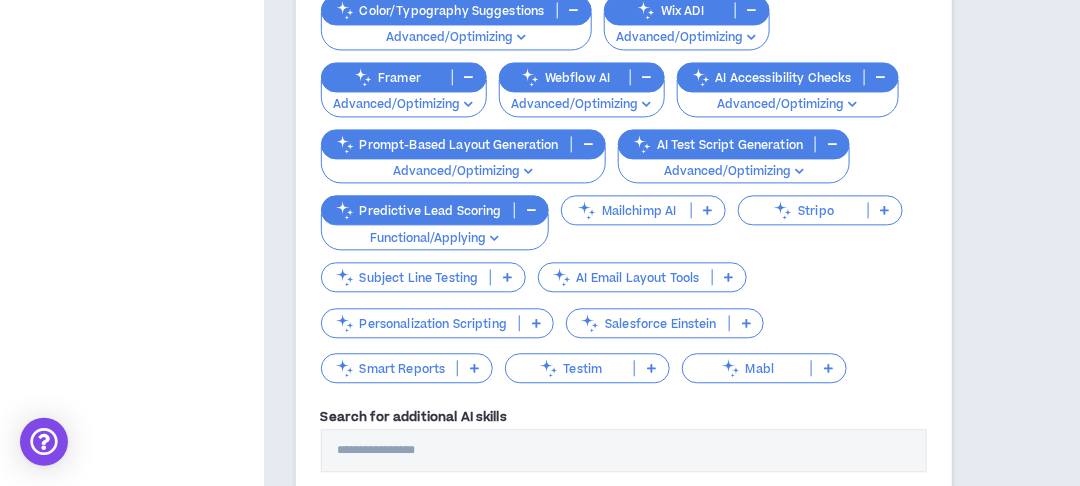 click on "Salesforce Einstein" at bounding box center (648, 323) 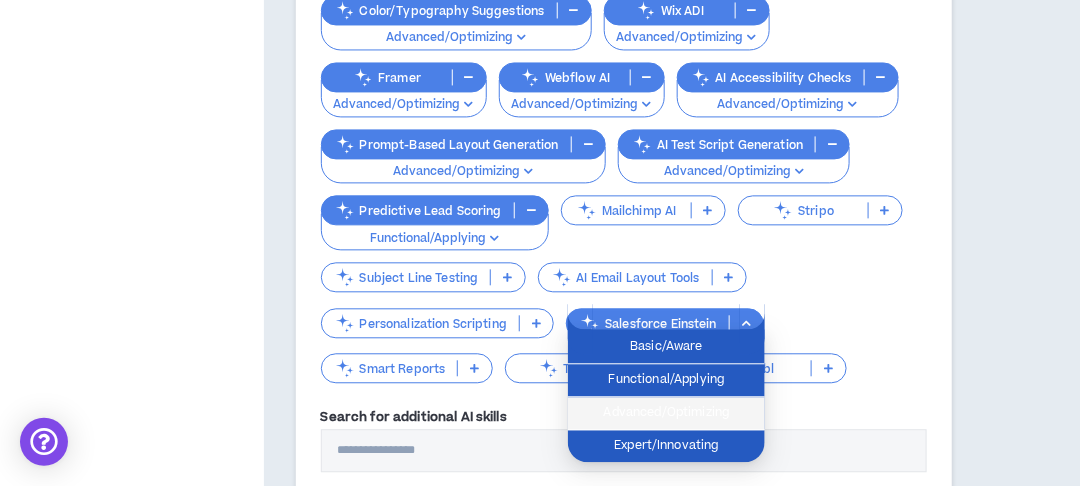 click on "Advanced/Optimizing" at bounding box center [666, 413] 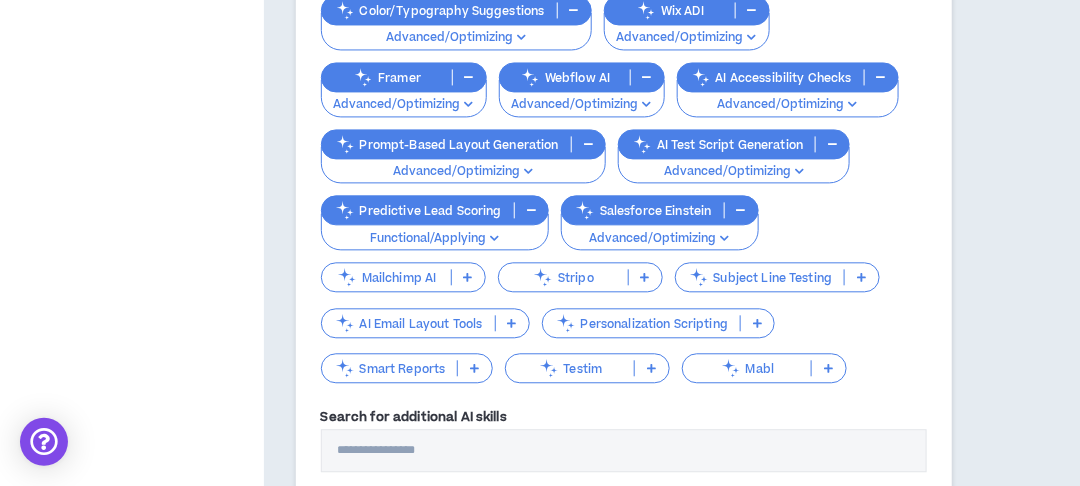 click on "Mailchimp AI" at bounding box center [386, 277] 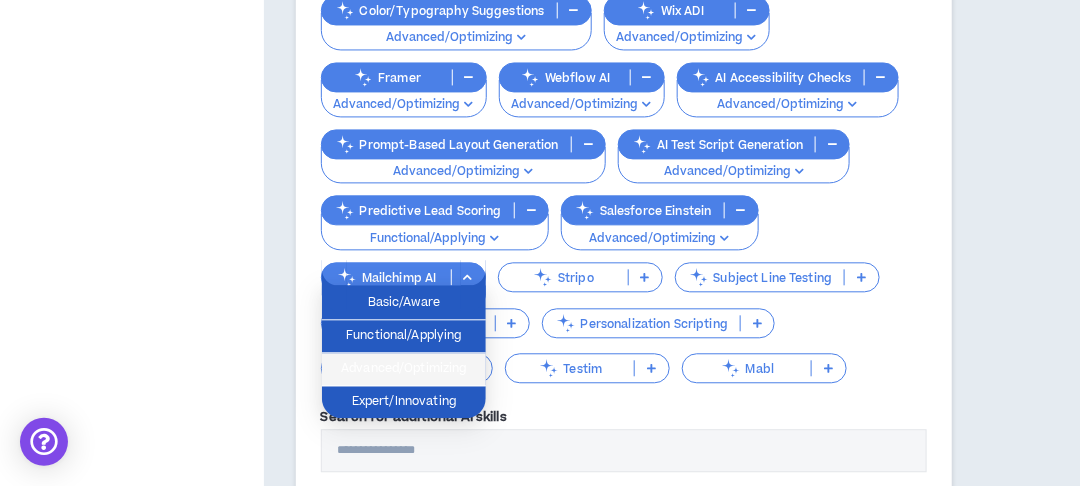 click on "Advanced/Optimizing" at bounding box center [404, 369] 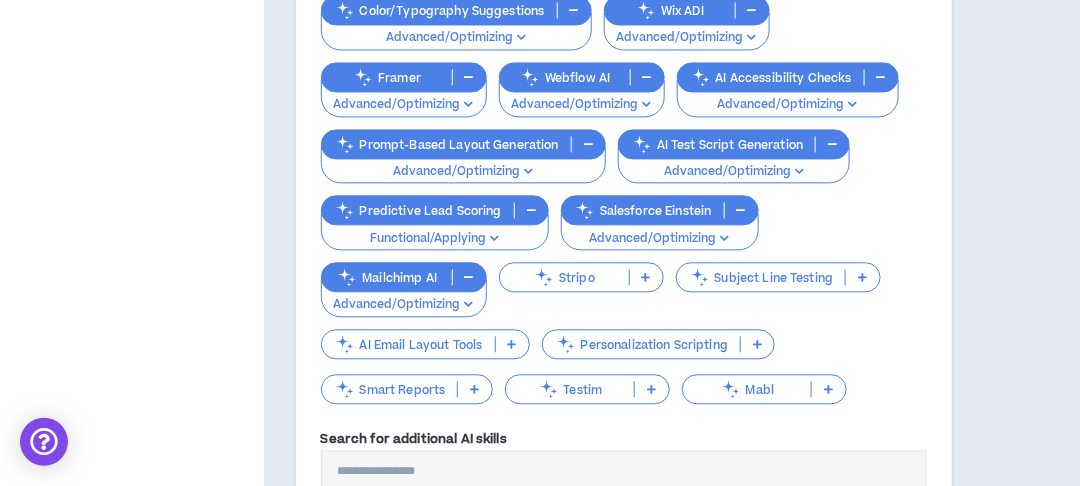 click on "Stripo" at bounding box center [564, 277] 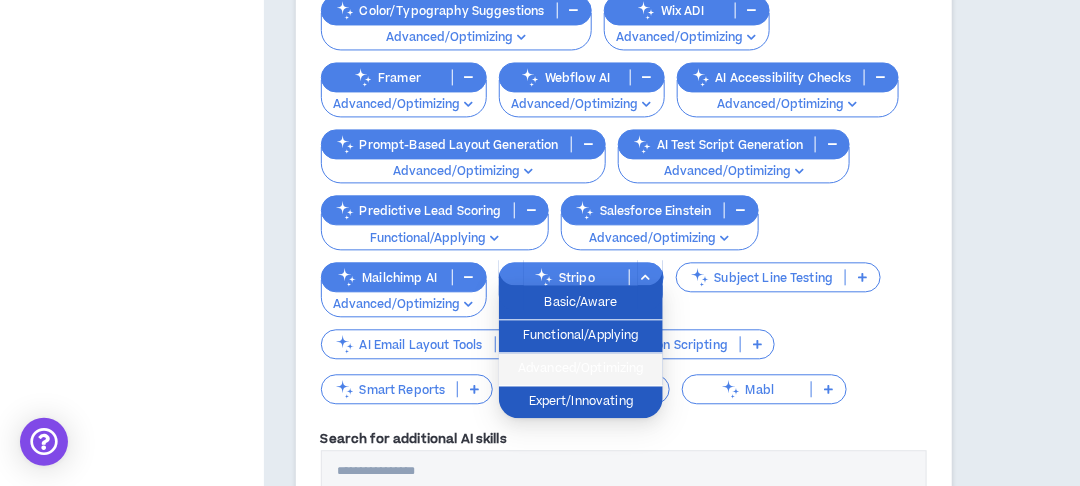 click on "Advanced/Optimizing" at bounding box center (581, 369) 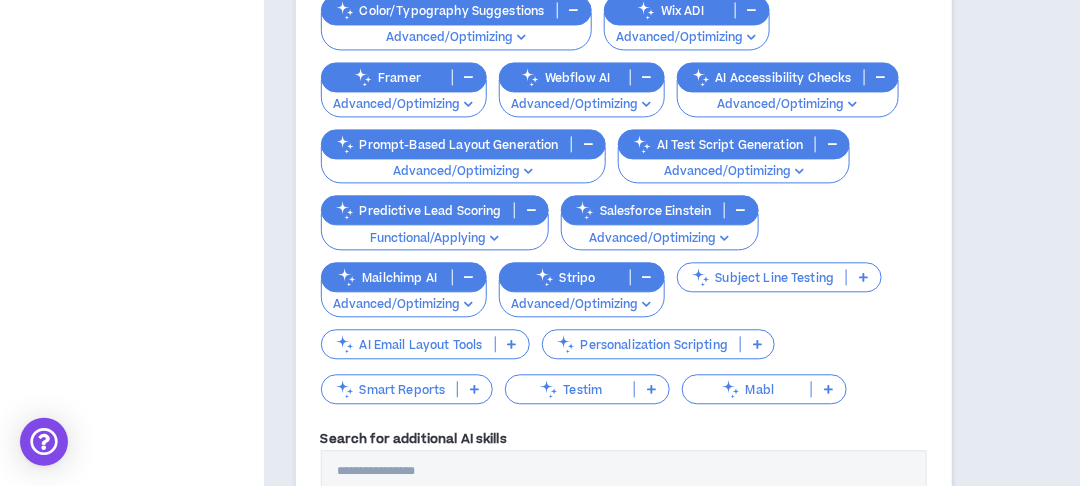 click on "Subject Line Testing" at bounding box center (762, 277) 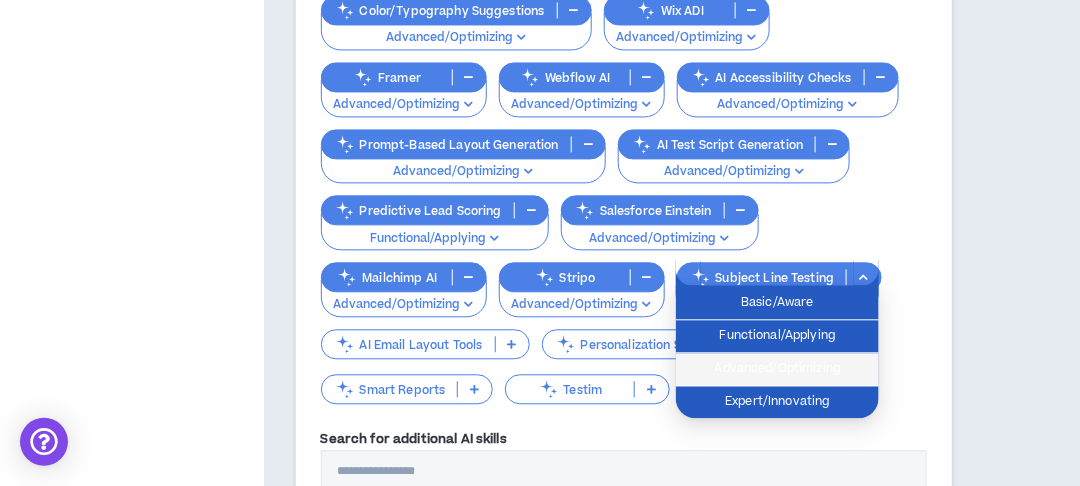 click on "Advanced/Optimizing" at bounding box center (777, 369) 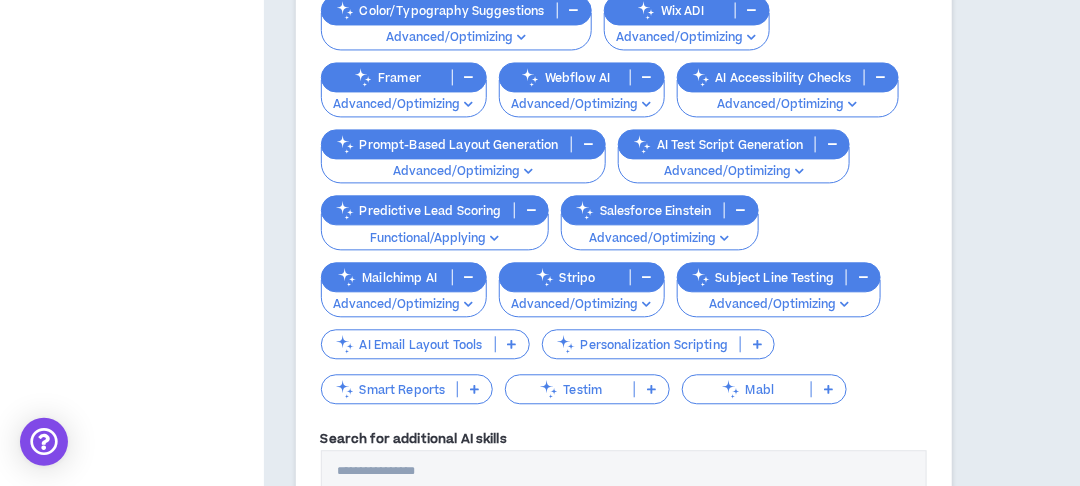 click on "Personalization Scripting" at bounding box center (642, 344) 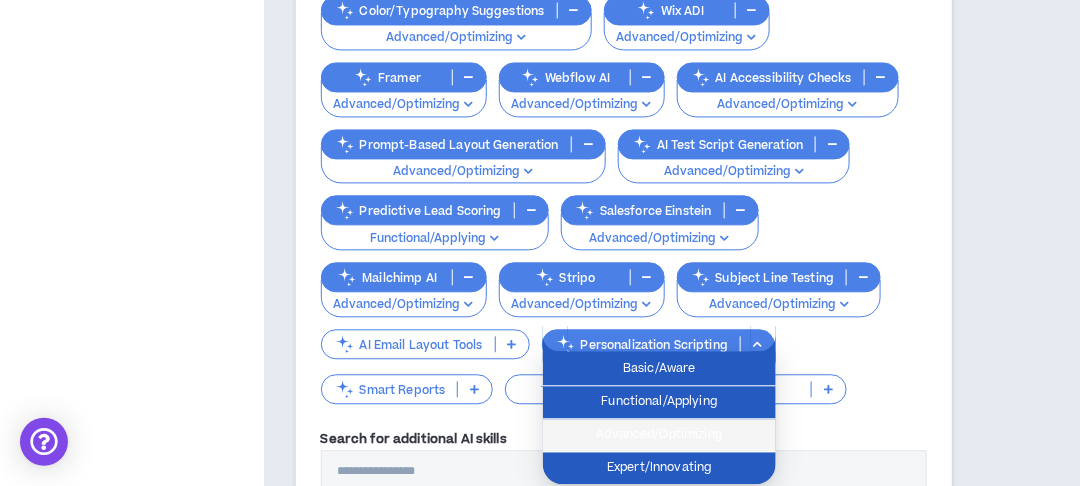 click on "Advanced/Optimizing" at bounding box center (659, 435) 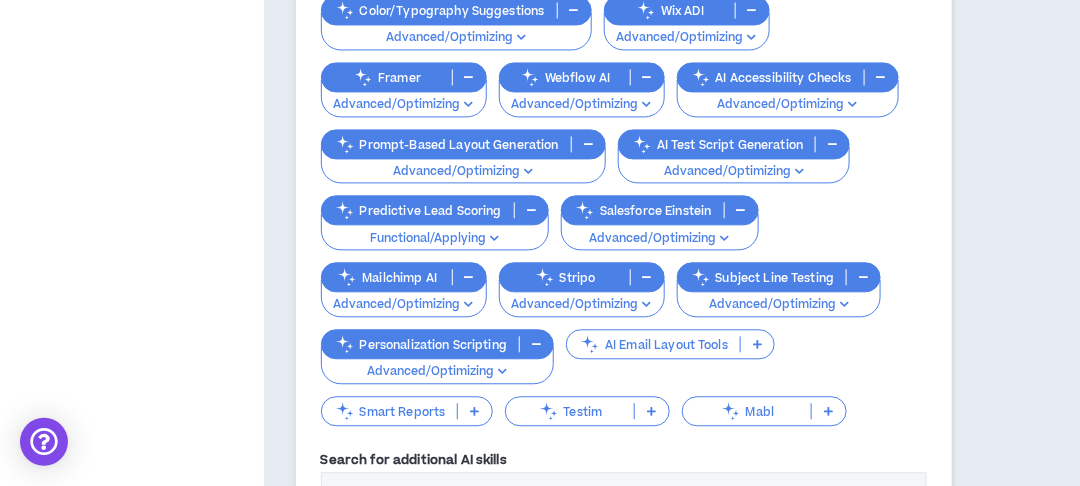 click 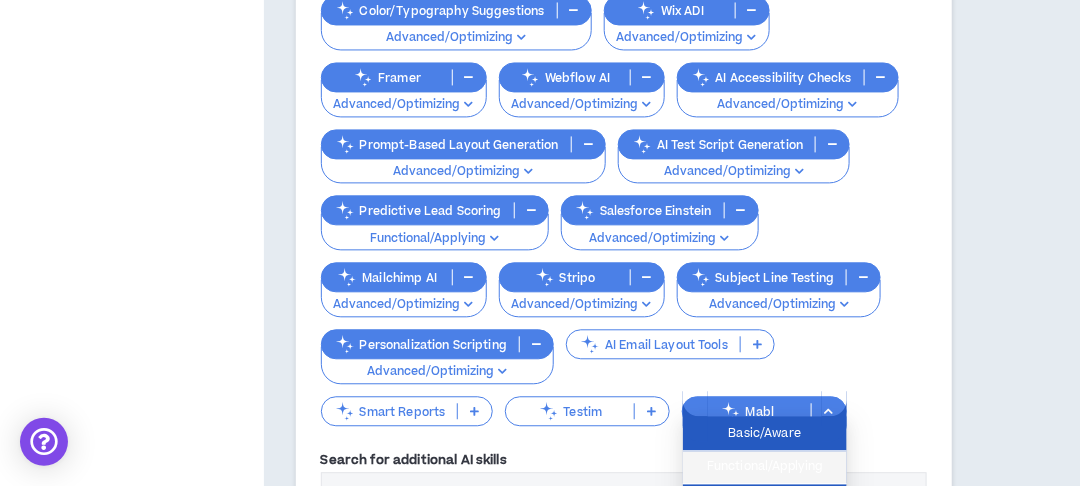 click on "Functional/Applying" at bounding box center (765, 467) 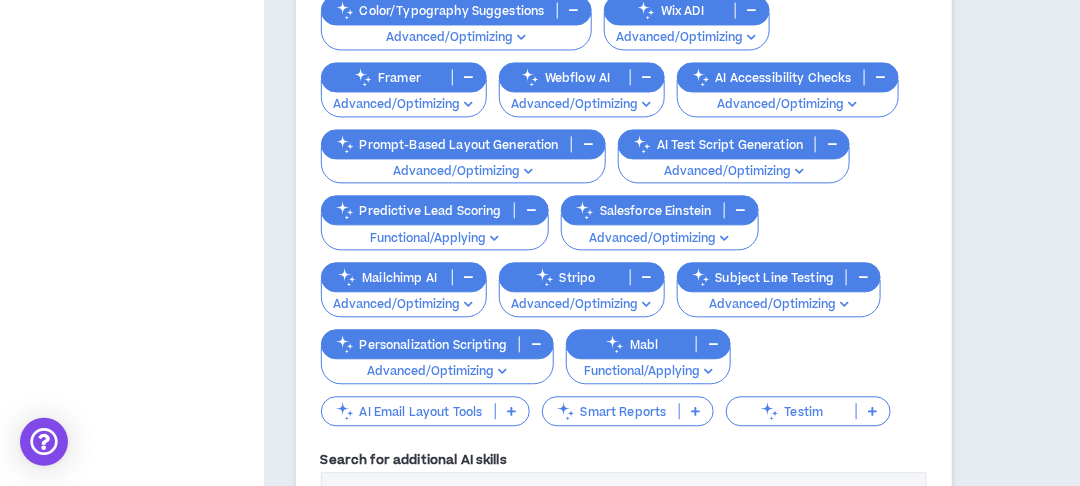 click on "Mabl" at bounding box center [648, 344] 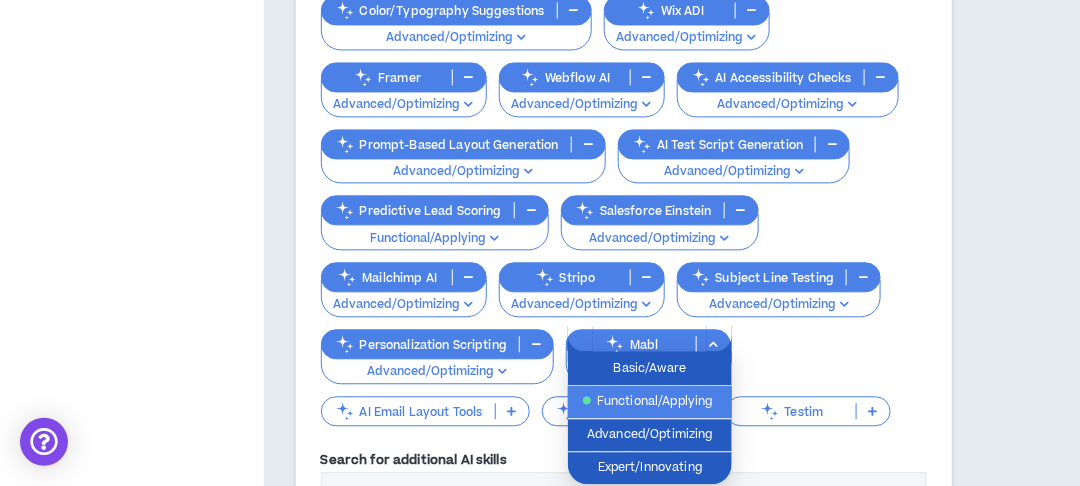 click on "AI Email Layout Tools" at bounding box center [408, 411] 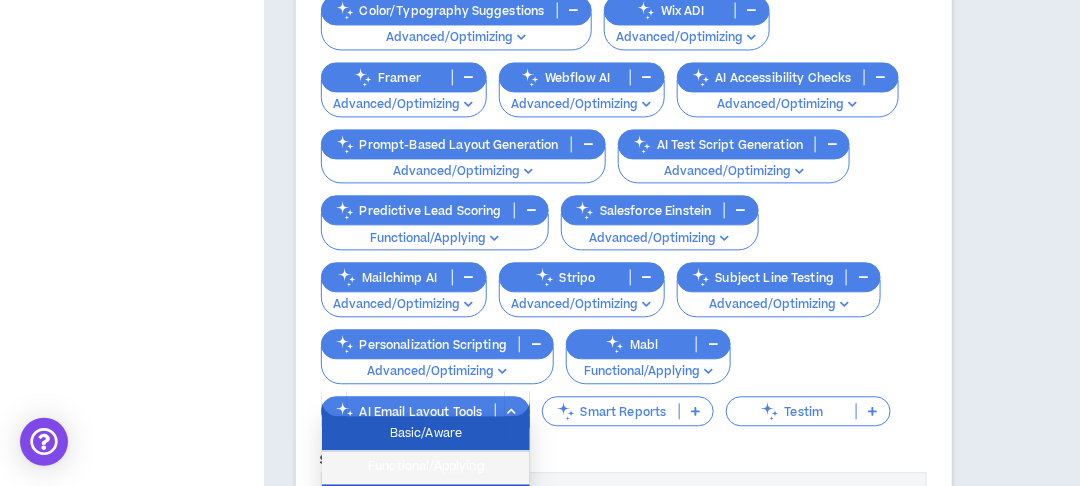 click on "Functional/Applying" at bounding box center (426, 467) 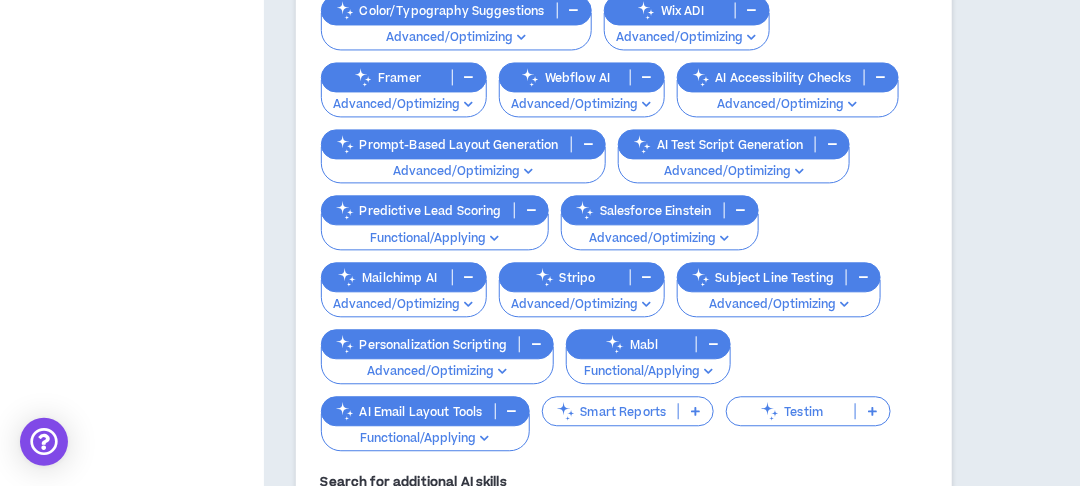scroll, scrollTop: 1234, scrollLeft: 0, axis: vertical 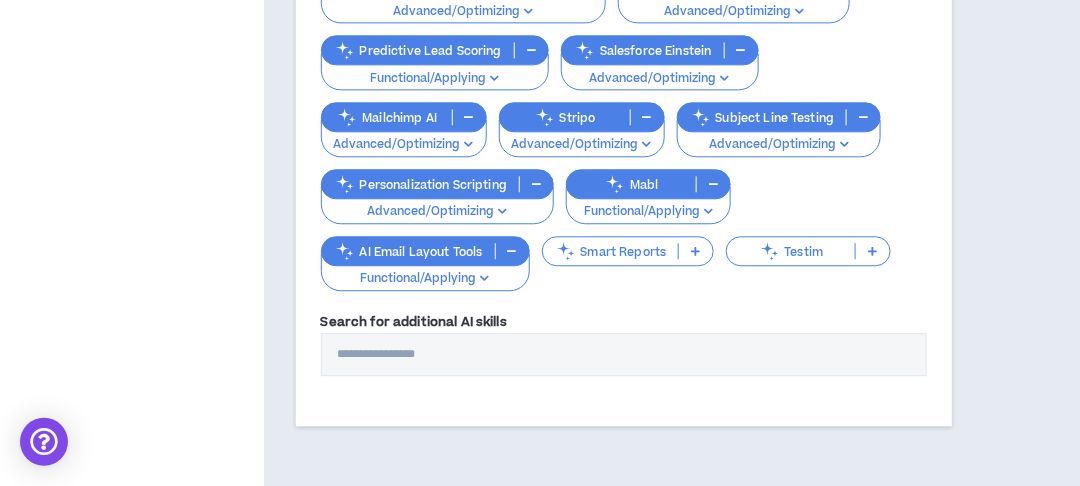 click on "Smart Reports" at bounding box center [611, 251] 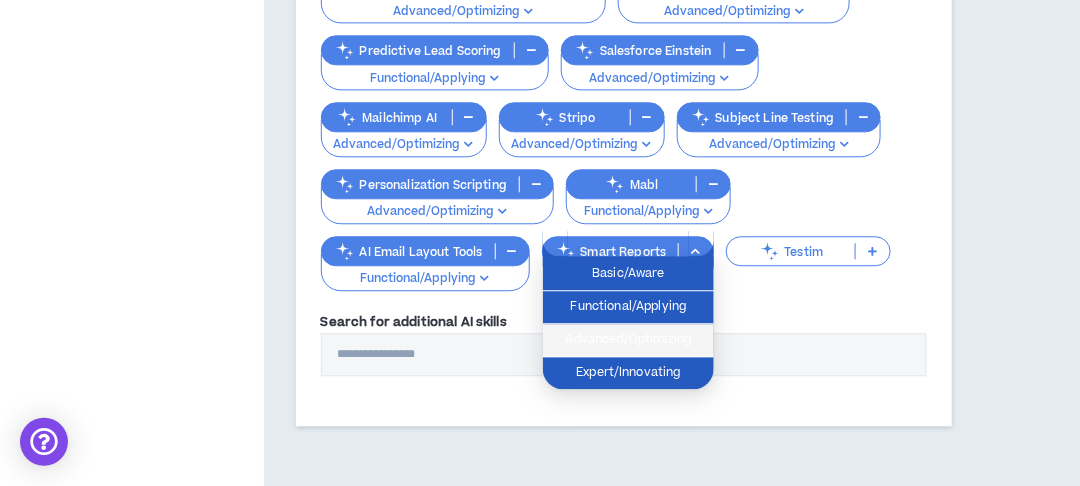 click on "Advanced/Optimizing" at bounding box center (628, 340) 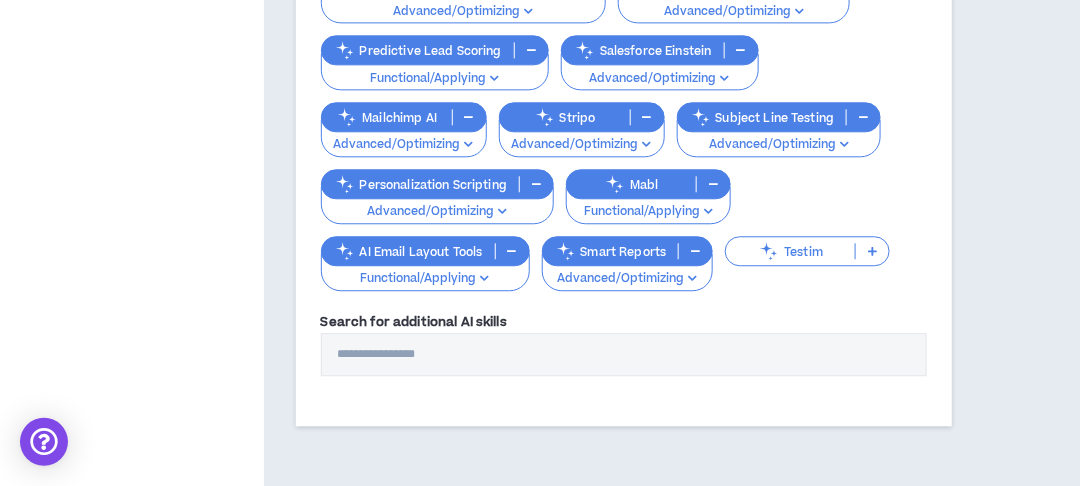 click on "Testim" at bounding box center (807, 263) 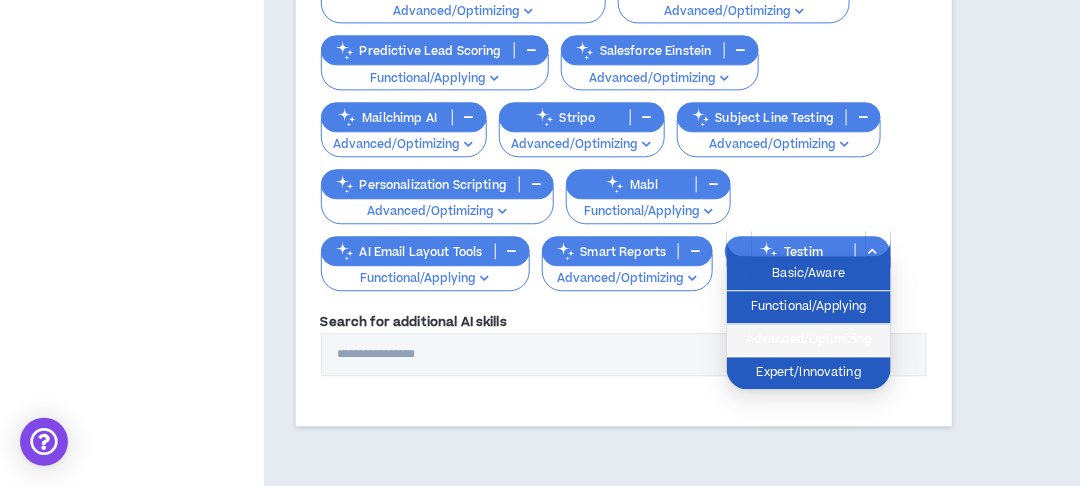 click on "Advanced/Optimizing" at bounding box center [809, 340] 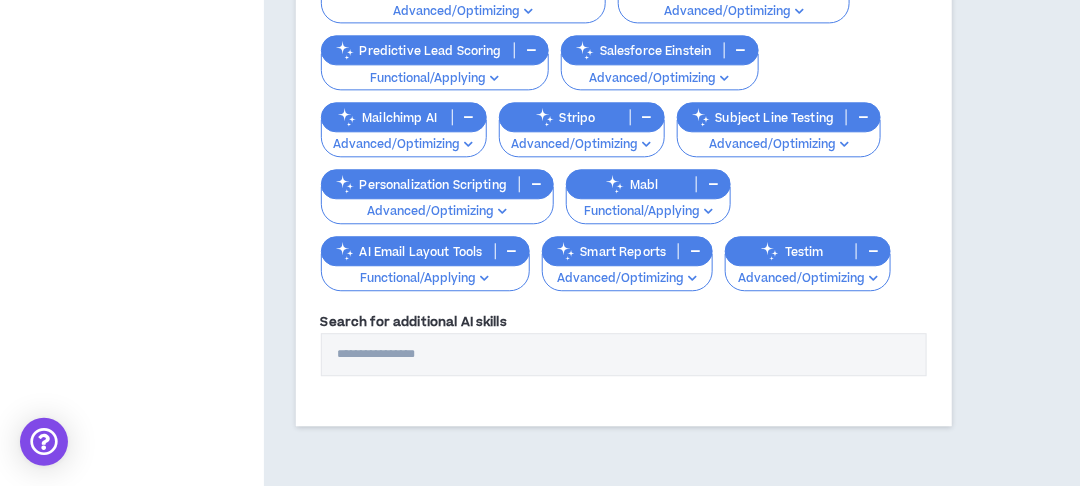 scroll, scrollTop: 1308, scrollLeft: 0, axis: vertical 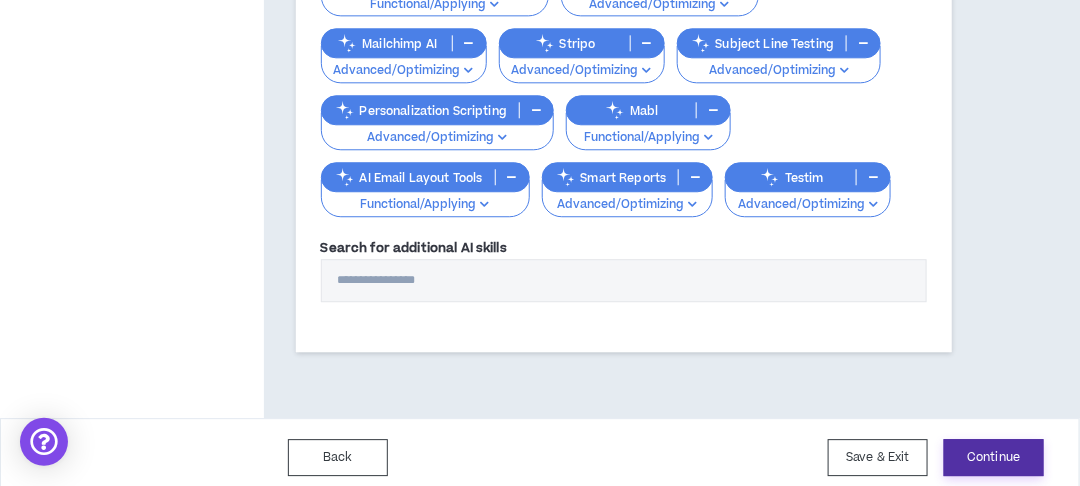 click on "Continue" at bounding box center [994, 457] 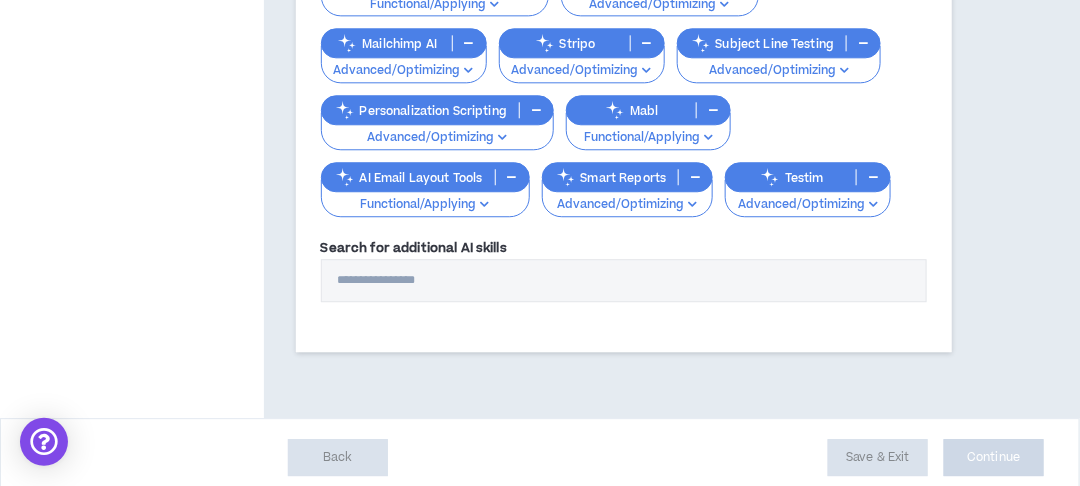 scroll, scrollTop: 1068, scrollLeft: 0, axis: vertical 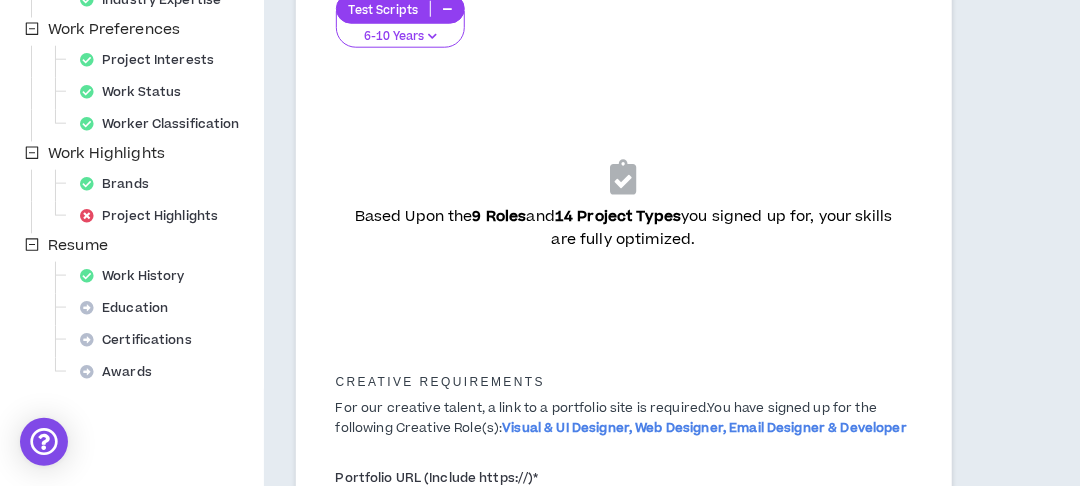 click on "Project Highlights" at bounding box center [155, 216] 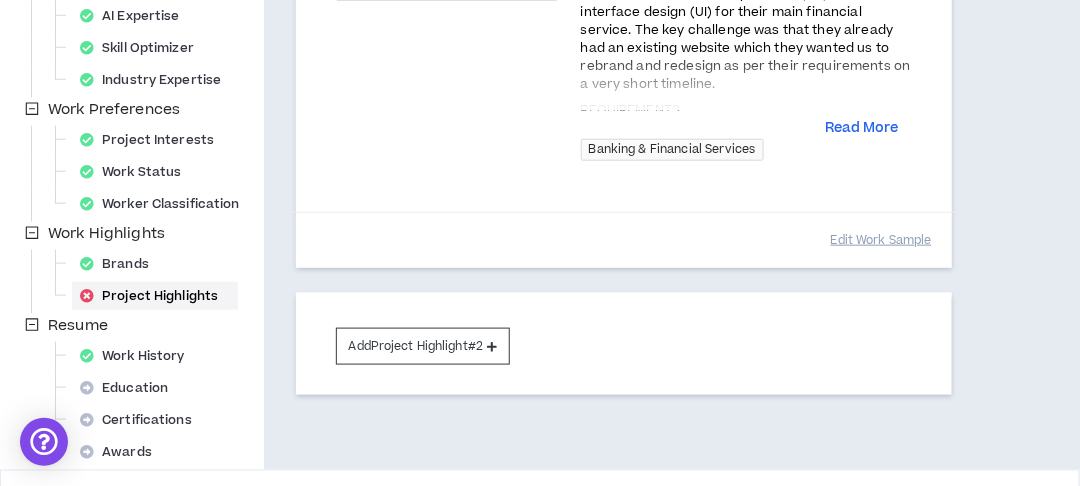 scroll, scrollTop: 540, scrollLeft: 0, axis: vertical 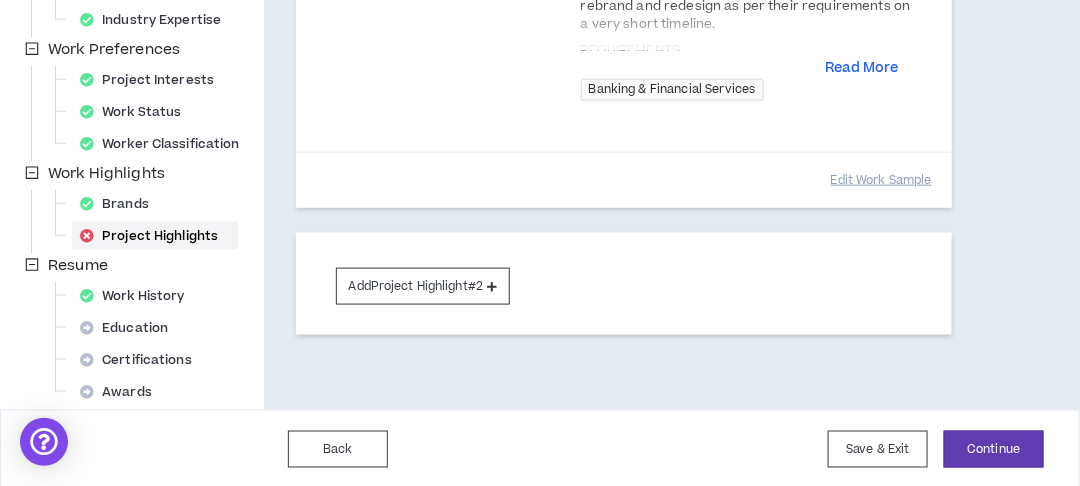 click on "Add  Project Highlight  #2" at bounding box center (423, 286) 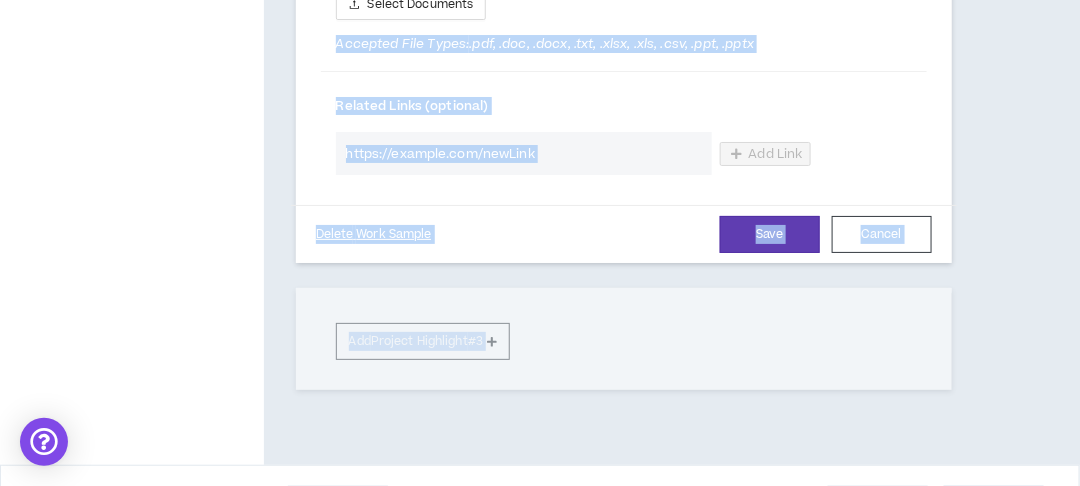 scroll, scrollTop: 2011, scrollLeft: 0, axis: vertical 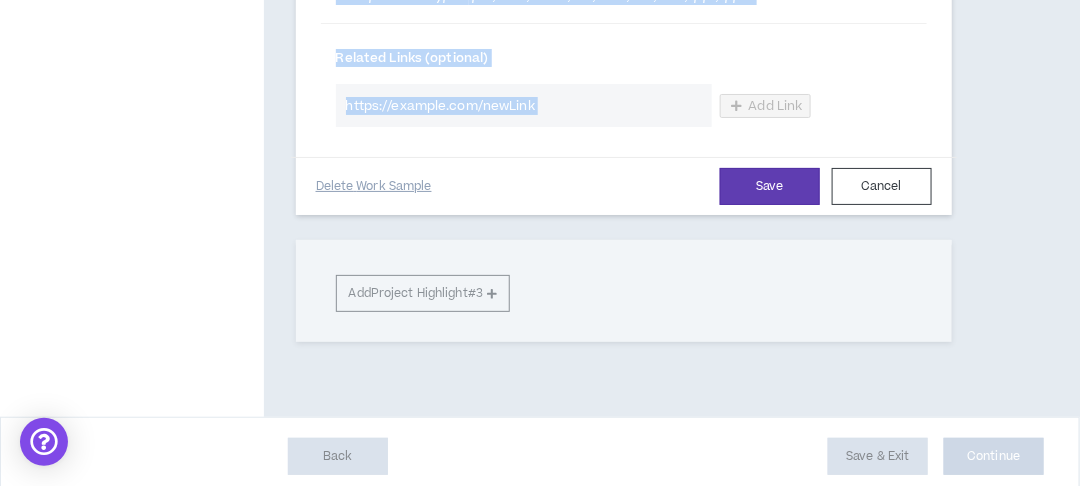 drag, startPoint x: 331, startPoint y: 108, endPoint x: 491, endPoint y: 189, distance: 179.33488 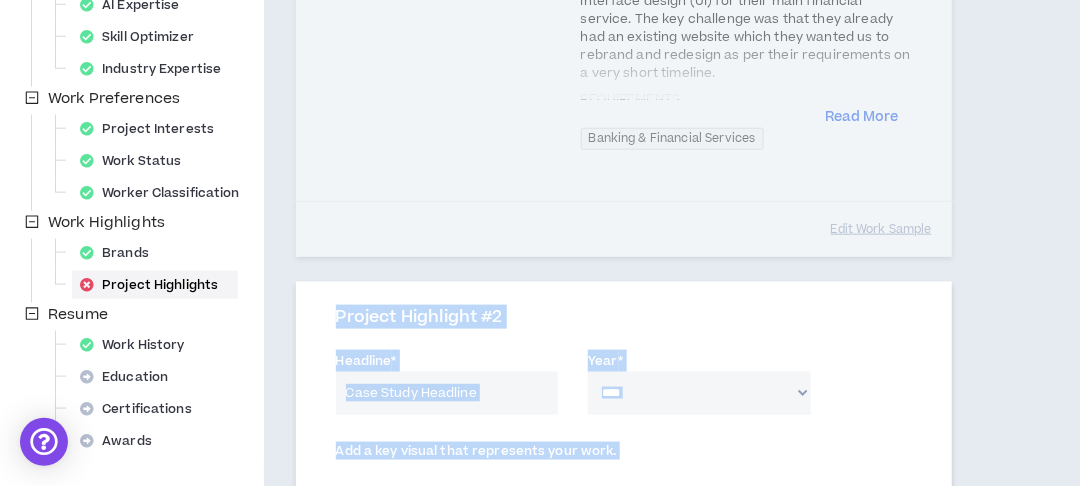 scroll, scrollTop: 0, scrollLeft: 0, axis: both 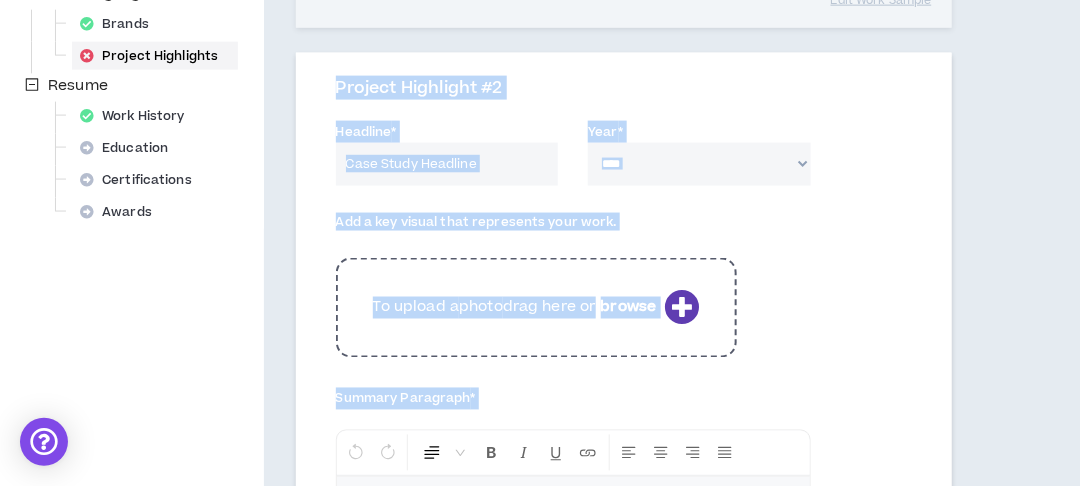 click on "Headline  *" at bounding box center [447, 164] 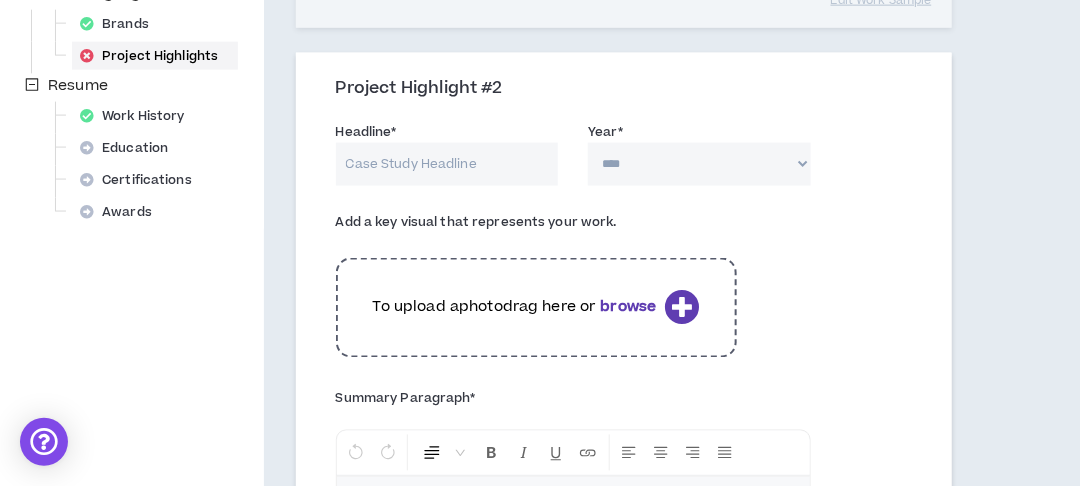 click on "Headline  *" at bounding box center [447, 164] 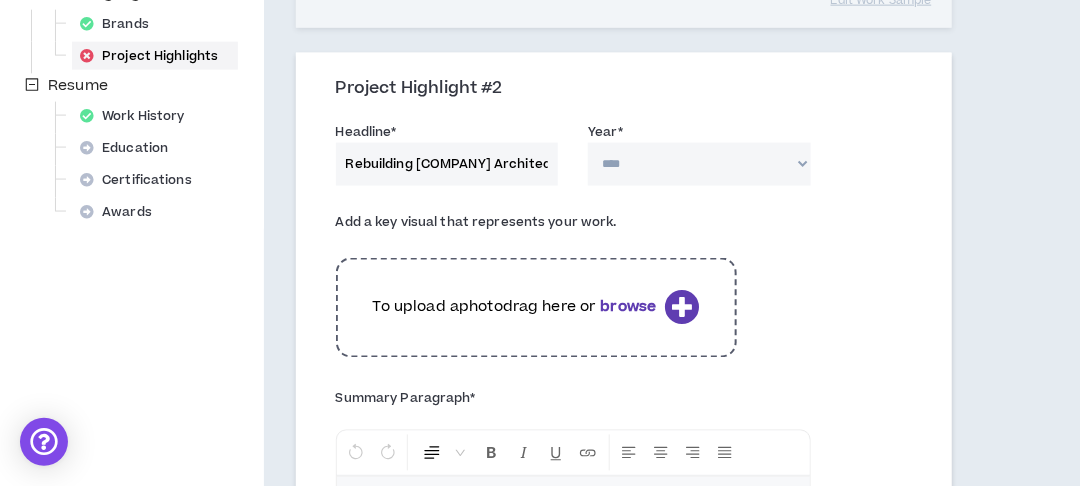 type on "Rebuilding Salesforce Architecture for Outcome-Based Healthcare Operations" 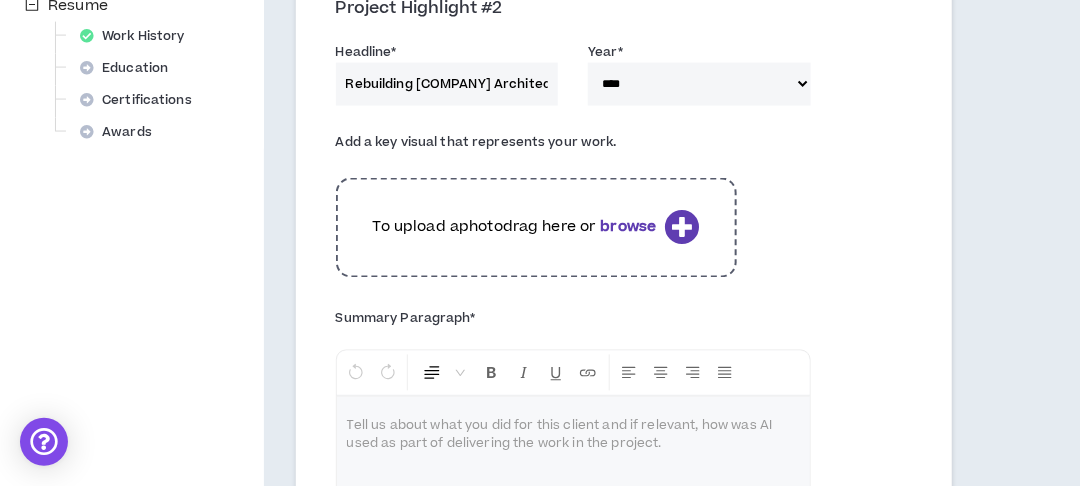 scroll, scrollTop: 880, scrollLeft: 0, axis: vertical 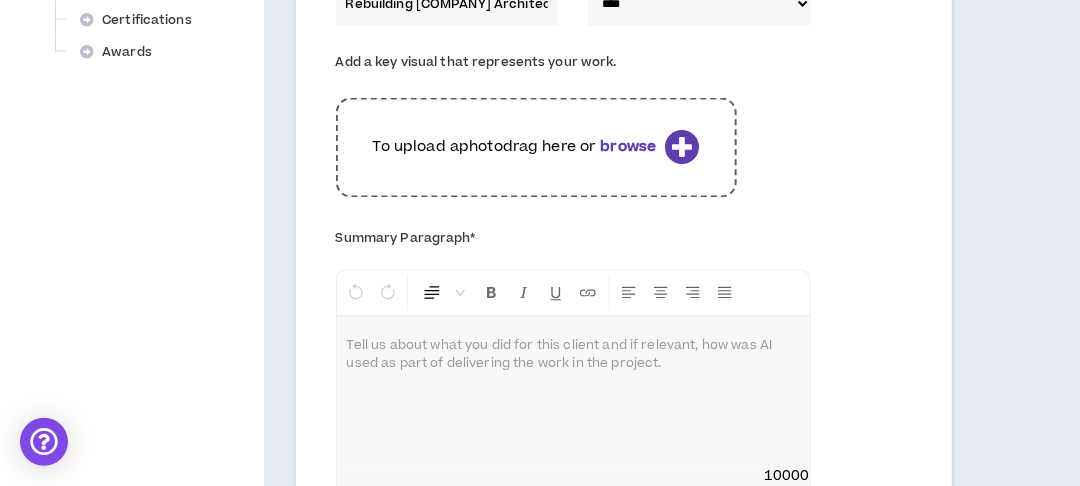 click at bounding box center (573, 392) 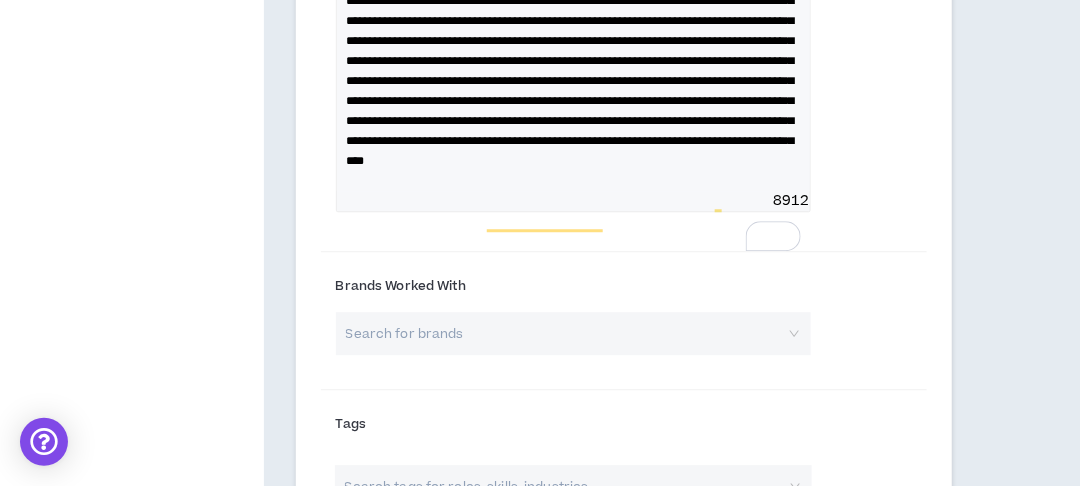 scroll, scrollTop: 1146, scrollLeft: 0, axis: vertical 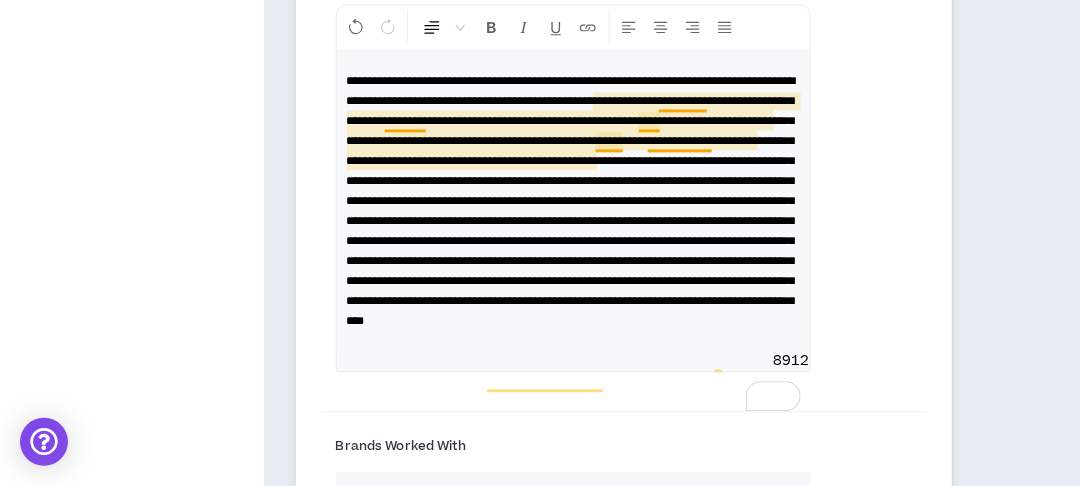 click on "Talent Tools Uttam 89%   Complete Your profile is approved Preview   Client View Edit Your Profile Background Basic Information Bio Video Interview References Expertise Roles & Skills AI Expertise Skill Optimizer Industry Expertise Work Preferences Project Interests Work Status Worker Classification Work Highlights Brands Project Highlights Resume Work History Education Certifications Awards Project Highlights At least 2 Project Highlights are required. Show clients what you’re capable of. Below, upload documents that highlight your best work. Project Highlight #1 Bread Financial (formerly Bread Payments) Preview Project Overview - Year:  2017 CHALLENGE
The client was looking for a professional and customized WordPress website with an excellent user experience (UX) and user interface design (UI) for their main financial service. The key challenge was that they already had an existing website which they wanted us to rebrand and redesign as per their requirements on a very short timeline." at bounding box center [540, -903] 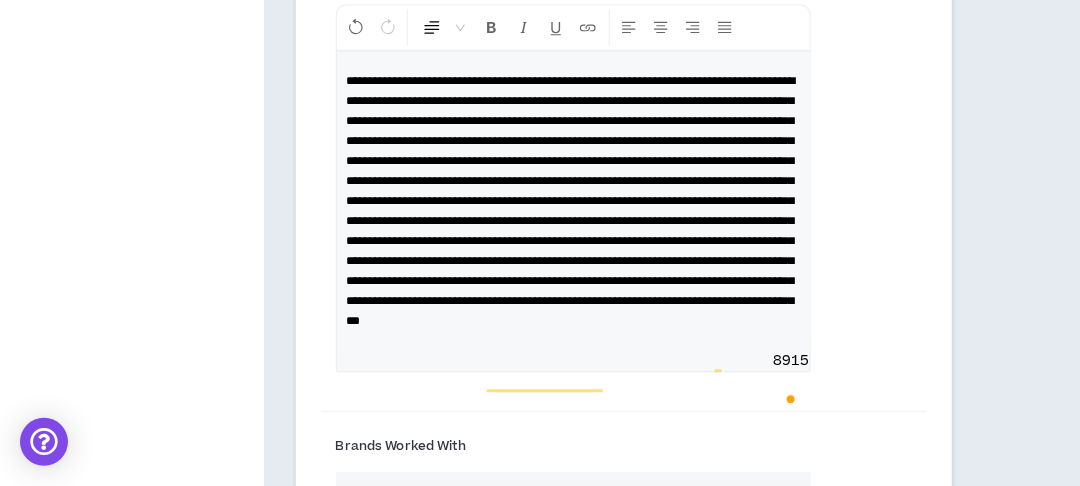 type 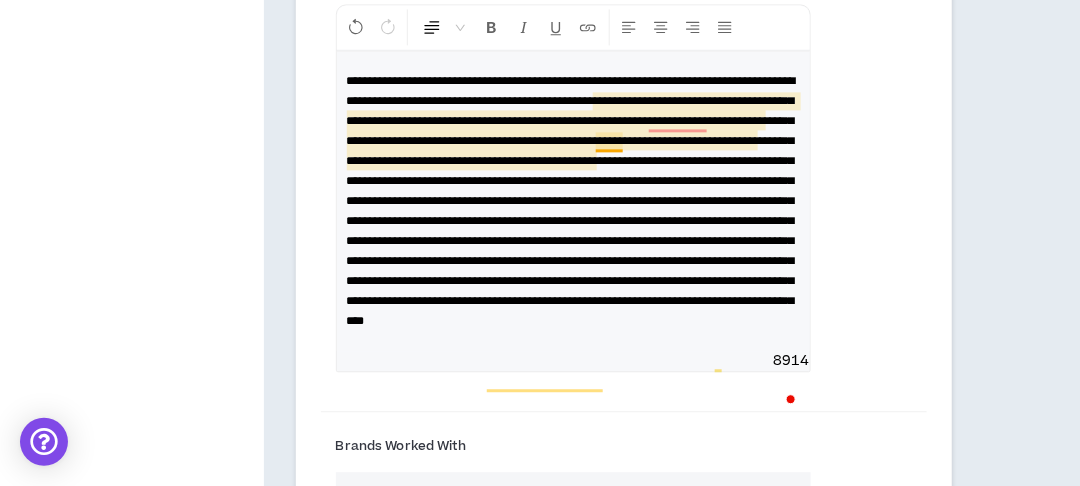 click at bounding box center (571, 201) 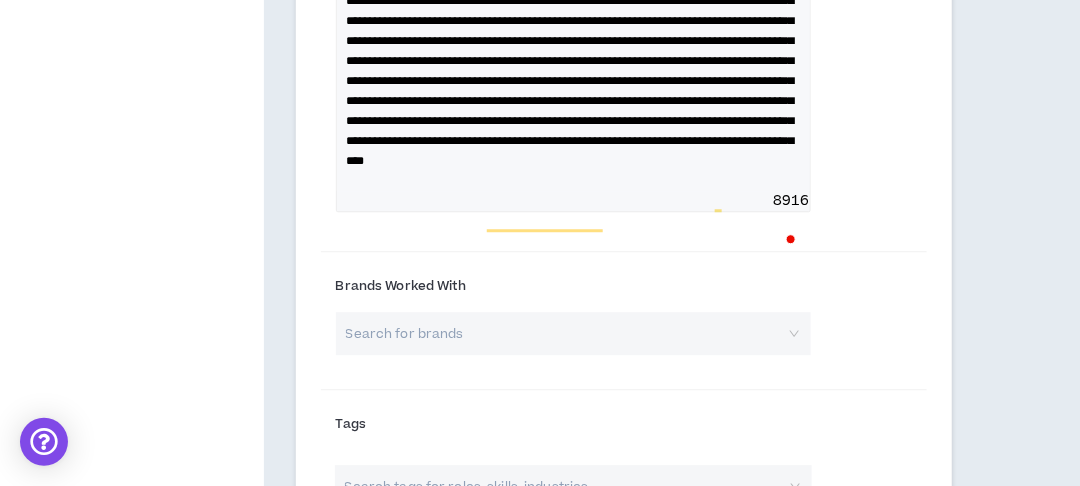 scroll, scrollTop: 1546, scrollLeft: 0, axis: vertical 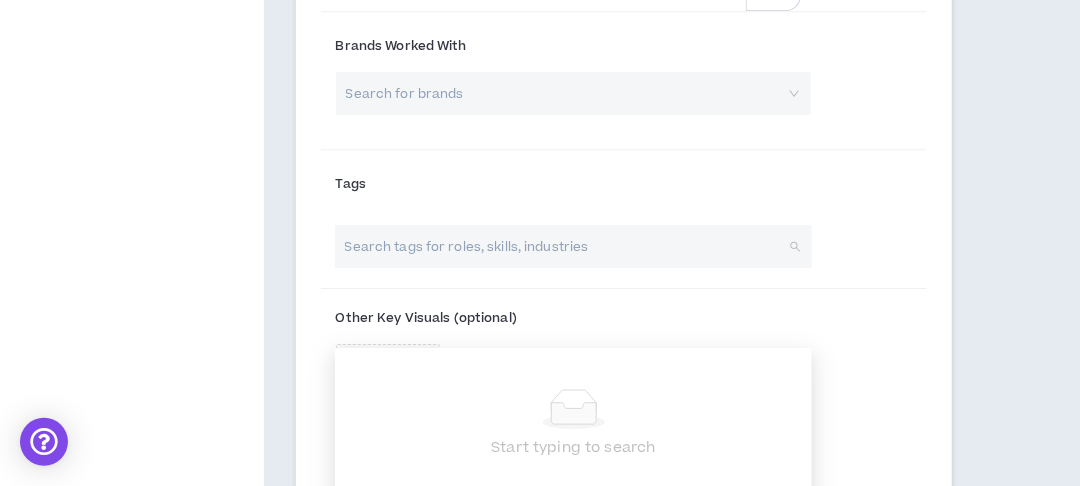 paste on "Salesforce Developer, Healthcare, Apex, LWC, API Integration, Experience Cloud, CSAT Automation, EHR Integration, HIPAA Compliance" 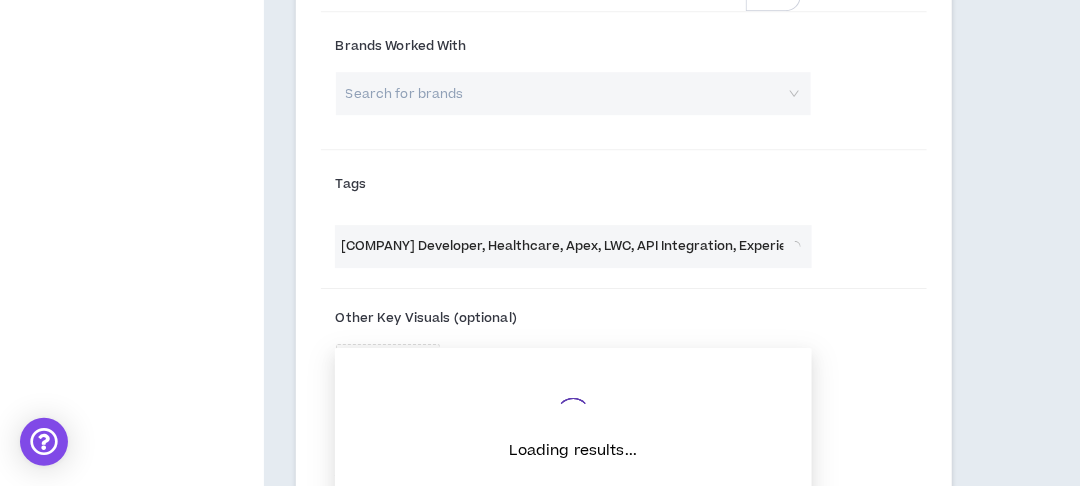scroll, scrollTop: 0, scrollLeft: 403, axis: horizontal 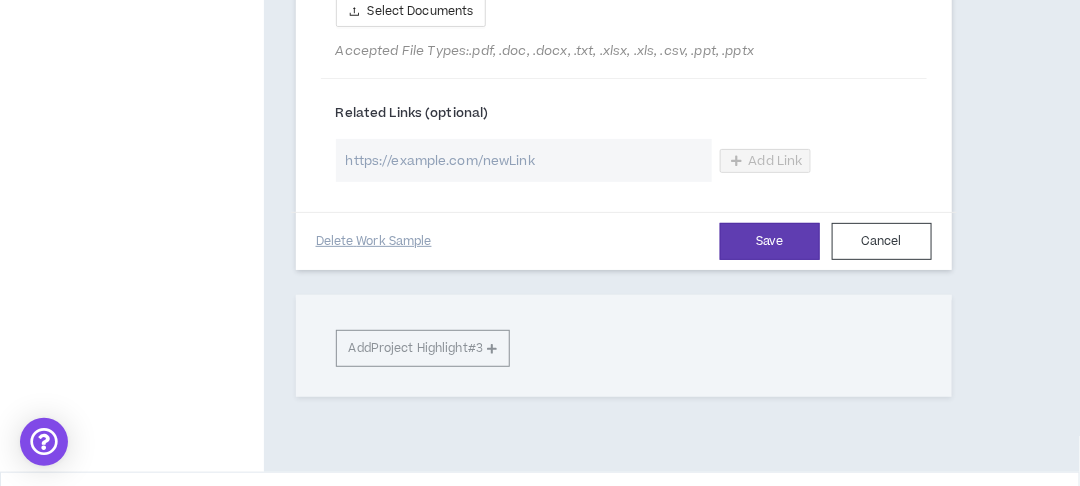 type on "Salesforce Developer, Healthcare, Apex, LWC, API Integration, Experience Cloud, CSAT Automation, EHR Integration, HIPAA Compliance" 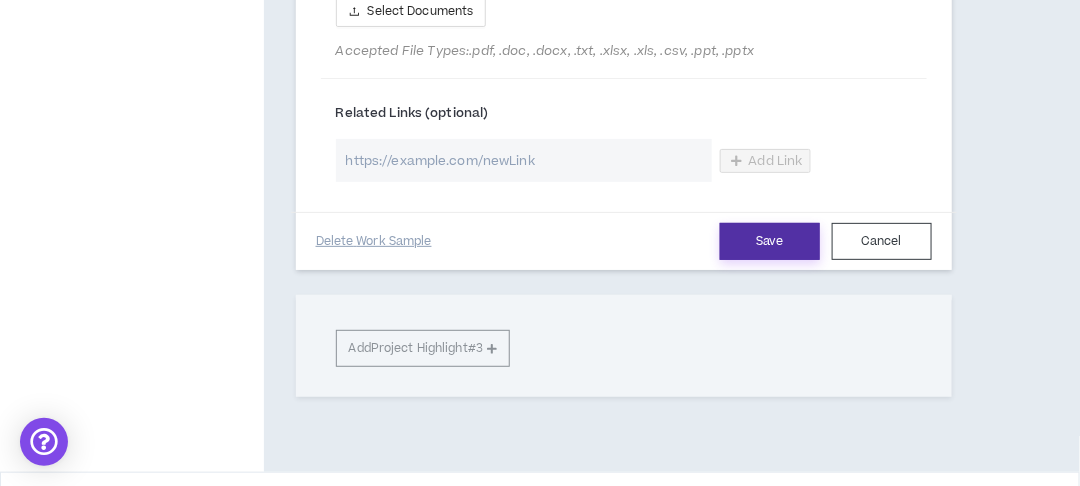type 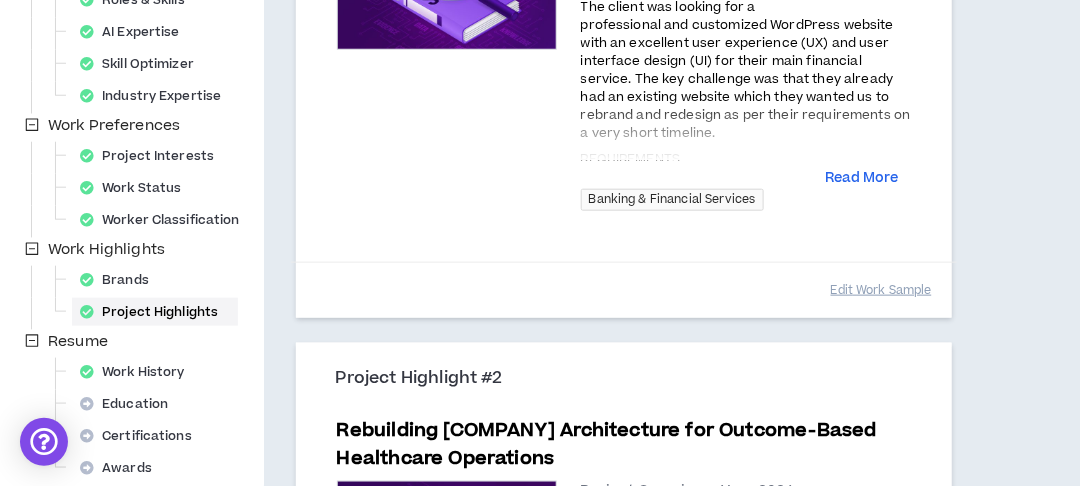 scroll, scrollTop: 704, scrollLeft: 0, axis: vertical 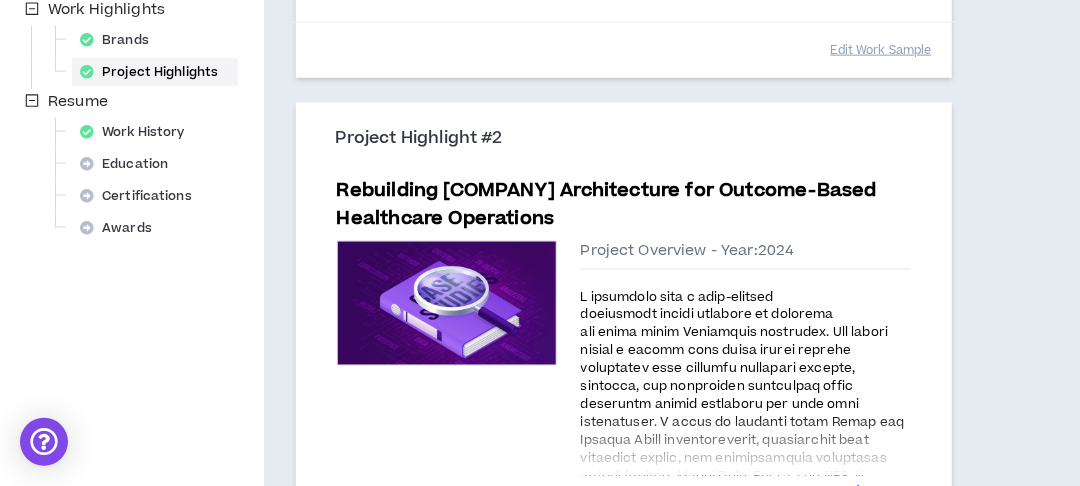 click on "Project Overview - Year:  2024" at bounding box center [746, 255] 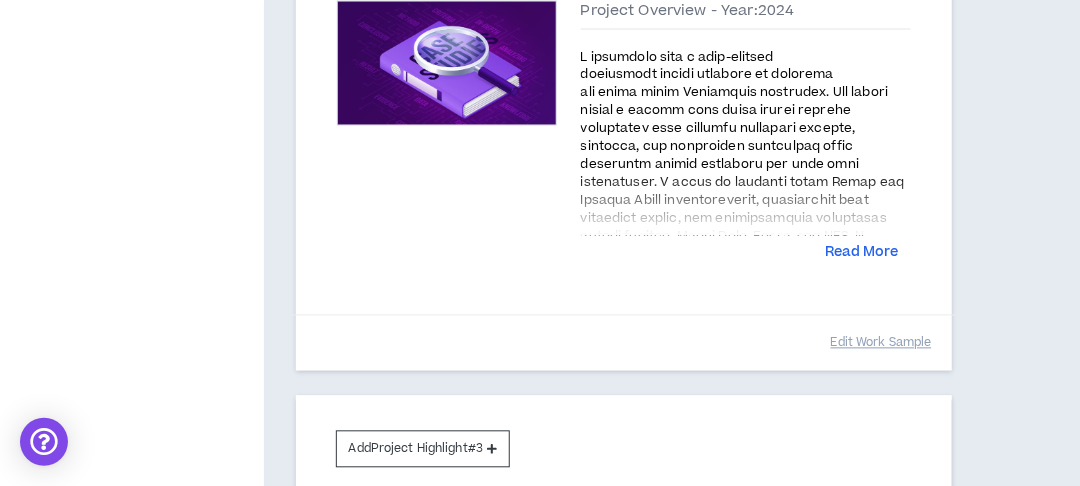 scroll, scrollTop: 1104, scrollLeft: 0, axis: vertical 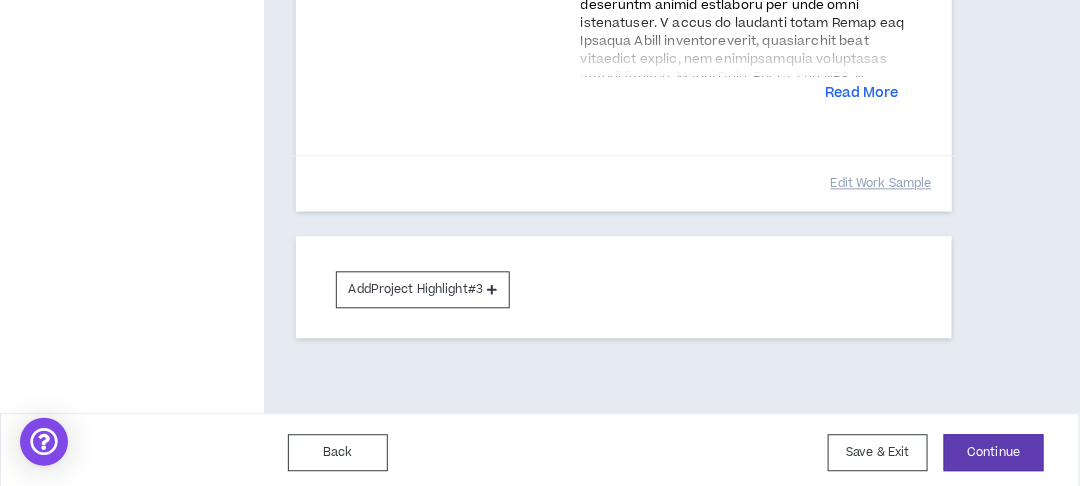 click on "Add  Project Highlight  #3" at bounding box center (423, 289) 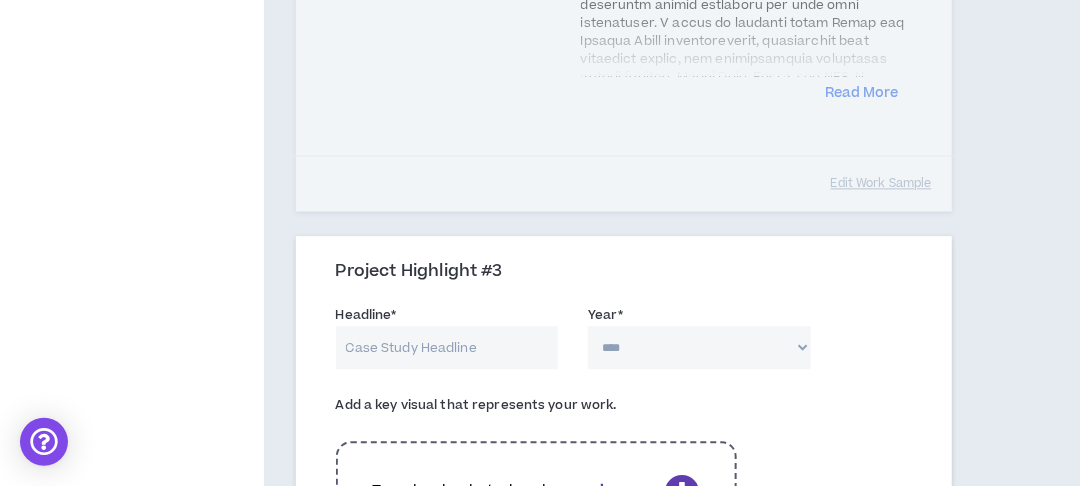 click on "Headline  *" at bounding box center [447, 347] 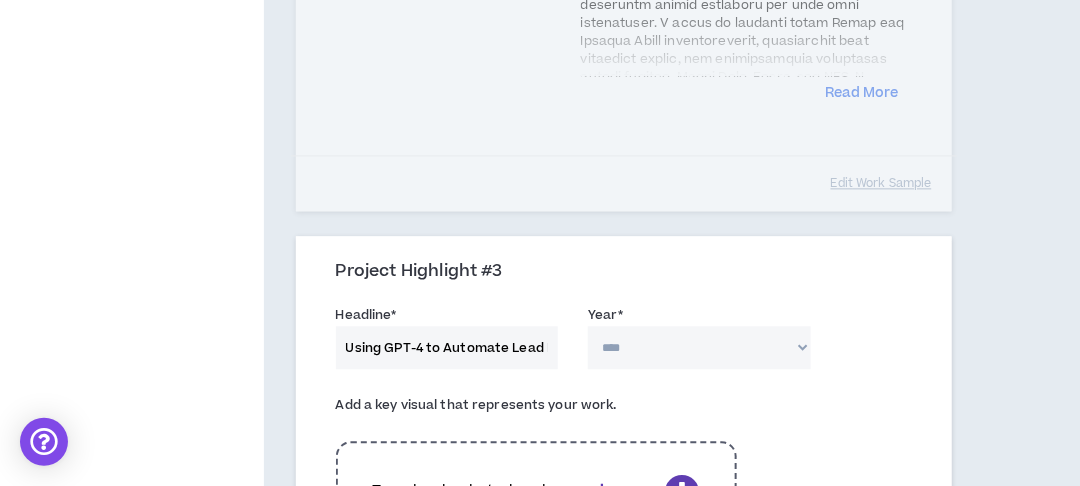 scroll, scrollTop: 0, scrollLeft: 350, axis: horizontal 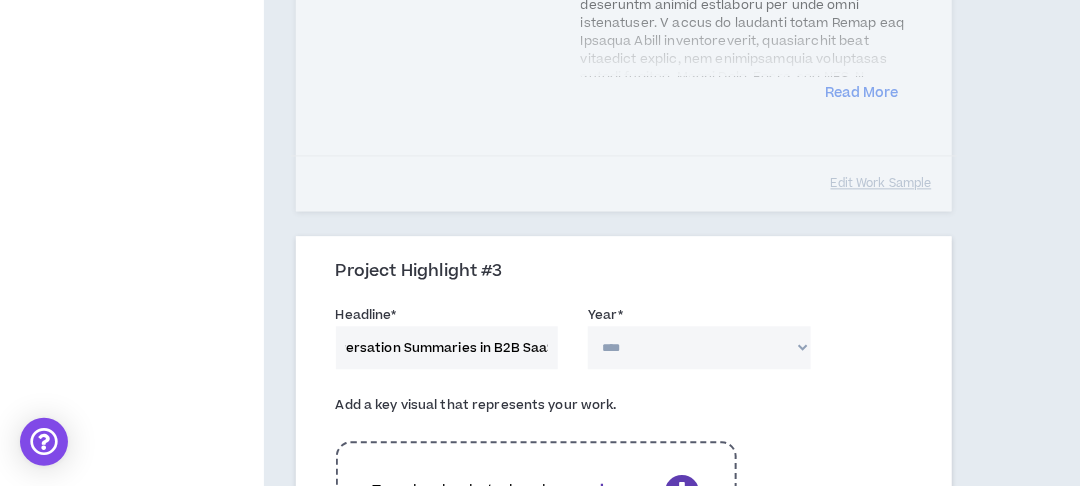 type on "Using GPT-4 to Automate Lead Prioritization and Conversation Summaries in B2B SaaS" 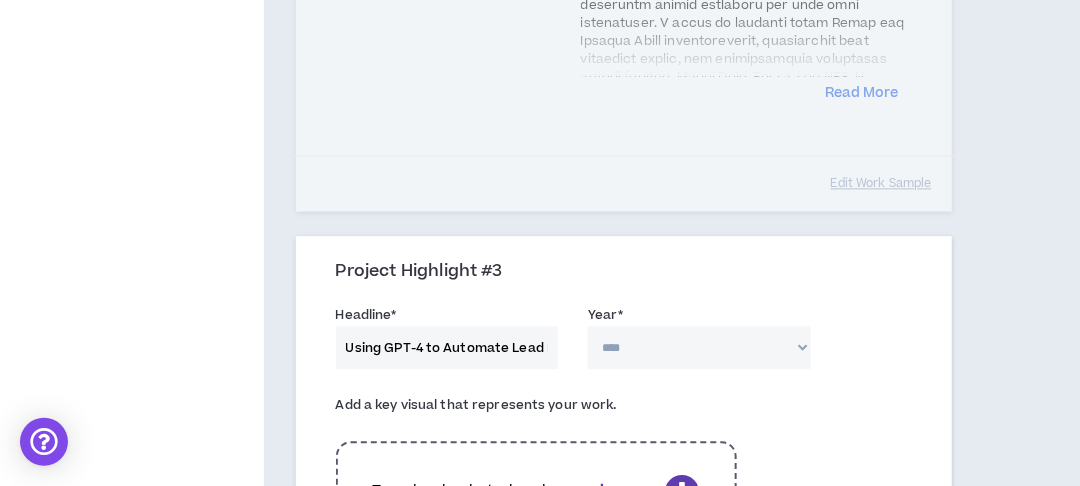 select on "****" 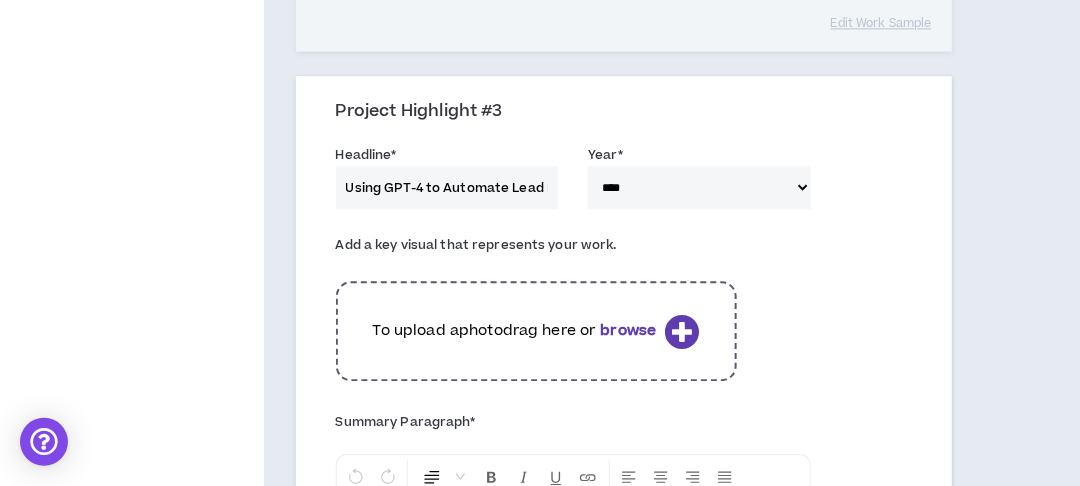 scroll, scrollTop: 1424, scrollLeft: 0, axis: vertical 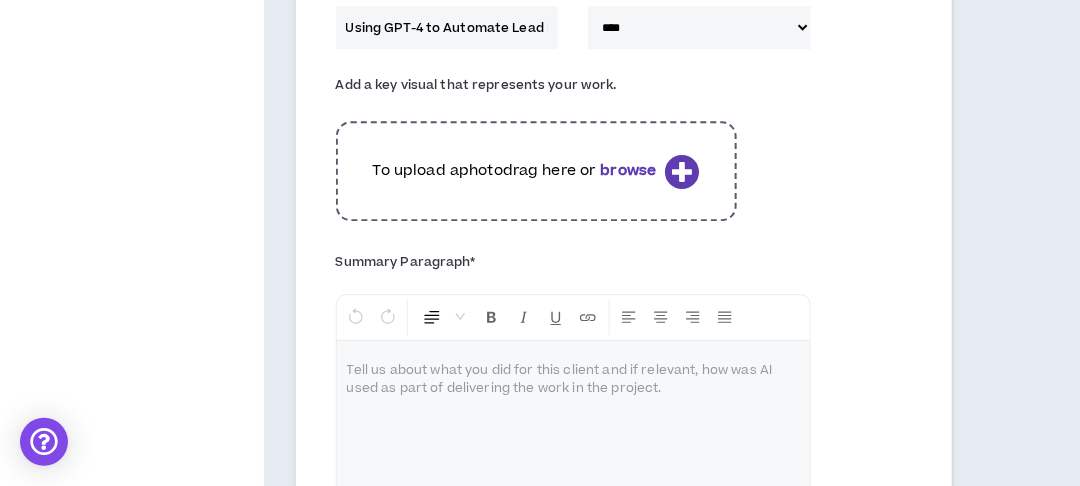 click at bounding box center (573, 416) 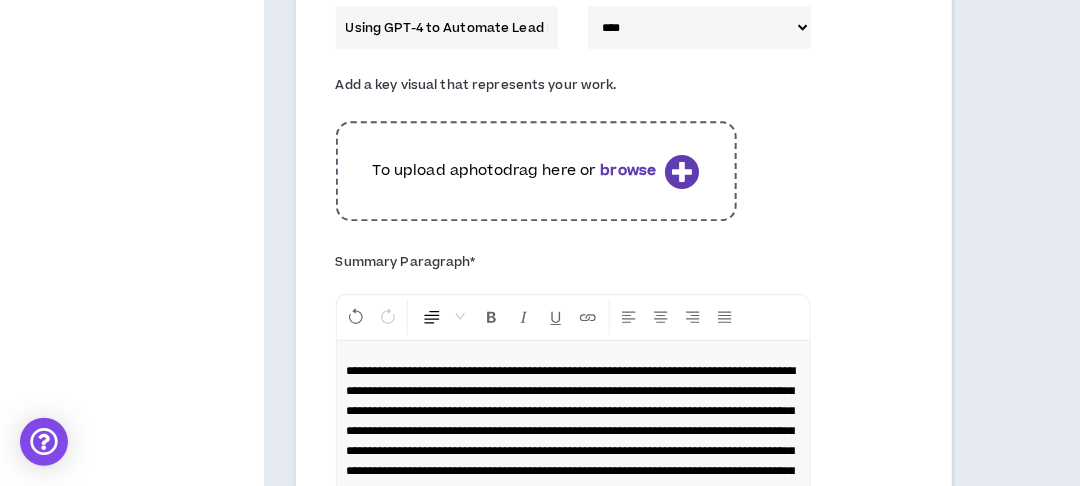 scroll, scrollTop: 1873, scrollLeft: 0, axis: vertical 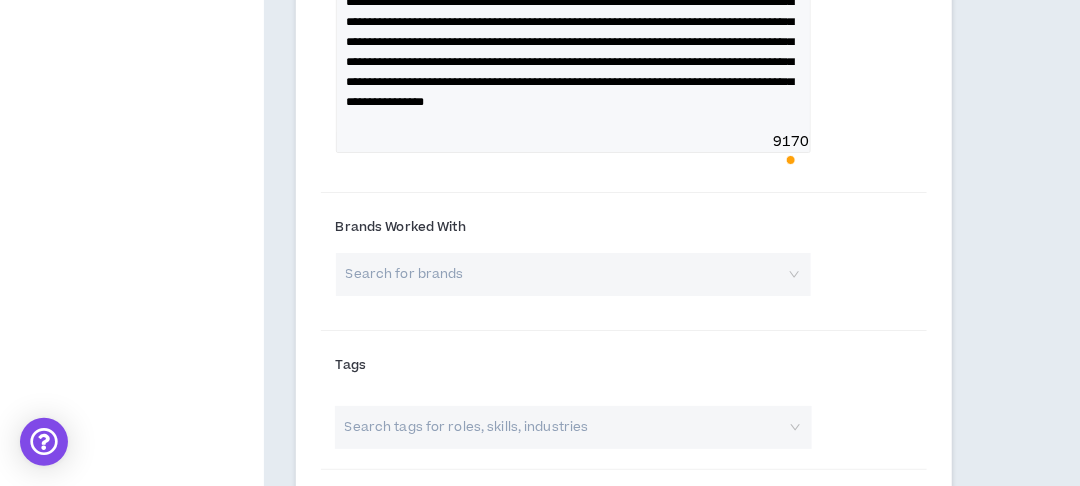 click at bounding box center (566, 274) 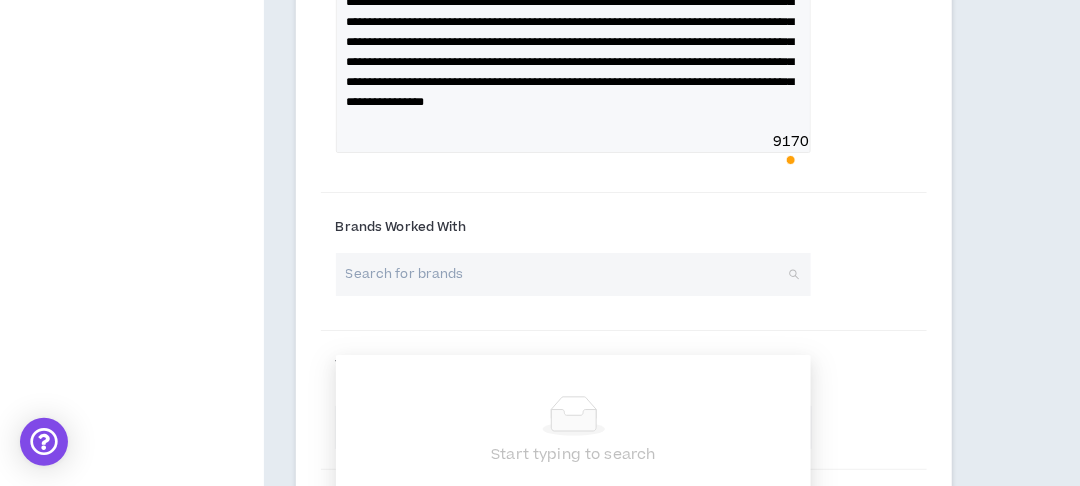paste on "AI, GPT-4 Integration, Node.js, NLP, Conversation Summarization, Lead Scoring, Sentiment Analysis, CRM Enrichment" 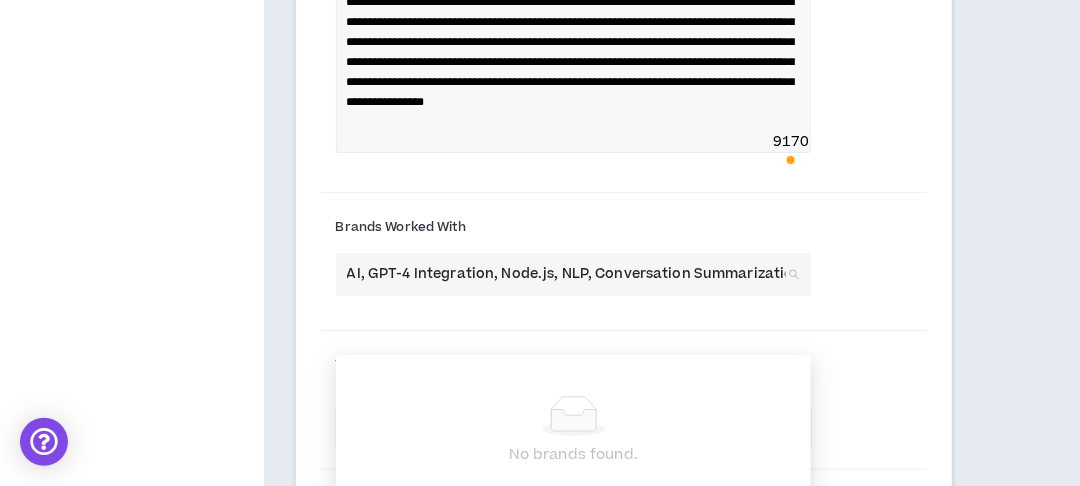scroll, scrollTop: 0, scrollLeft: 368, axis: horizontal 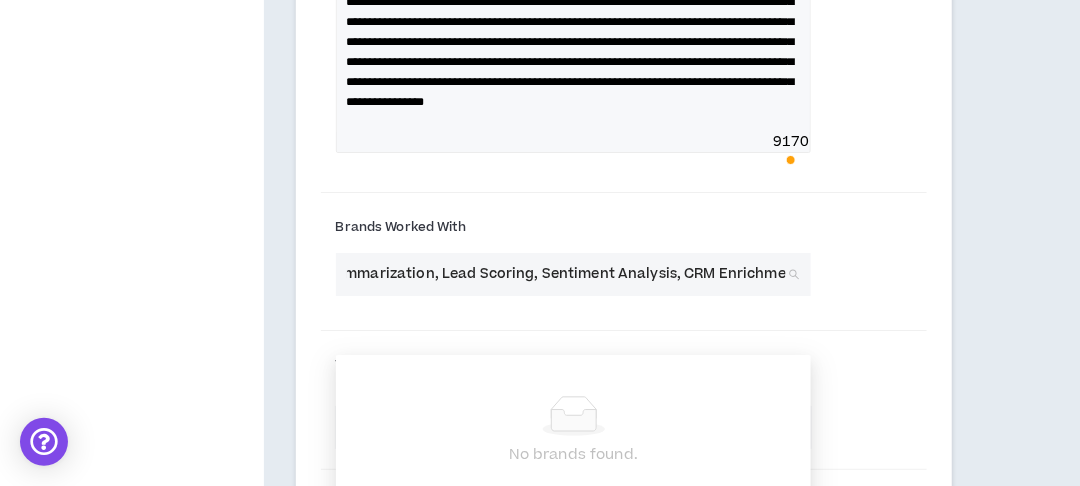 type 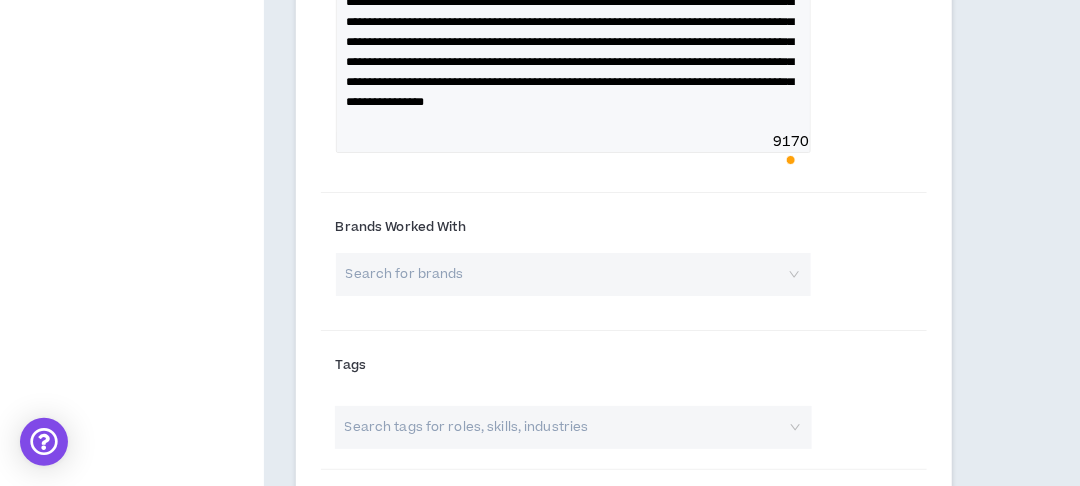 click on "Brands Worked With Search for brands" at bounding box center (624, 263) 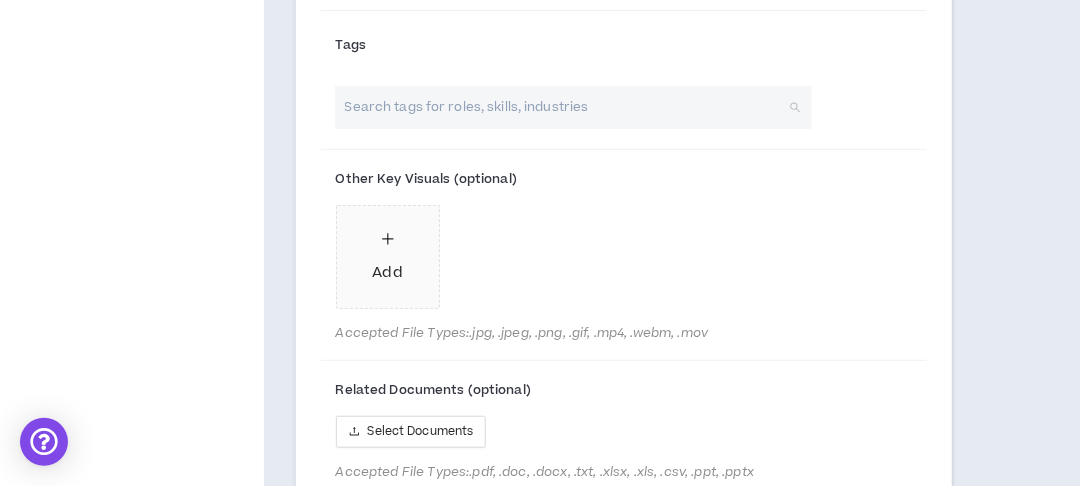 click at bounding box center [563, 107] 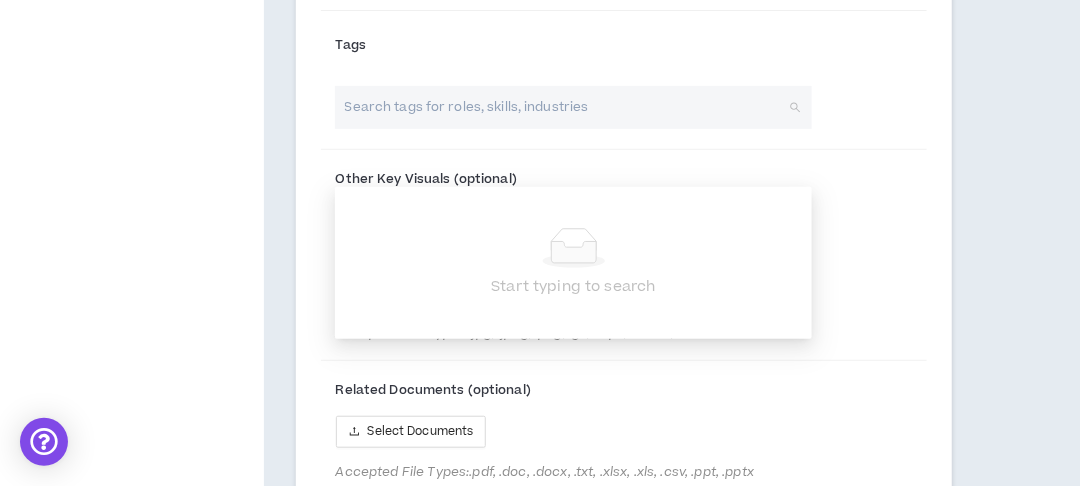 paste on "AI, GPT-4 Integration, Node.js, NLP, Conversation Summarization, Lead Scoring, Sentiment Analysis, CRM Enrichment" 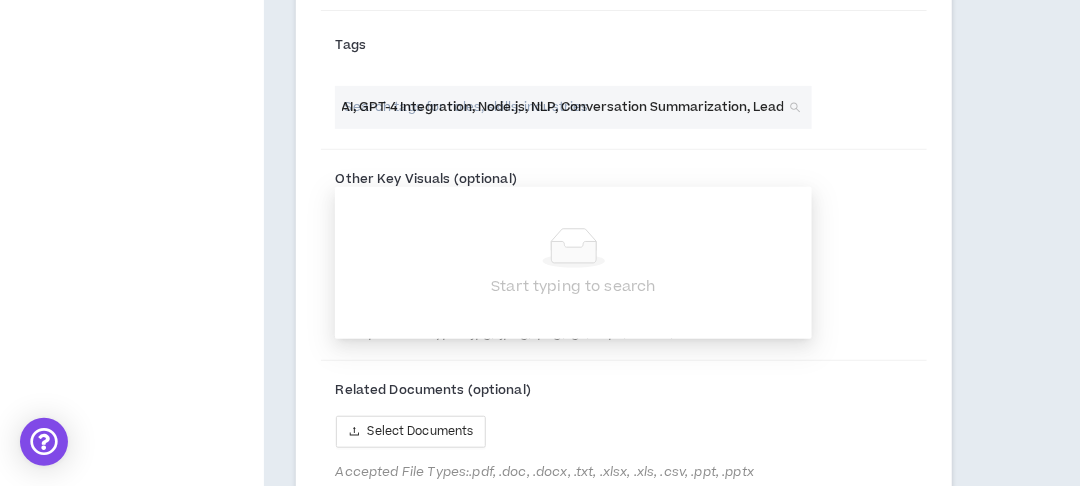 scroll, scrollTop: 0, scrollLeft: 290, axis: horizontal 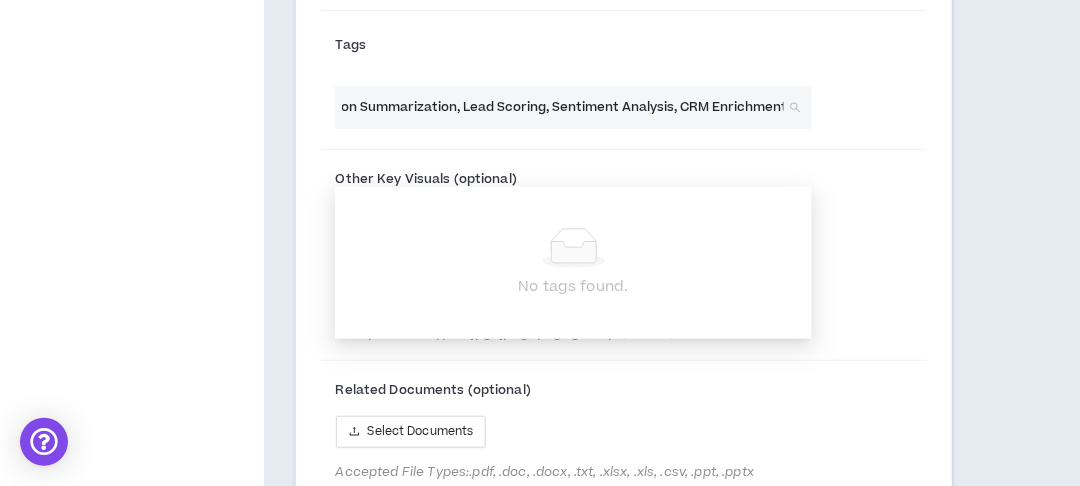 type on "AI, GPT-4 Integration, Node.js, NLP, Conversation Summarization, Lead Scoring, Sentiment Analysis, CRM Enrichment" 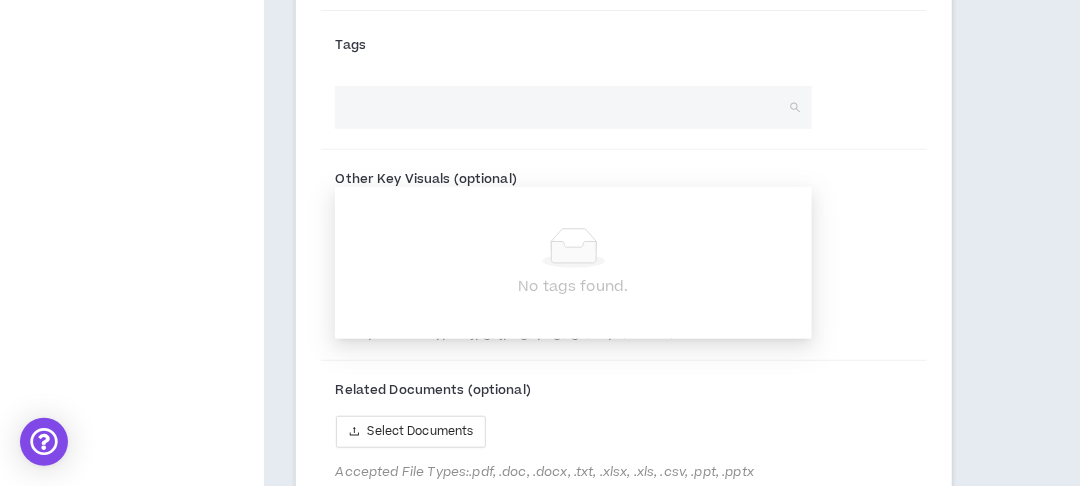click on "Project Highlight #3 Headline  * Using GPT-4 to Automate Lead Prioritization and Conversation Summaries in B2B SaaS Year  * **** **** **** **** **** **** **** **** **** **** **** **** **** **** **** **** **** **** **** **** **** **** **** **** **** **** **** **** **** **** **** **** **** **** **** **** **** **** **** **** **** **** **** **** **** **** **** **** **** **** **** **** **** **** **** **** **** **** **** **** **** **** **** **** **** **** **** **** **** **** **** **** **** **** **** **** **** **** **** **** **** **** **** **** **** **** **** **** **** **** **** **** **** **** **** **** **** **** **** **** **** **** **** **** **** **** **** **** **** **** **** **** **** **** **** **** **** **** **** **** **** **** **** **** **** **** **** Add a key visual that represents your work. To upload a  photo  drag here or browse Summary Paragraph  * Normal   9170 Brands Worked With Search for brands Tags Search tags for roles, skills, industries Other Key Visuals (optional) Add Accepted File Types:  Save" at bounding box center [624, -79] 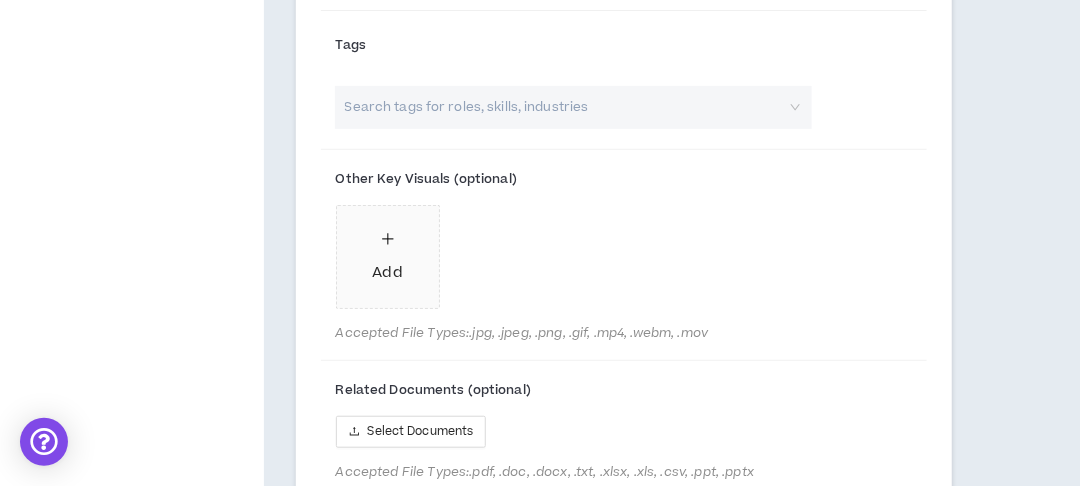 scroll, scrollTop: 2273, scrollLeft: 0, axis: vertical 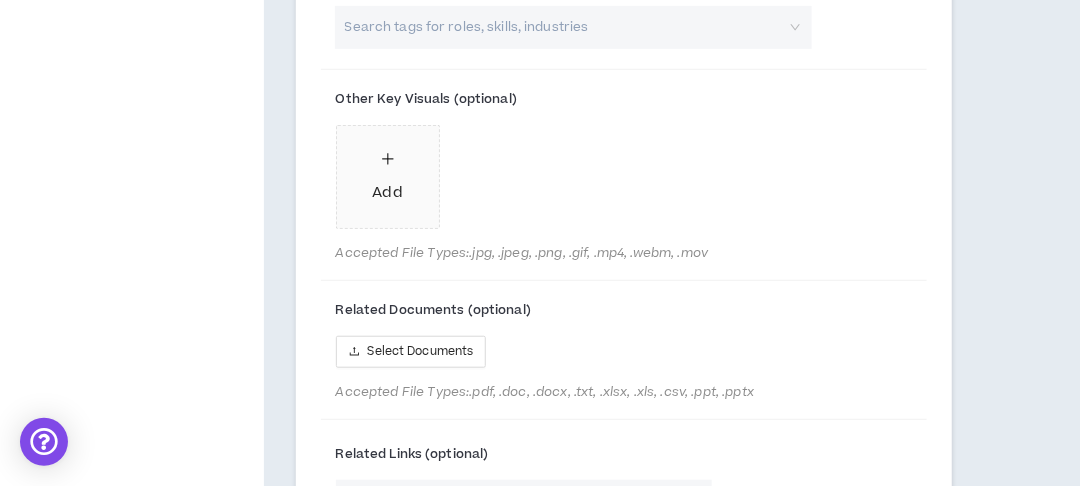 click at bounding box center (563, 27) 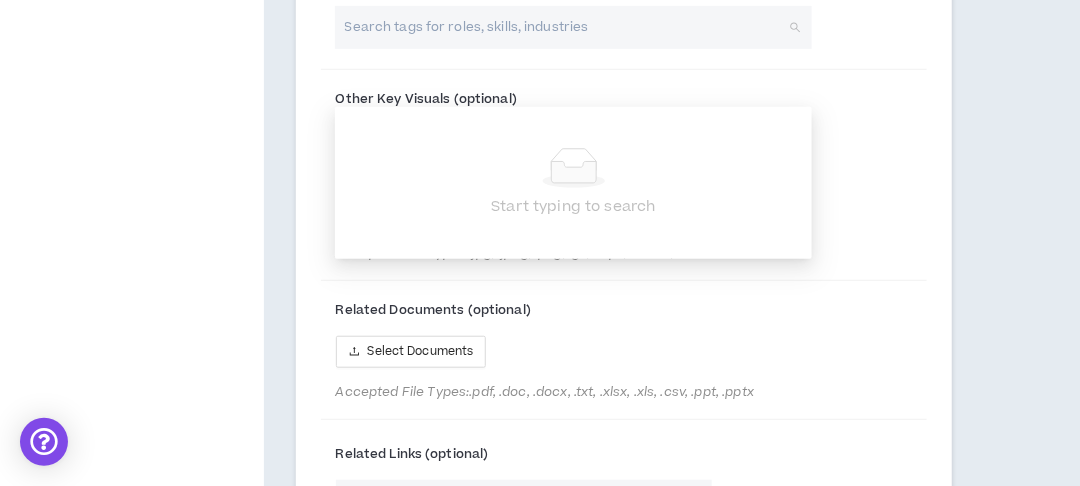 paste on "AI, GPT-4 Integration, Node.js, NLP, Conversation Summarization, Lead Scoring, Sentiment Analysis, CRM Enrichment" 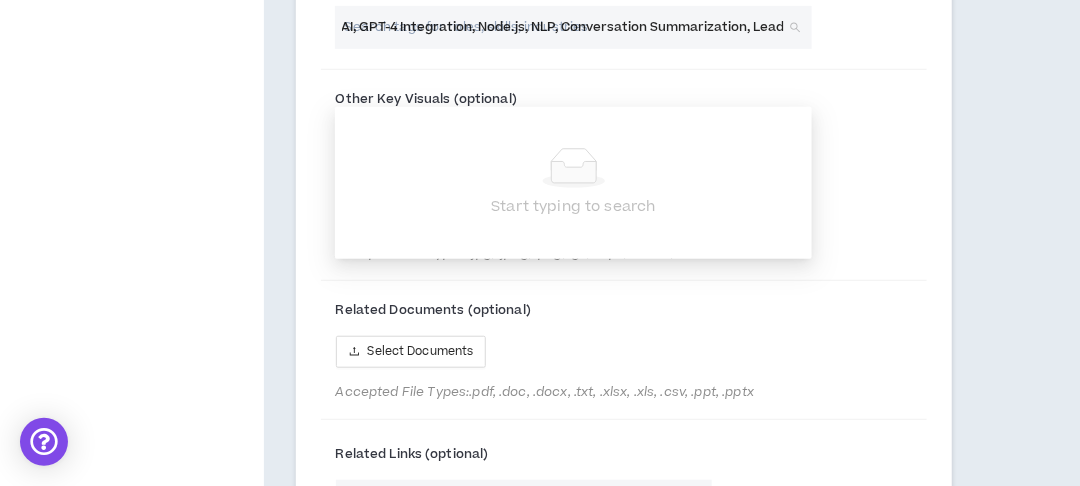 scroll, scrollTop: 0, scrollLeft: 290, axis: horizontal 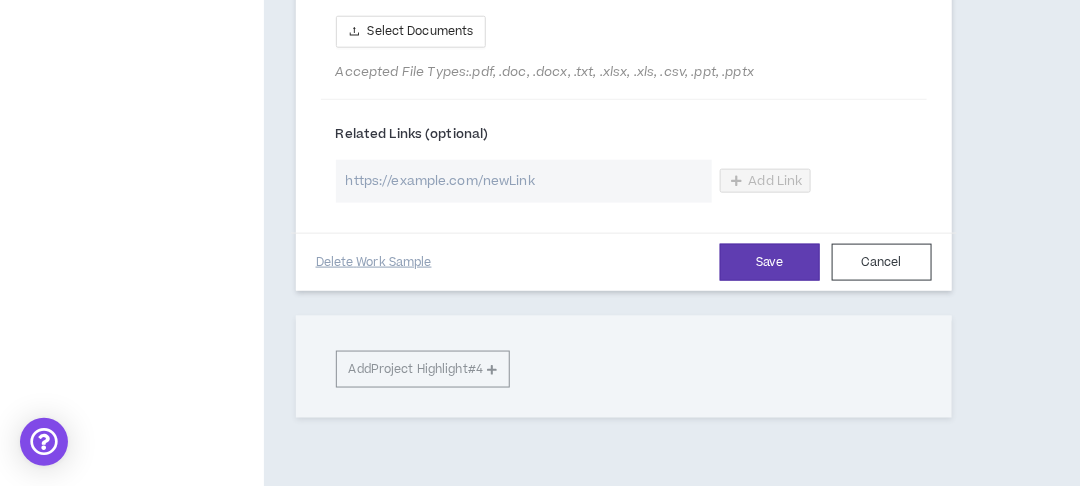 type on "AI, GPT-4 Integration, Node.js, NLP, Conversation Summarization, Lead Scoring, Sentiment Analysis, CRM Enrichment" 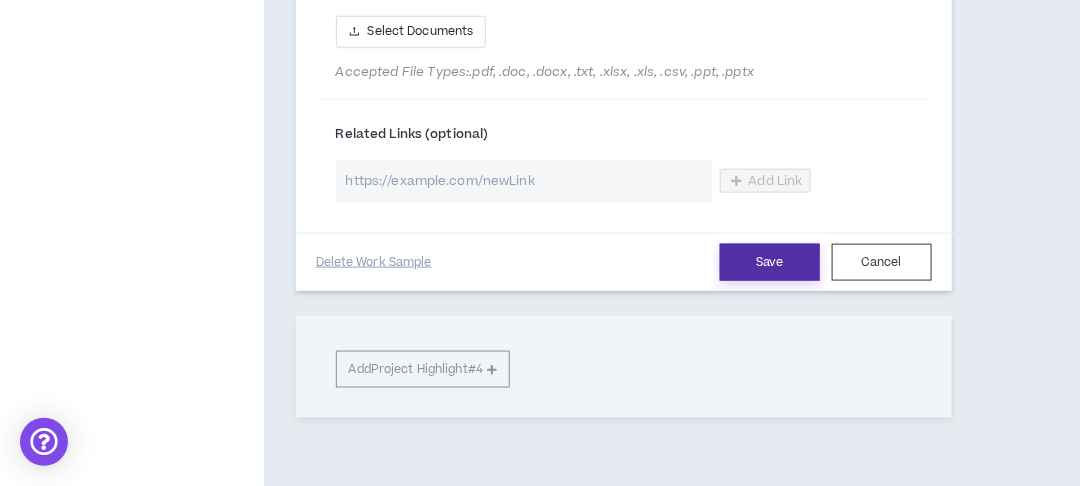 type 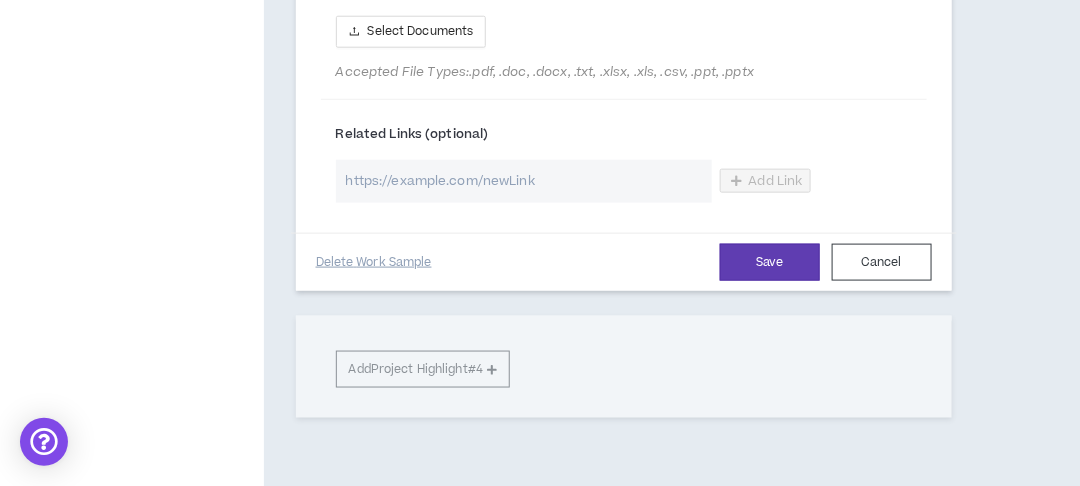 scroll, scrollTop: 0, scrollLeft: 0, axis: both 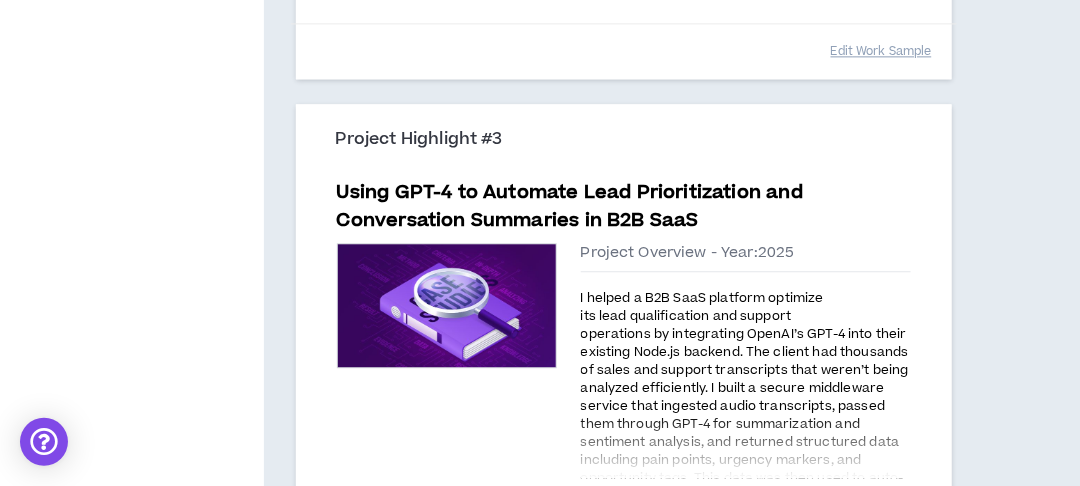 click on "Project Highlights    0 days ago At least 2 Project Highlights are required. Show clients what you’re capable of. Below, upload documents that highlight your best work. Project Highlight #1 Bread Financial (formerly Bread Payments) Preview Project Overview - Year:  2017 CHALLENGE
The client was looking for a professional and customized WordPress website with an excellent user experience (UX) and user interface design (UI) for their main financial service. The key challenge was that they already had an existing website which they wanted us to rebrand and redesign as per their requirements on a very short timeline.
REQUIREMENTS
WordPress Website Development
Develop a highly functional WordPress website displaying important information for both merchants and customers along with payment plans and all other essential information.
Website Redesigning / Rebranding
To enhance the user experience and user interface design of the website.
SOLUTION
About PayPlan Billings & Payments" at bounding box center [624, -166] 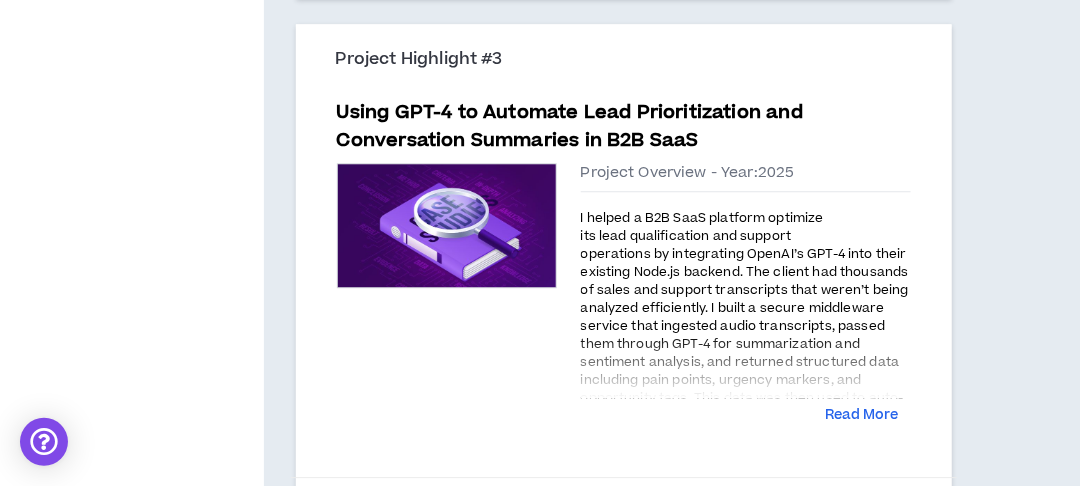 scroll, scrollTop: 1396, scrollLeft: 0, axis: vertical 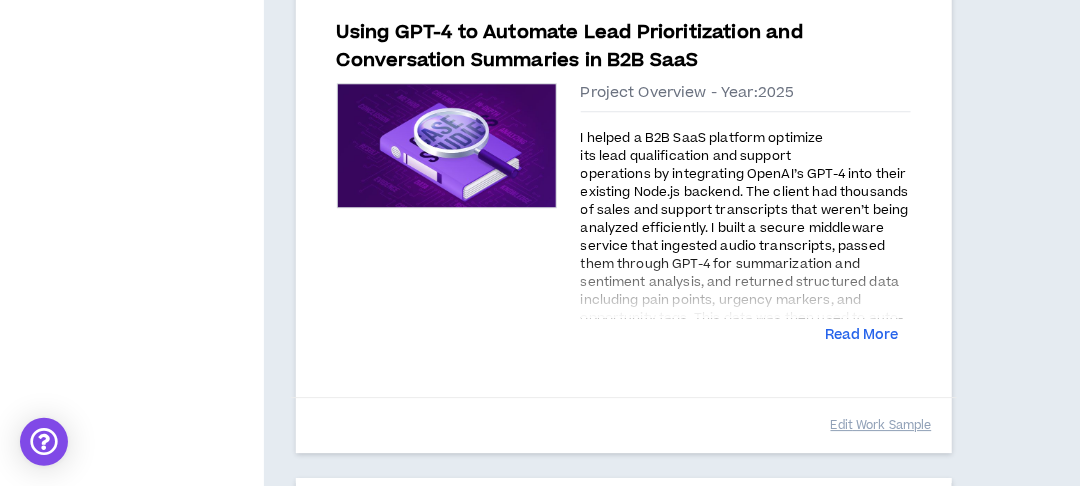 click at bounding box center (624, 370) 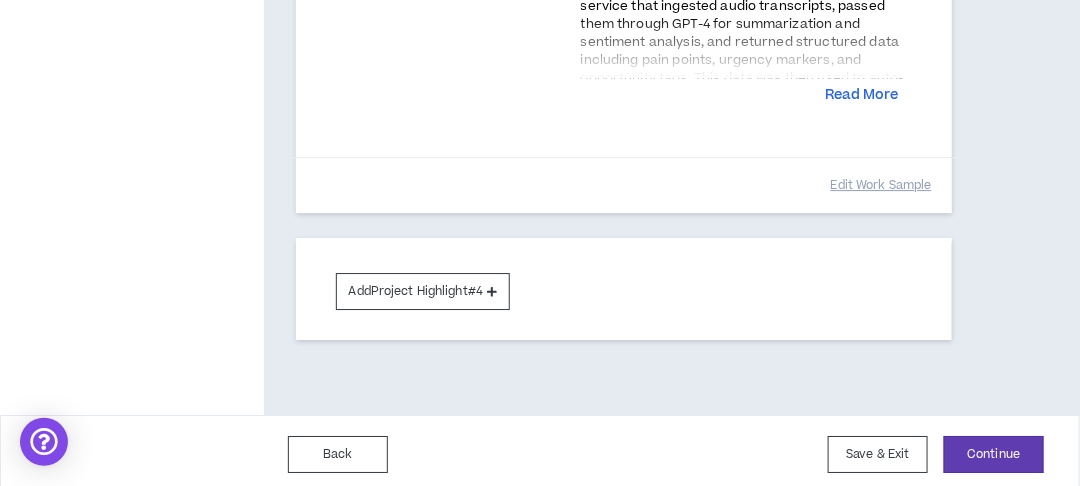 click on "Add  Project Highlight  #4" at bounding box center [423, 291] 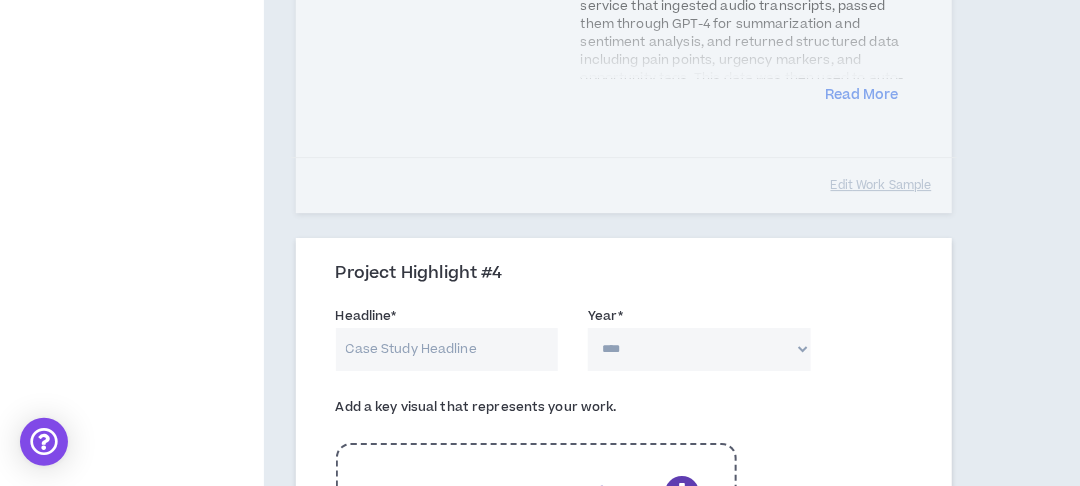 type 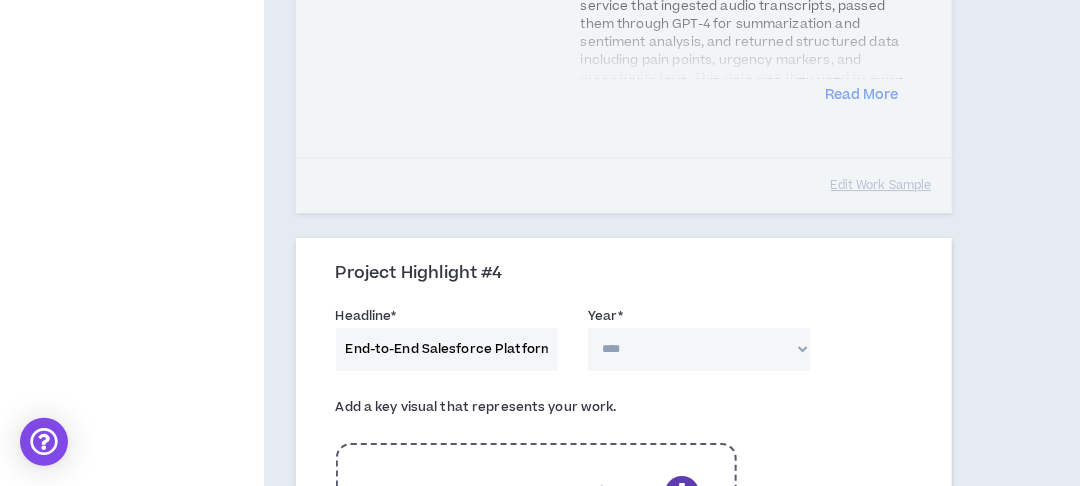 scroll, scrollTop: 0, scrollLeft: 244, axis: horizontal 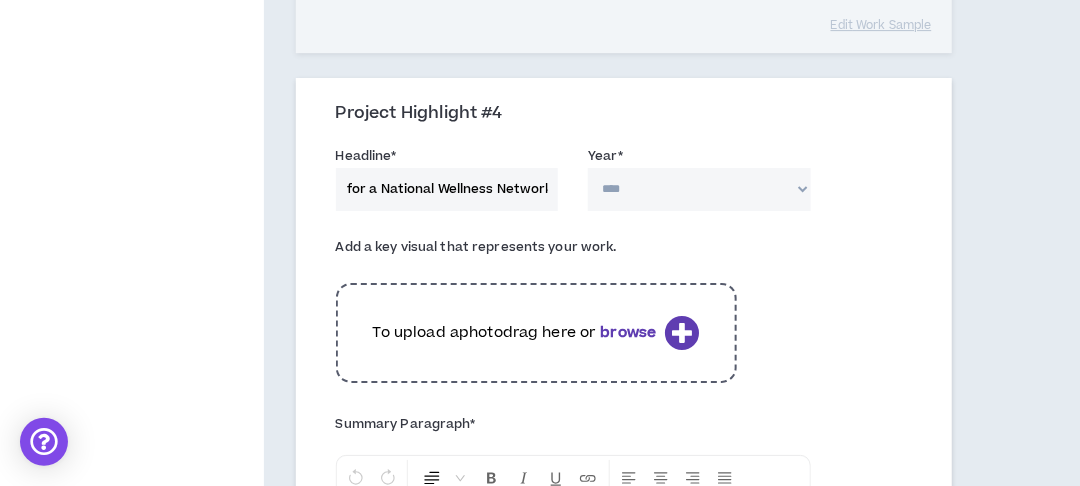 type on "End-to-End Salesforce Platform Build for a National Wellness Network" 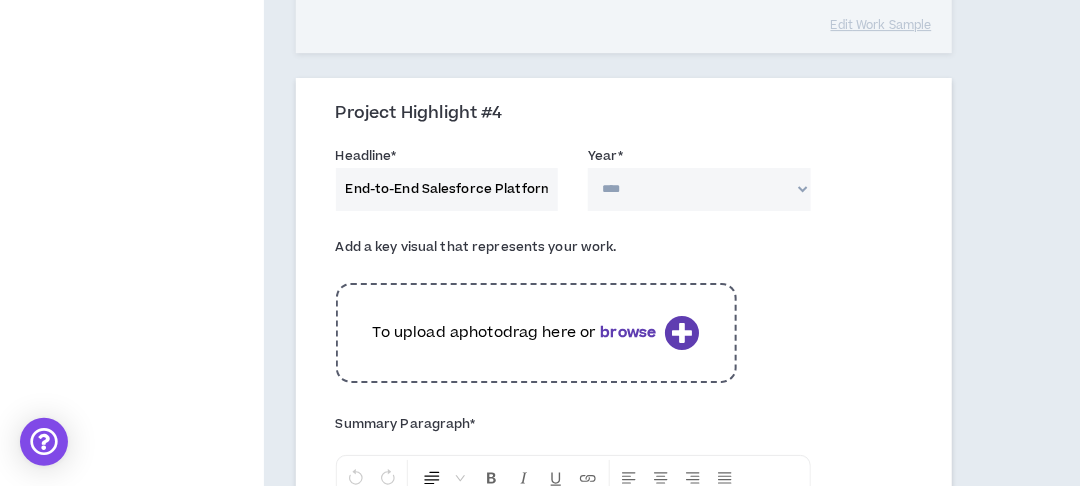 select on "****" 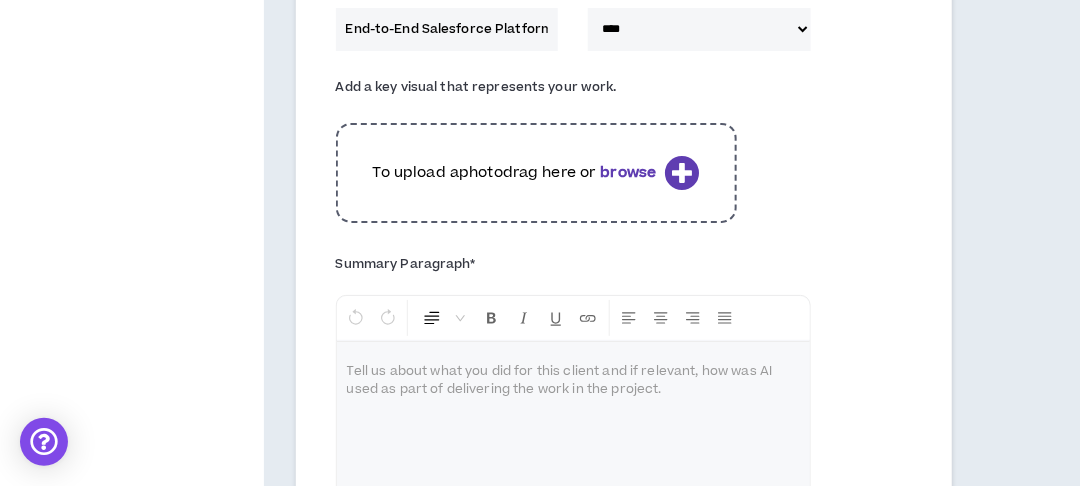 scroll, scrollTop: 2116, scrollLeft: 0, axis: vertical 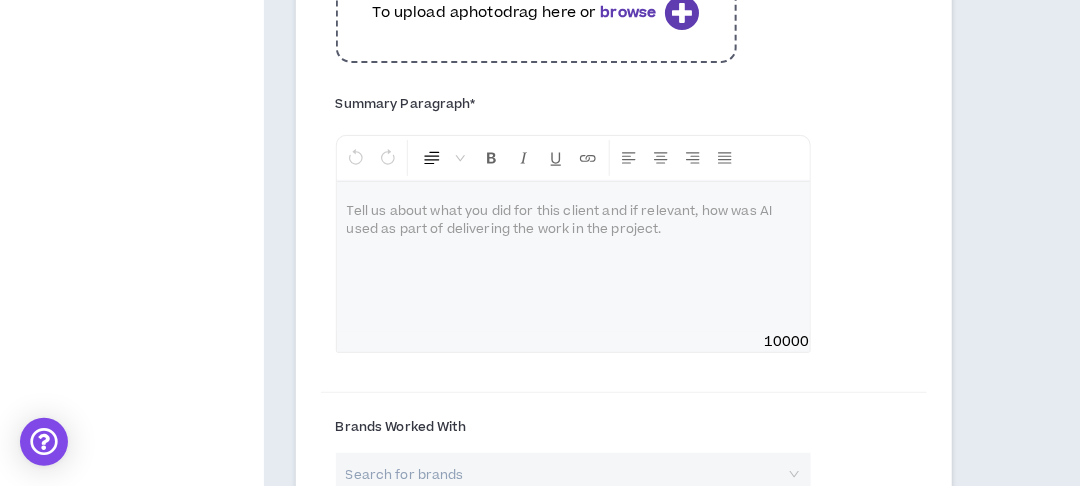 click at bounding box center [573, 257] 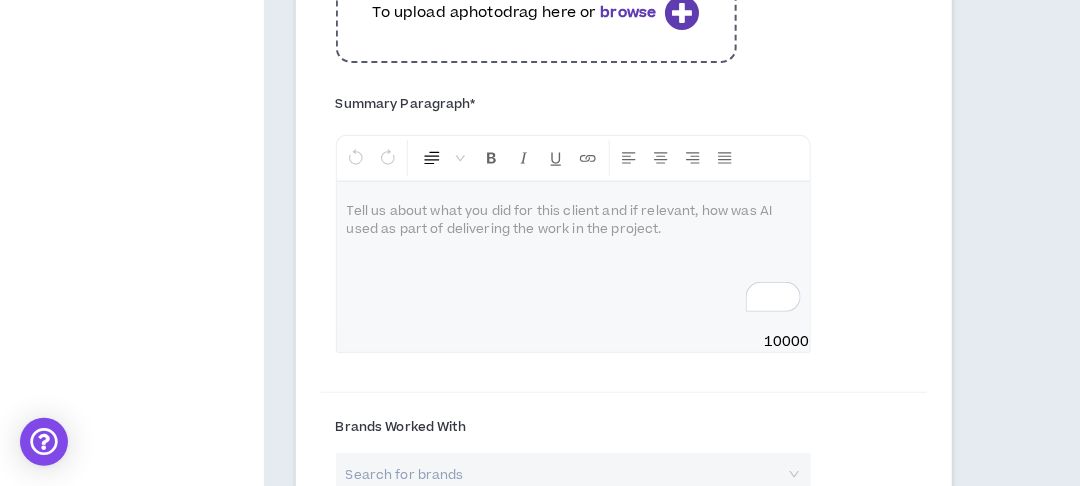 click at bounding box center (573, 257) 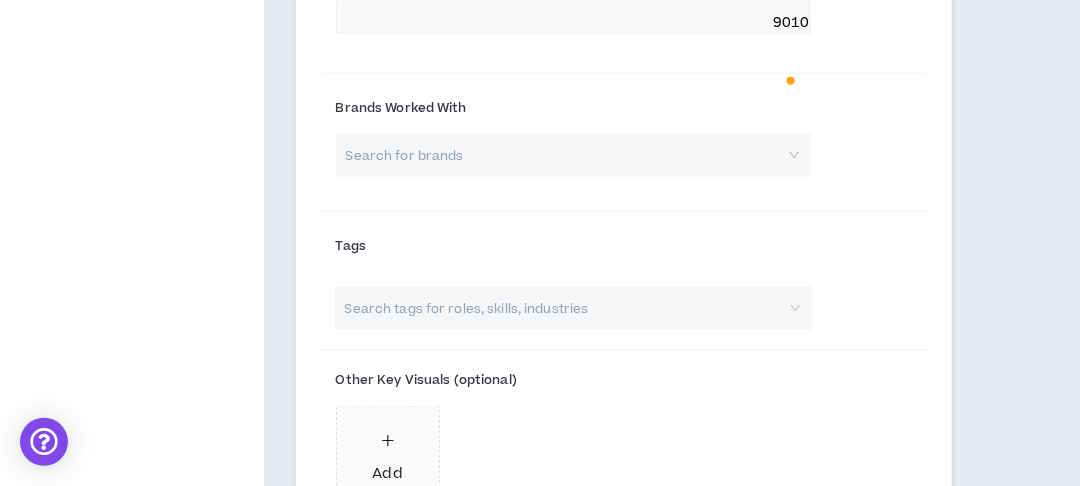 scroll, scrollTop: 2705, scrollLeft: 0, axis: vertical 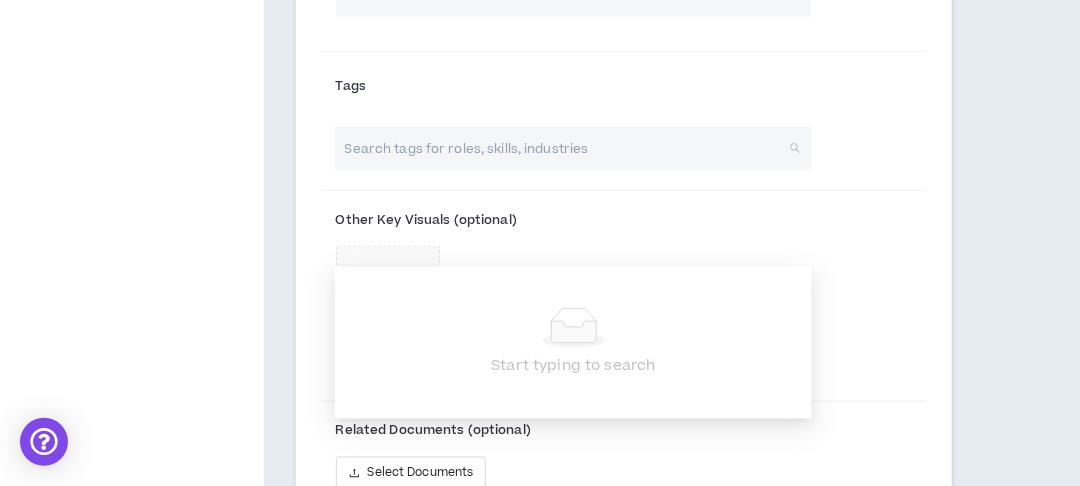 click at bounding box center (563, 148) 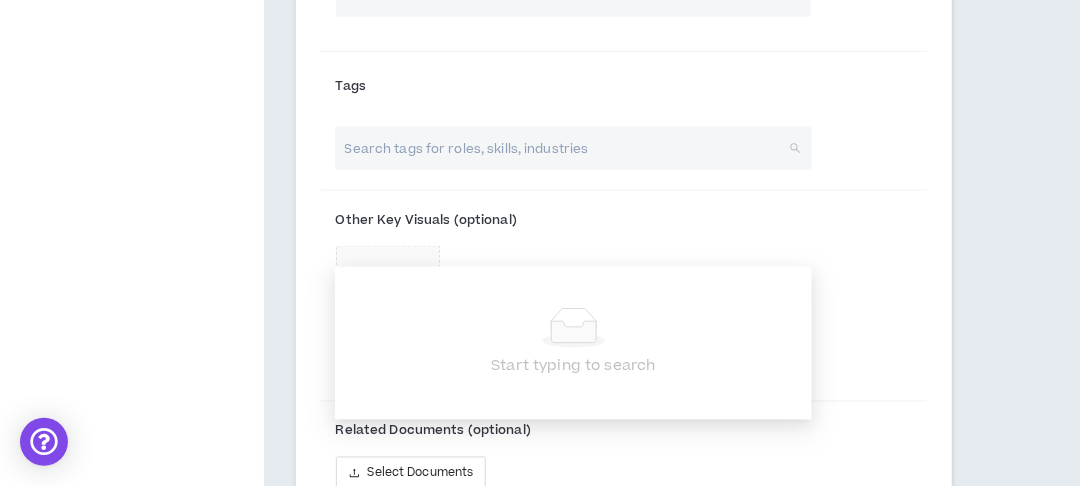 paste on "Full-Stack Salesforce Developer, Apex, LWC, Experience Cloud, API Integration, SSO, CI/CD, Git, Health & Wellness" 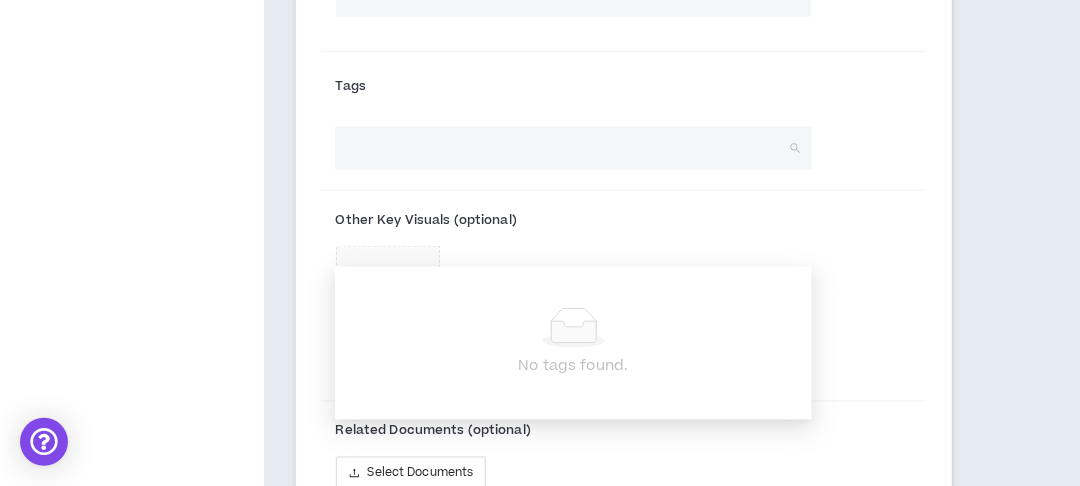 scroll, scrollTop: 0, scrollLeft: 0, axis: both 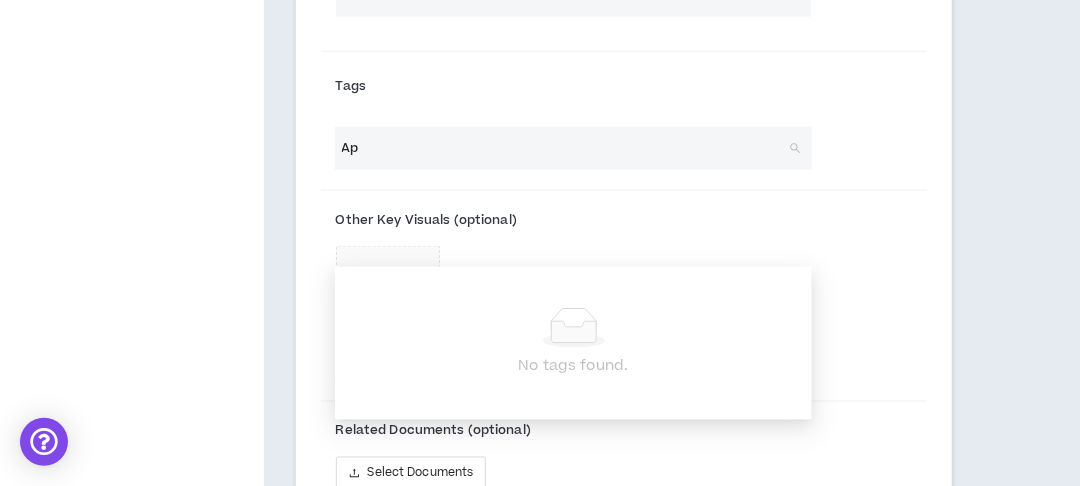 type on "A" 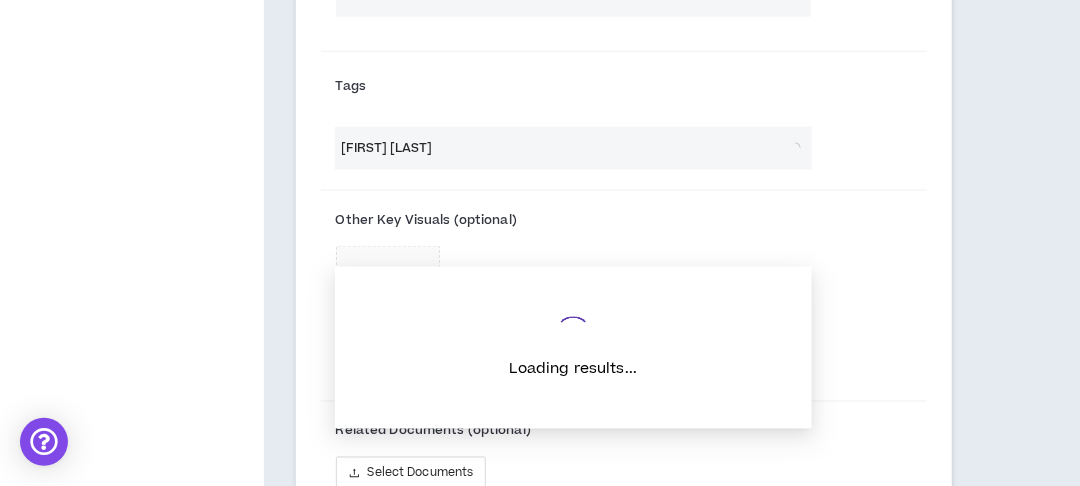 type on "F" 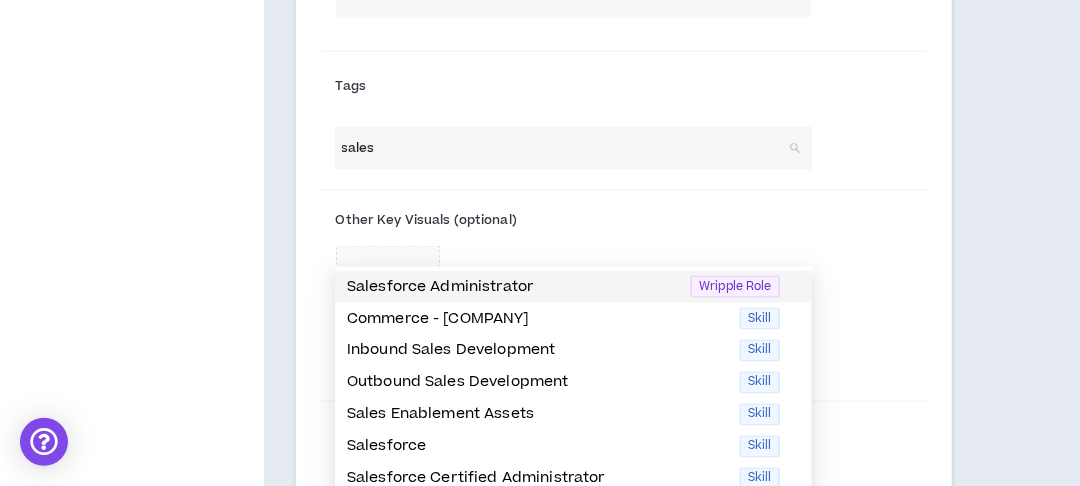 scroll, scrollTop: 64, scrollLeft: 0, axis: vertical 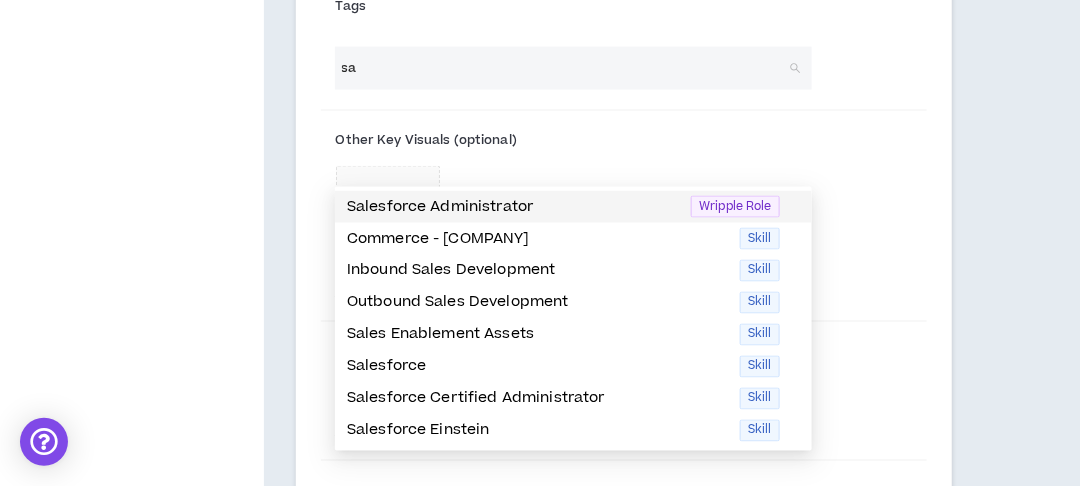 type on "s" 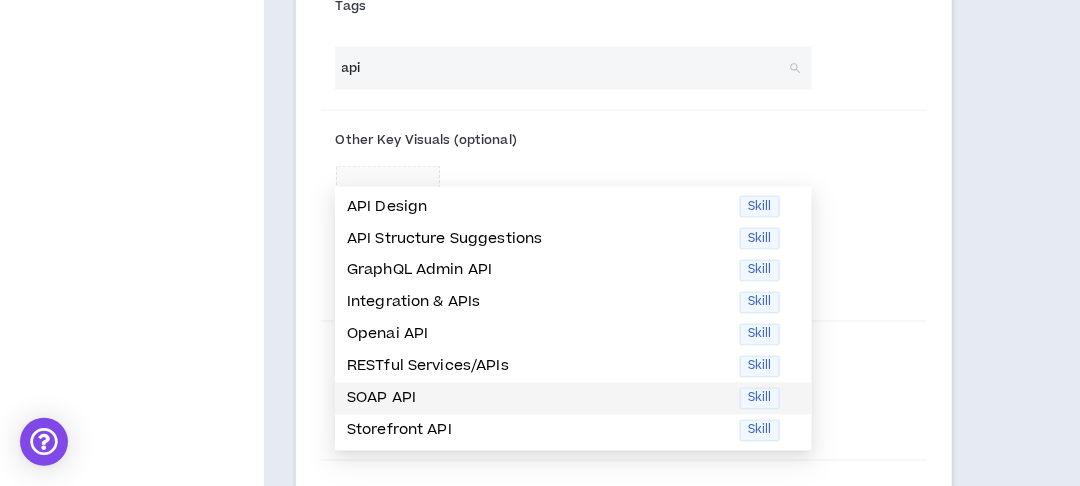 scroll, scrollTop: 2865, scrollLeft: 0, axis: vertical 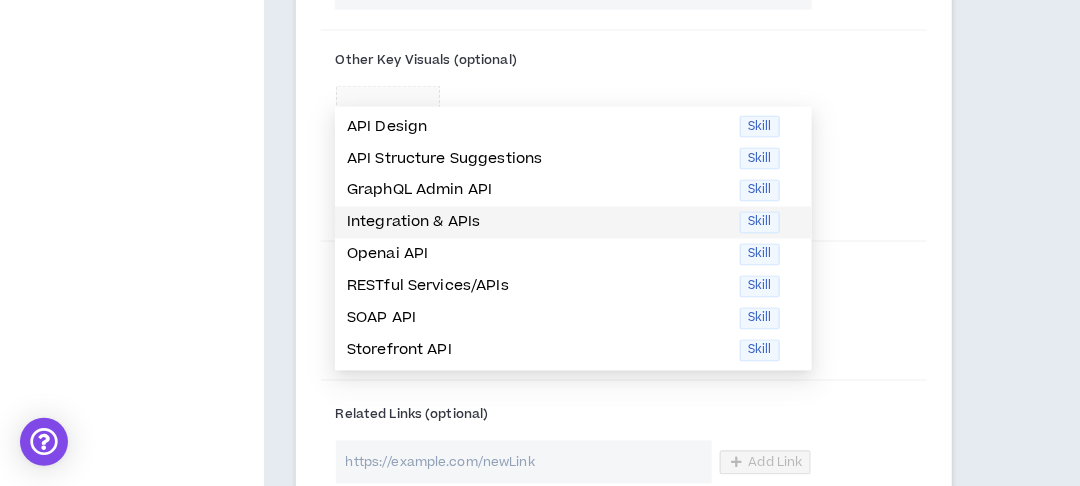 click on "Integration & APIs" at bounding box center [537, 223] 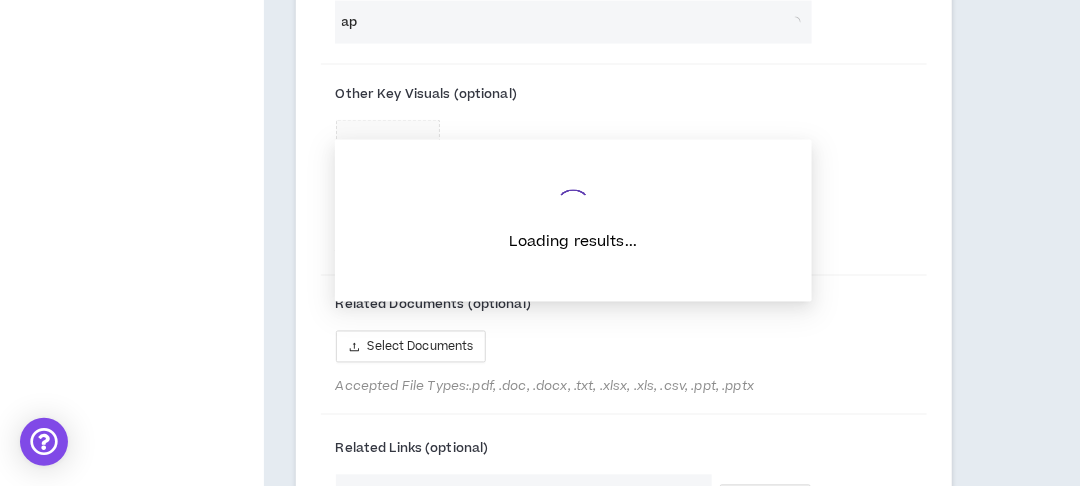 type on "a" 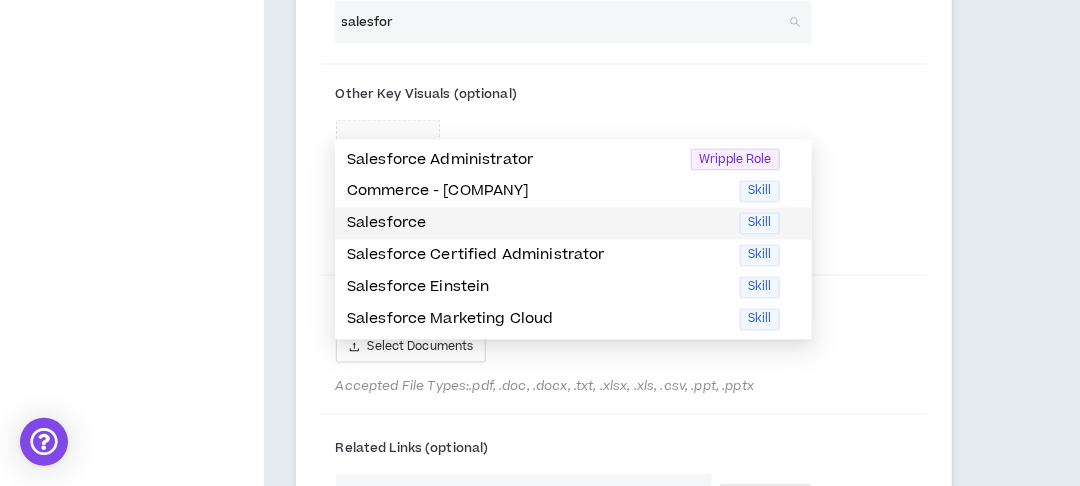 click on "Salesforce" at bounding box center [537, 224] 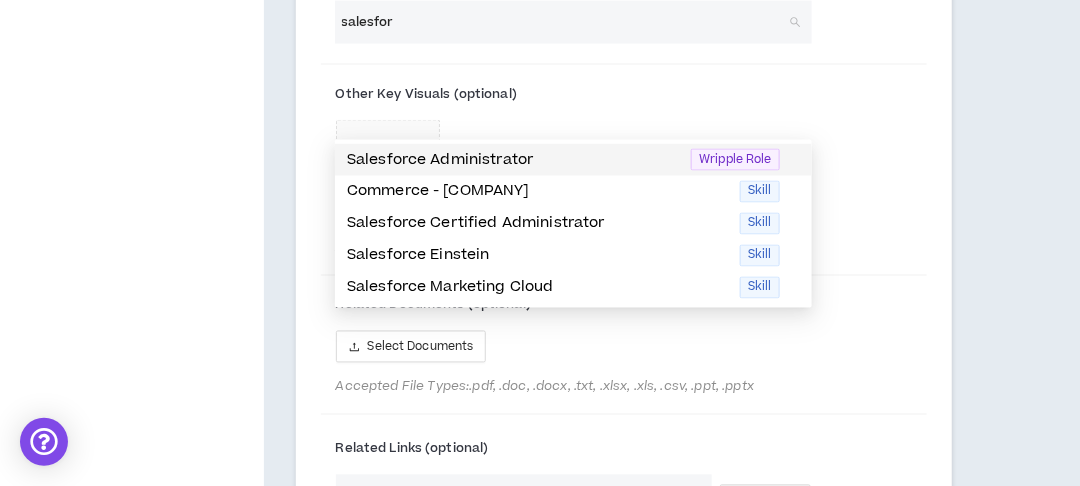 type on "salesfor" 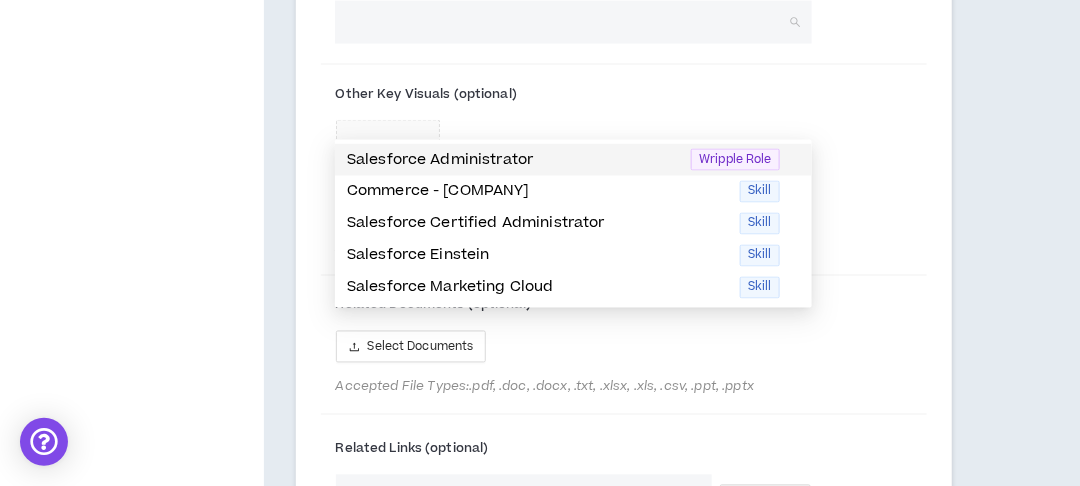 click at bounding box center (624, 66) 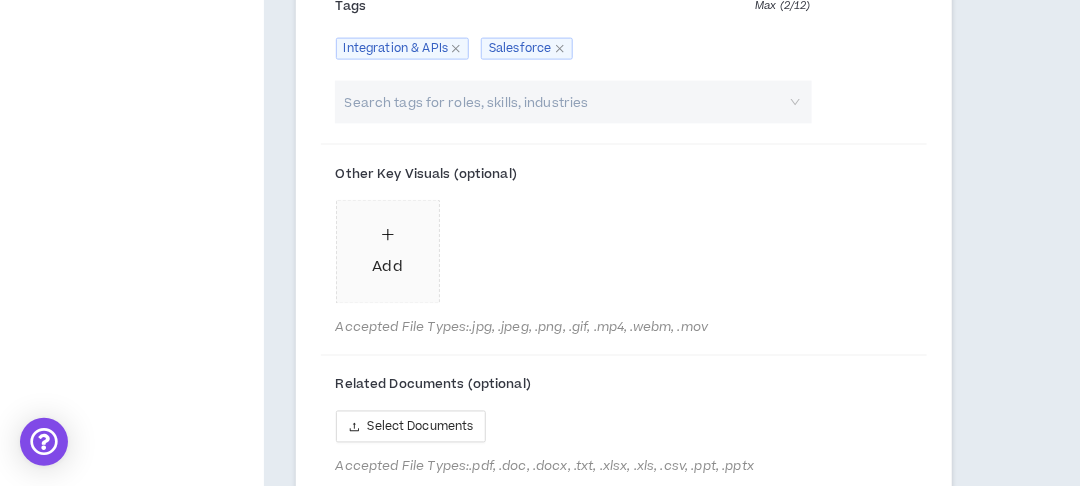scroll, scrollTop: 3345, scrollLeft: 0, axis: vertical 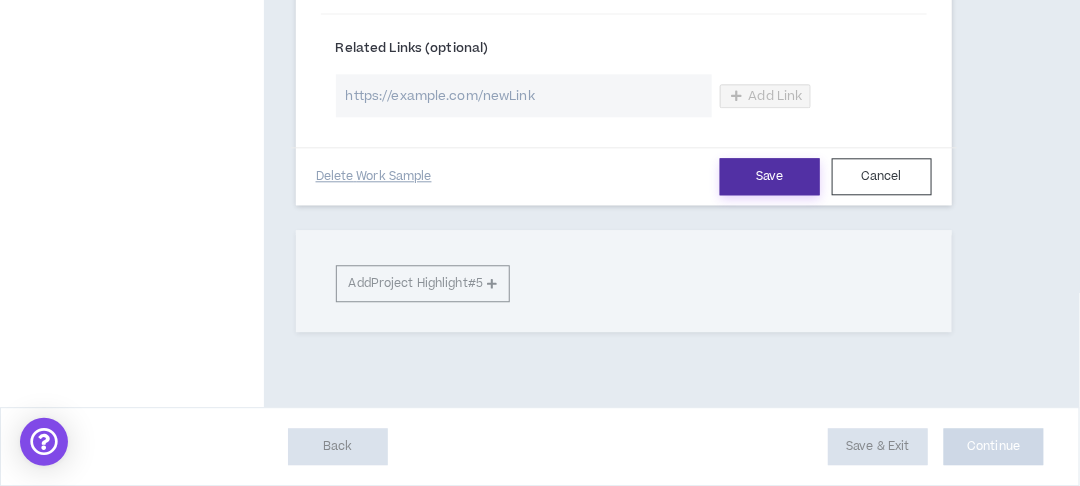 click on "Save" at bounding box center [770, 176] 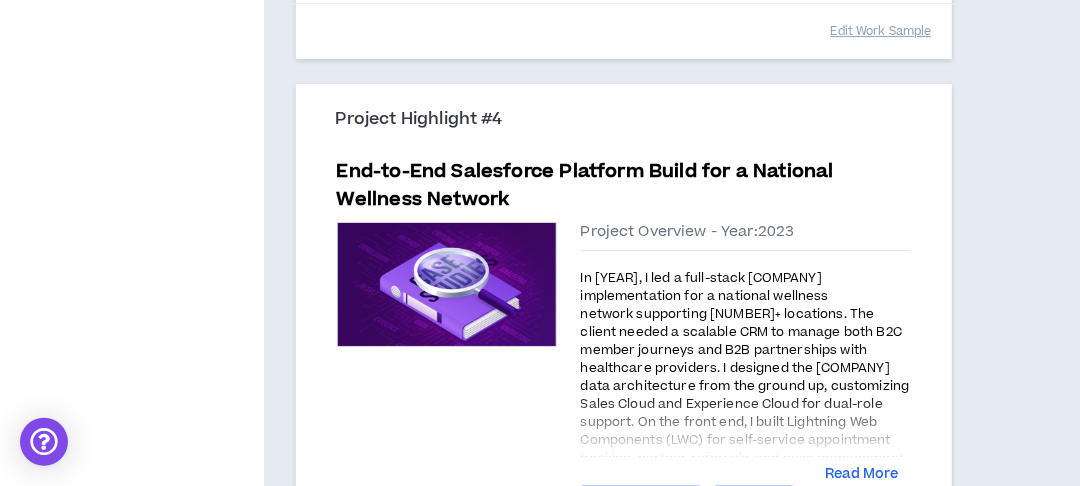 scroll, scrollTop: 2190, scrollLeft: 0, axis: vertical 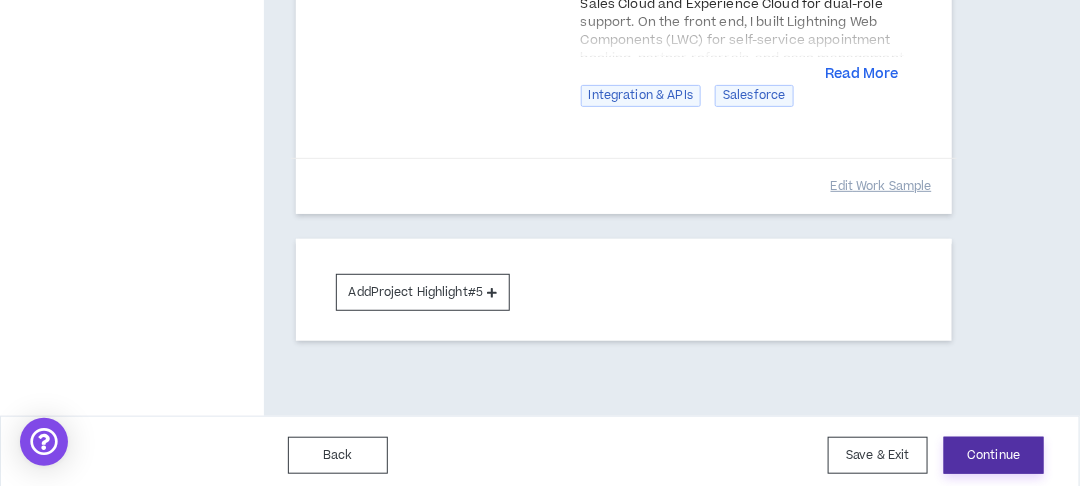 click on "Continue" at bounding box center (994, 455) 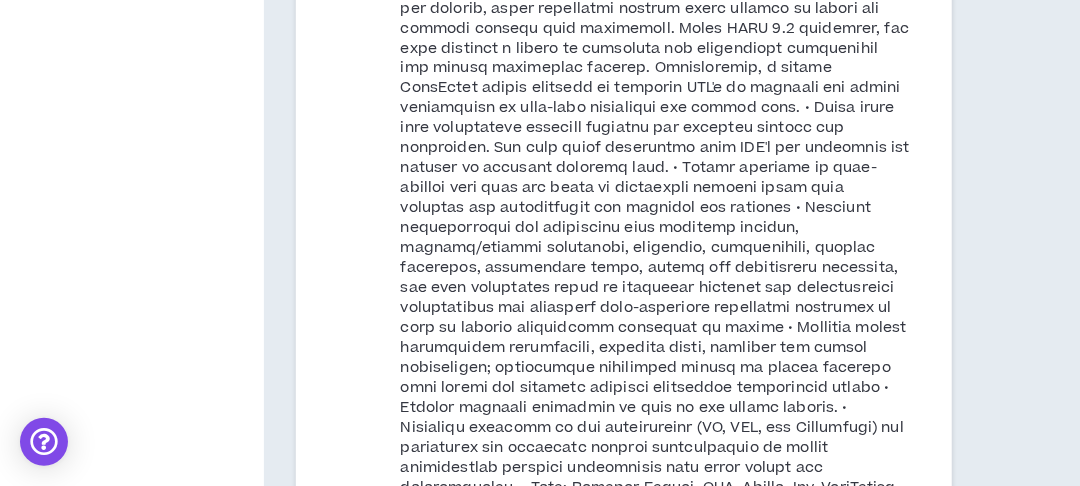 scroll, scrollTop: 1389, scrollLeft: 0, axis: vertical 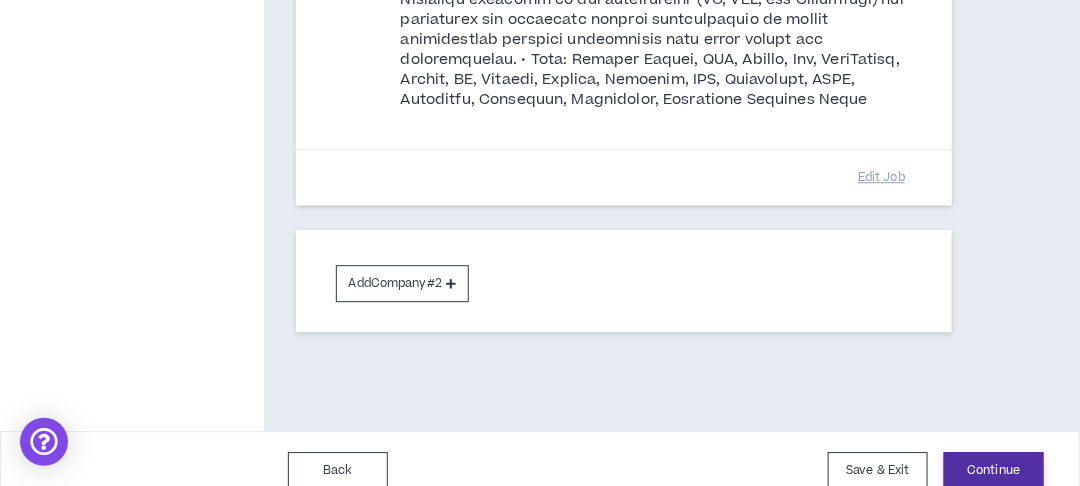 click on "Continue" at bounding box center [994, 470] 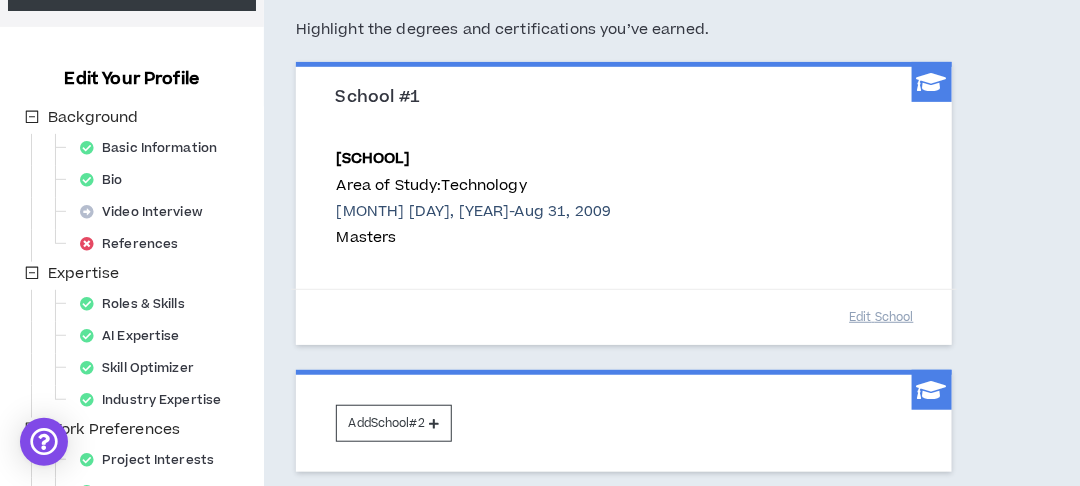 scroll, scrollTop: 540, scrollLeft: 0, axis: vertical 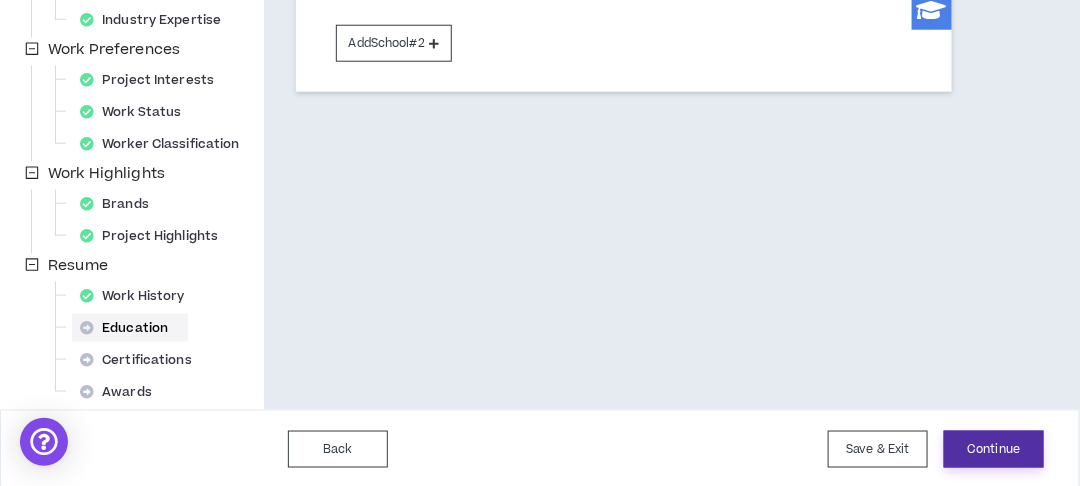click on "Continue" at bounding box center [994, 449] 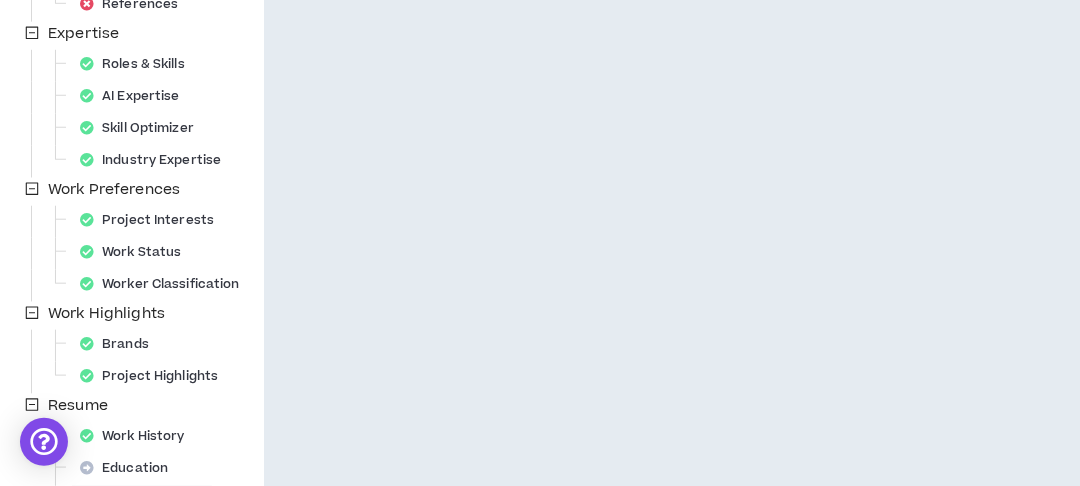 scroll, scrollTop: 540, scrollLeft: 0, axis: vertical 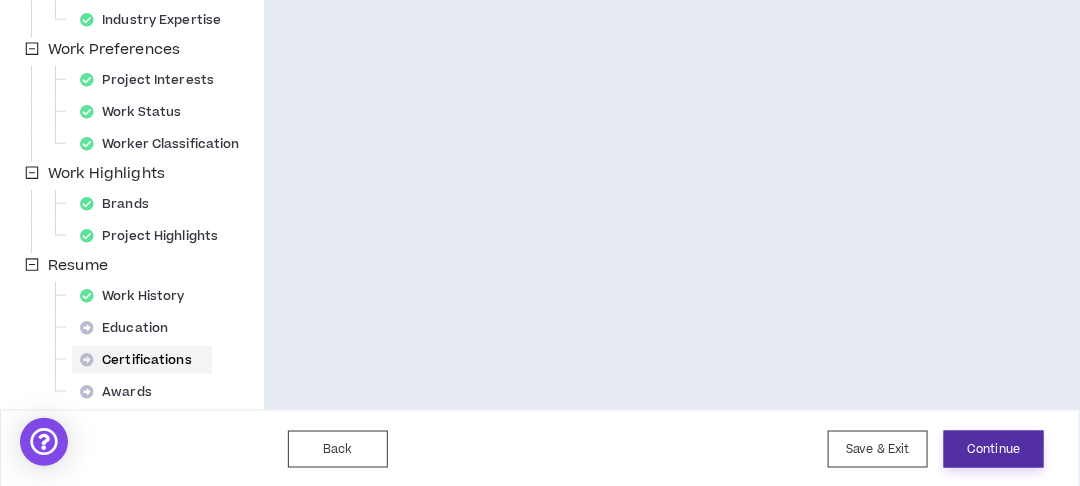 click on "Continue" at bounding box center [994, 449] 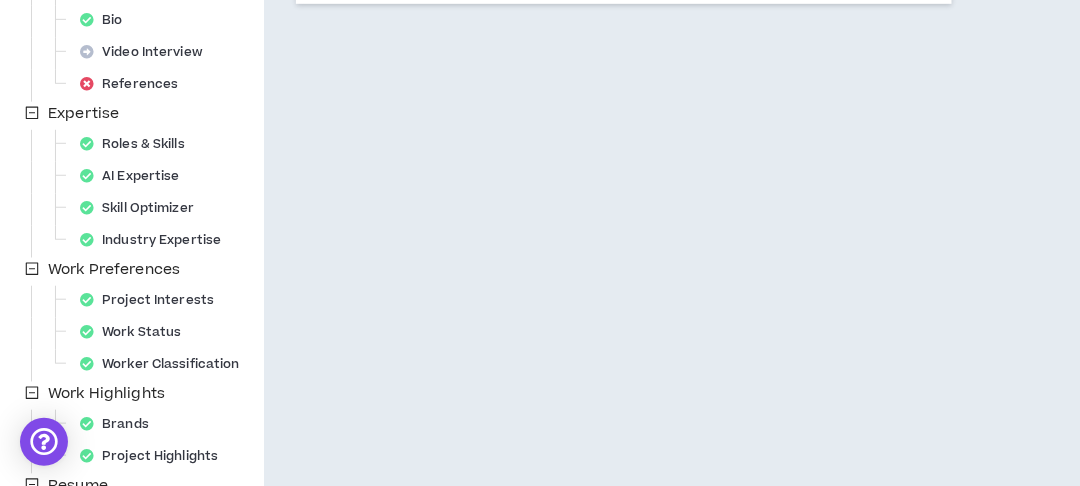 scroll, scrollTop: 540, scrollLeft: 0, axis: vertical 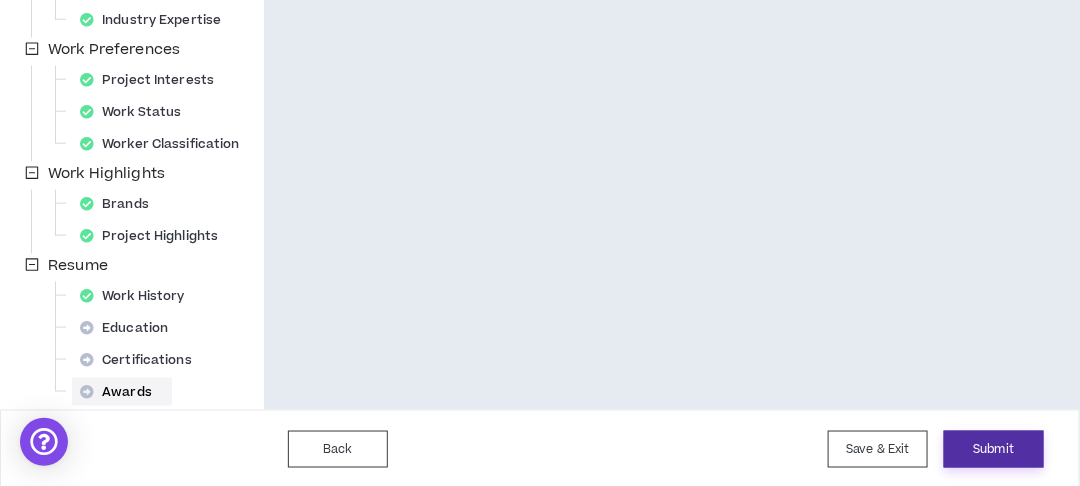 click on "Submit" at bounding box center [994, 449] 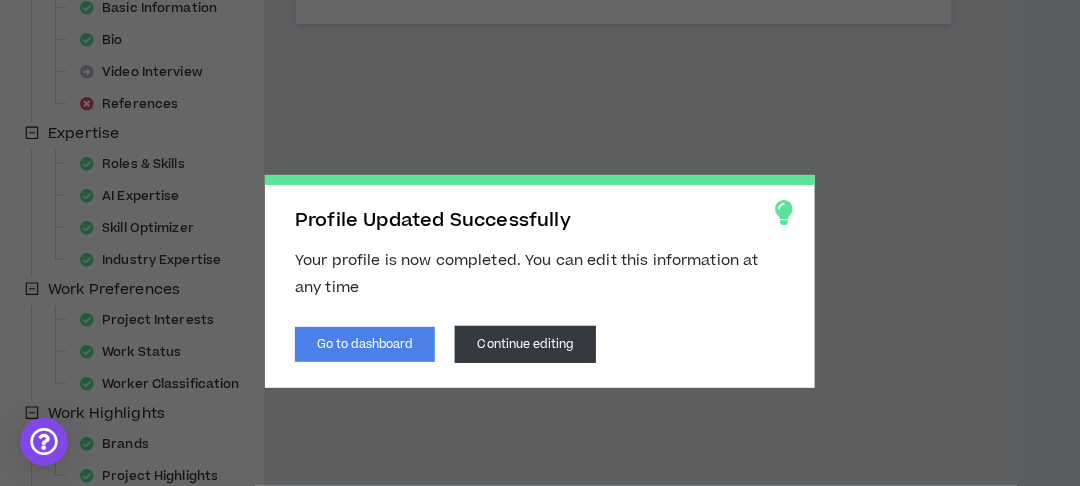 scroll, scrollTop: 220, scrollLeft: 0, axis: vertical 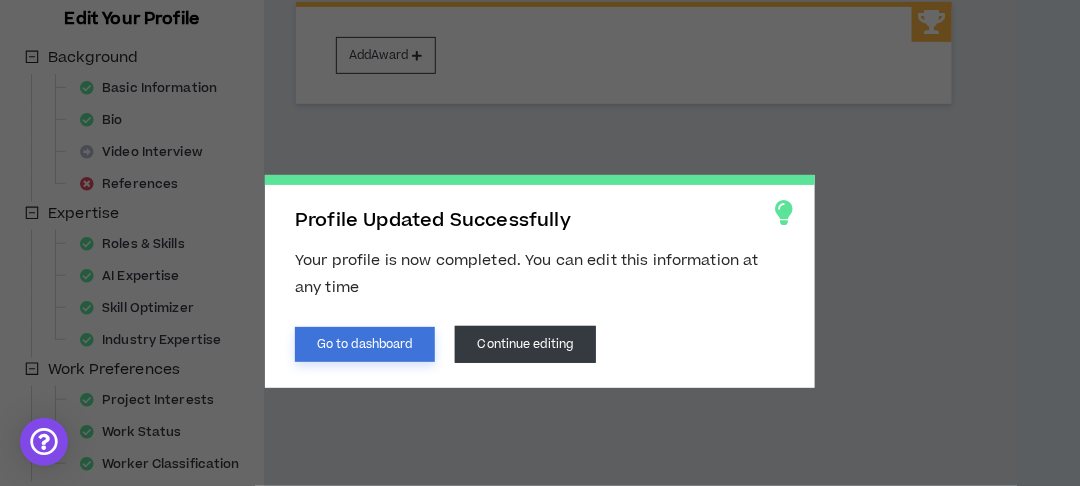 click on "Go to dashboard" at bounding box center [365, 344] 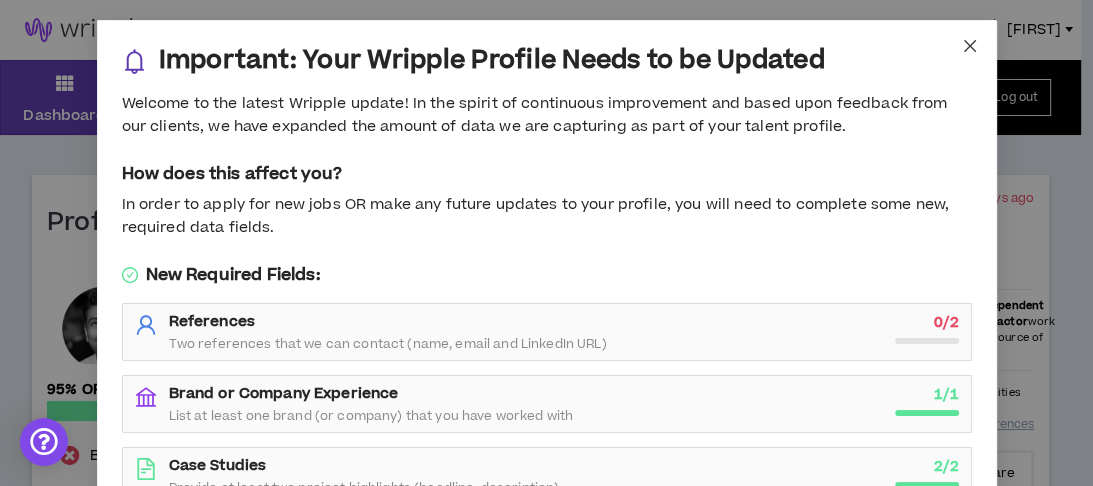 click 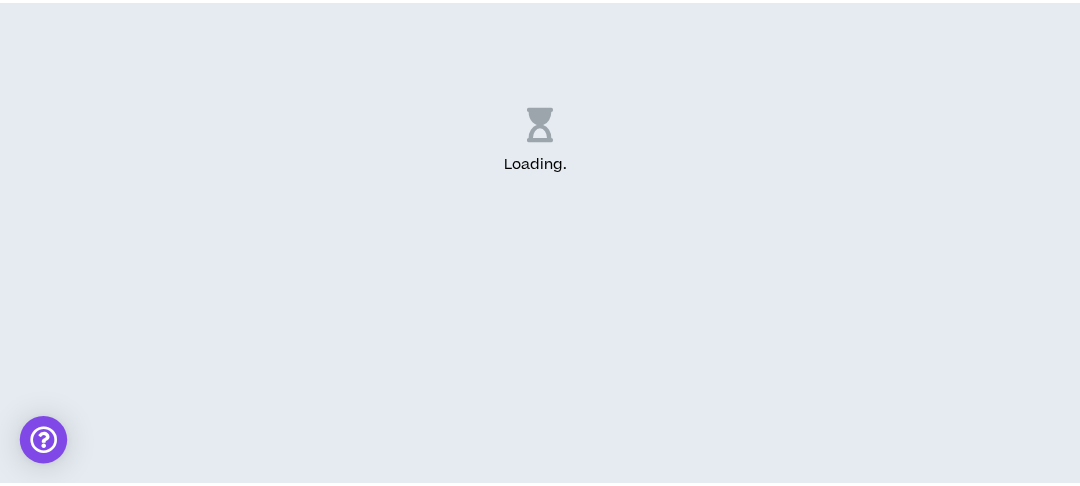 scroll, scrollTop: 0, scrollLeft: 0, axis: both 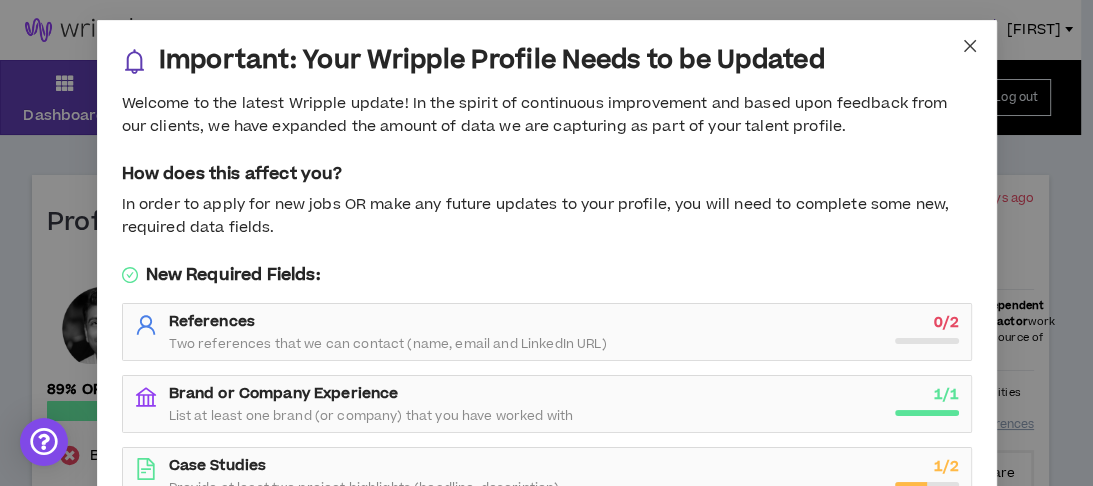 click 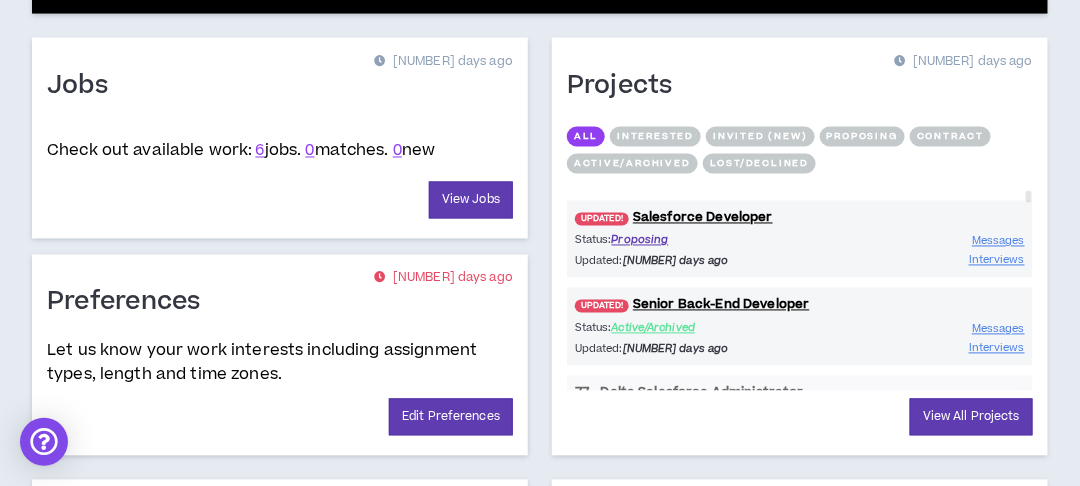 scroll, scrollTop: 800, scrollLeft: 0, axis: vertical 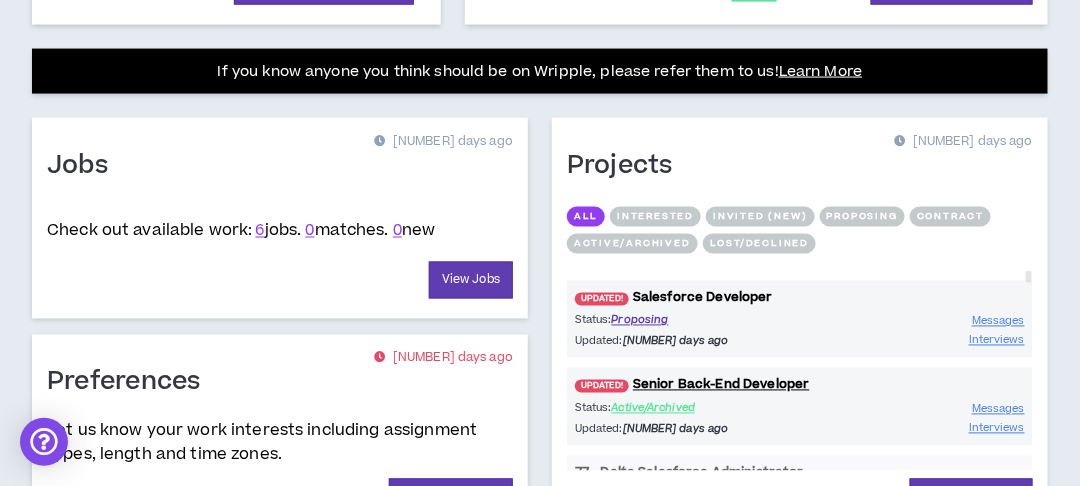 click on "UPDATED! Salesforce Developer" at bounding box center (800, 298) 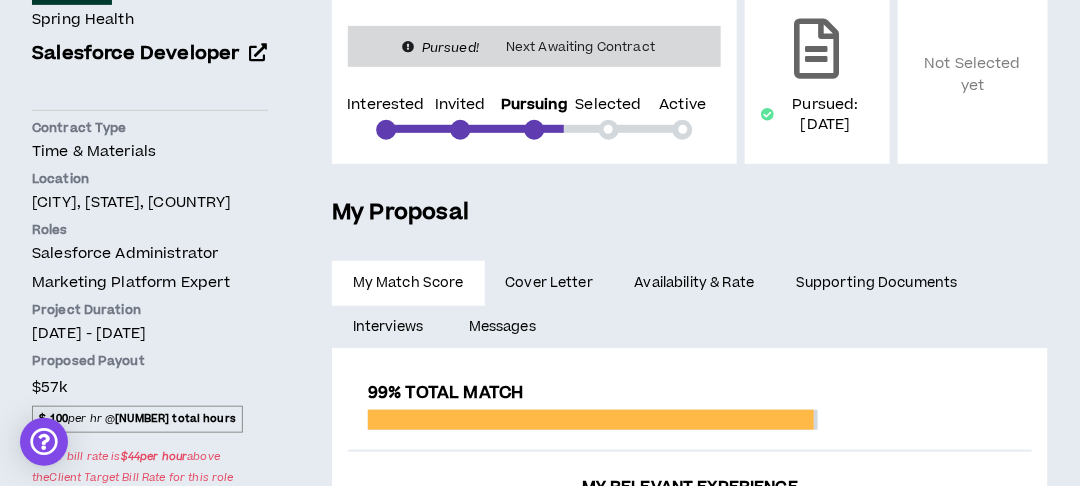 scroll, scrollTop: 105, scrollLeft: 0, axis: vertical 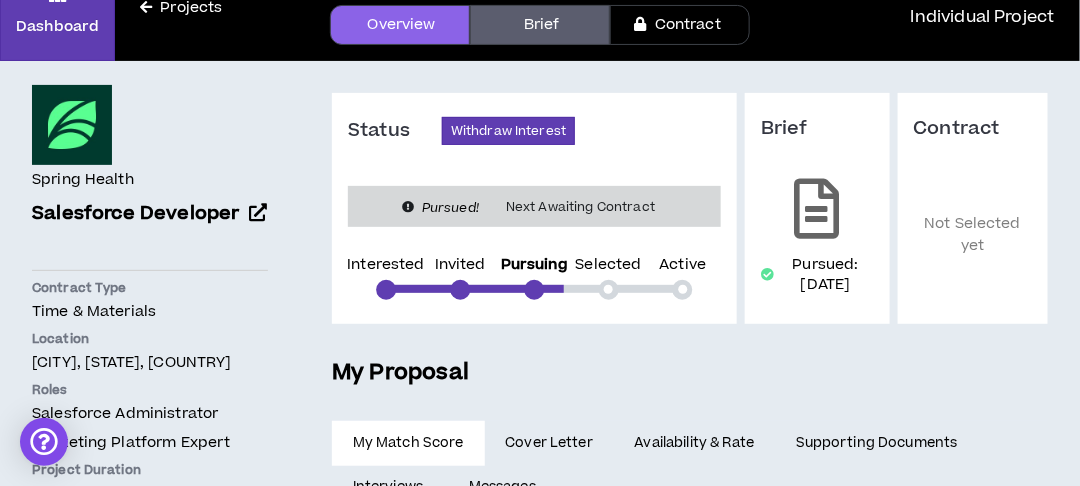 click on "Salesforce Developer" at bounding box center (136, 213) 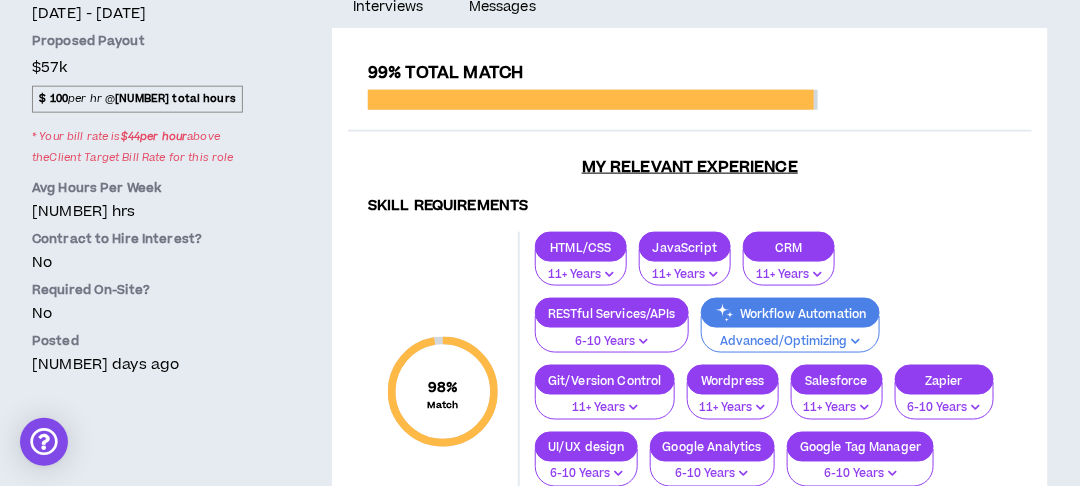 scroll, scrollTop: 985, scrollLeft: 0, axis: vertical 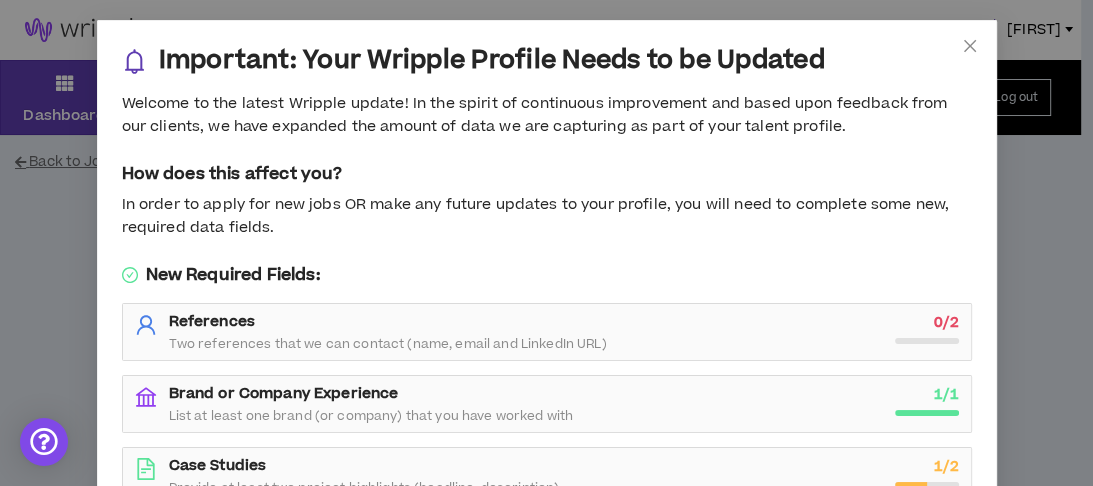 click on "Important: Your Wripple Profile Needs to be Updated Welcome to the latest Wripple update! In the spirit of continuous improvement and based upon feedback from our clients, we have expanded the amount of data we are capturing as part of your talent profile. How does this affect you? In order to apply for new jobs OR make any future updates to your profile, you will need to complete some new, required data fields. New Required Fields: References Two references that we can contact (name, email and LinkedIn URL) 0 / 2 Brand or Company Experience List at least one brand (or company) that you have worked with 1 / 1 Case Studies Provide at least two project highlights (headline, description) 1 / 2 Portfolio Link A link to your portfolio (required only If you are signed up for a creative role) 1 / 1 Worker Classification Selection You will need to specify that you are interested in at least one type of assignment (W2-Staffing and/or 1099-Independent Contractor) 1 / 1 Continue to Profile" at bounding box center [546, 243] 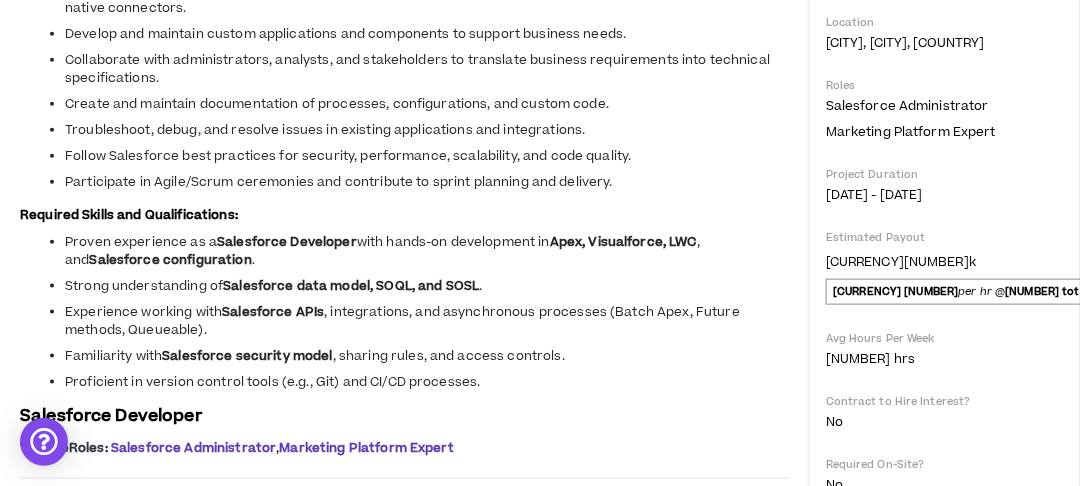 scroll, scrollTop: 560, scrollLeft: 0, axis: vertical 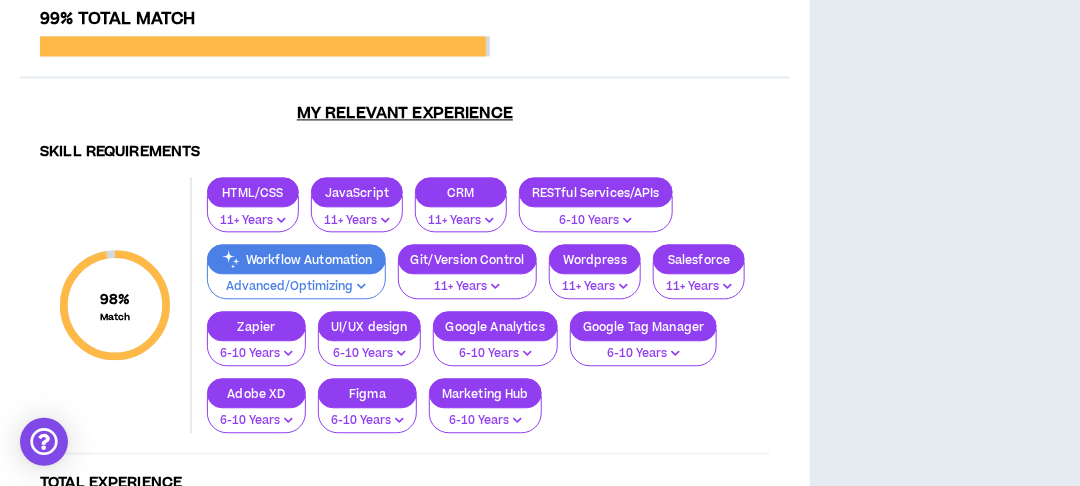drag, startPoint x: 10, startPoint y: 104, endPoint x: 498, endPoint y: 255, distance: 510.82776 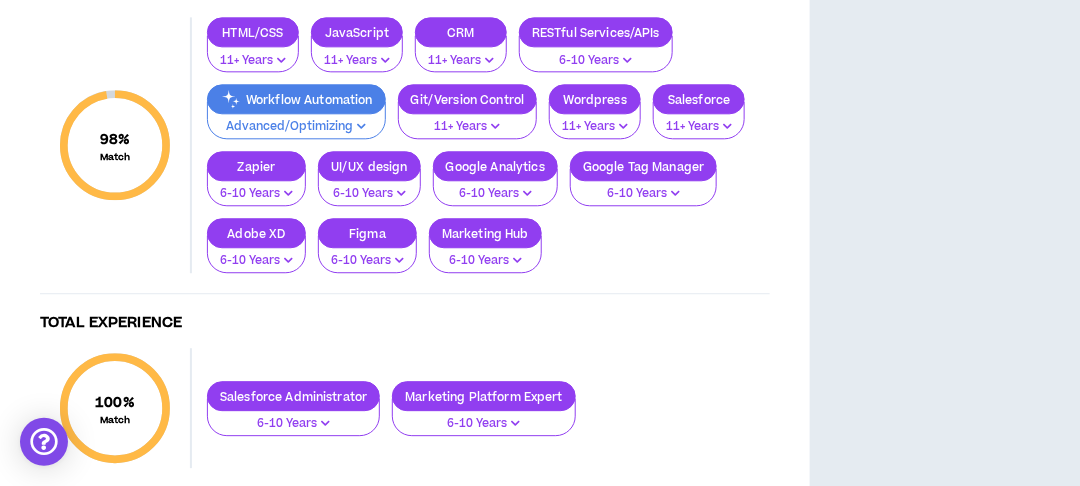 scroll, scrollTop: 1349, scrollLeft: 0, axis: vertical 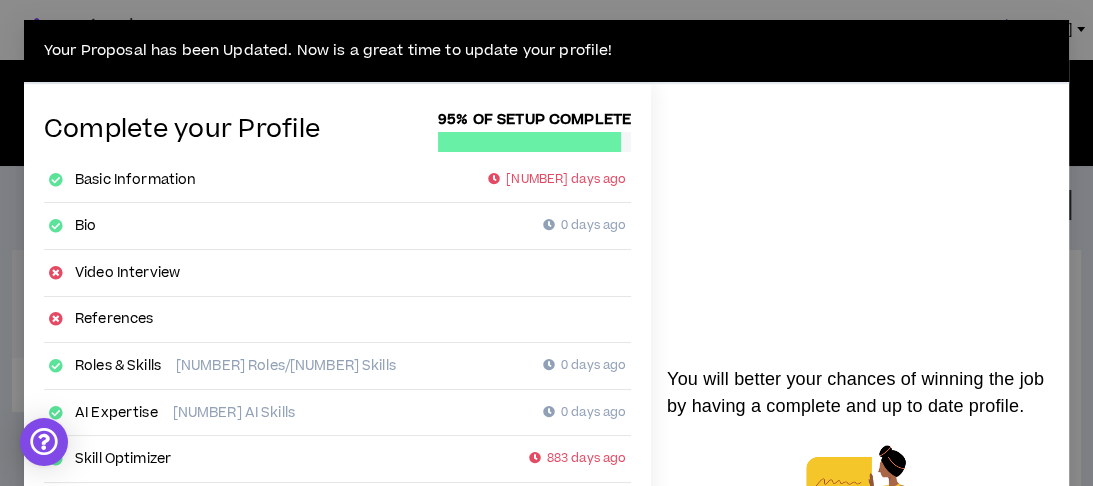 click on "Your Proposal has been Updated. Now is a great time to update your profile! Complete your Profile 95% of setup complete Basic Information    [NUMBER] days ago Bio    [NUMBER] days ago Video Interview References Roles    [NUMBER] days ago AI Expertise    [NUMBER] days ago Skill Optimizer    [NUMBER] days ago Industry Expertise    [NUMBER] days ago Project Interests    [NUMBER] days ago Work Status    [NUMBER] days ago Worker Classification    [NUMBER] days ago Brands    [NUMBER] days ago Project Highlights    [NUMBER] days ago Work History    [NUMBER] days ago Education    [NUMBER] days ago Certifications    [NUMBER] days ago Awards    [NUMBER] days ago You will better your chances of winning the job by having a complete and up to date profile. You will better your chances of winning the job by having a complete and up to date profile. Edit Profile Close" at bounding box center (546, 243) 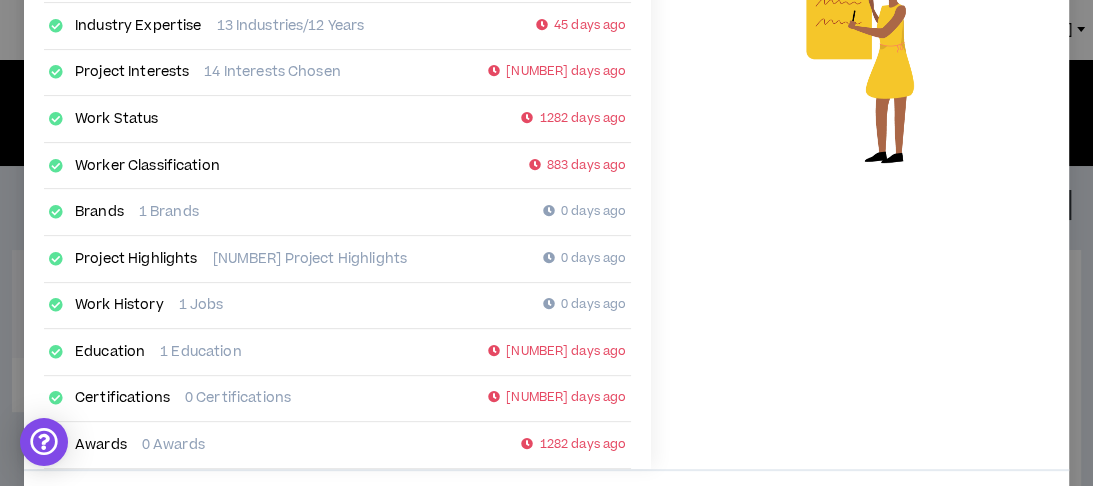 scroll, scrollTop: 556, scrollLeft: 0, axis: vertical 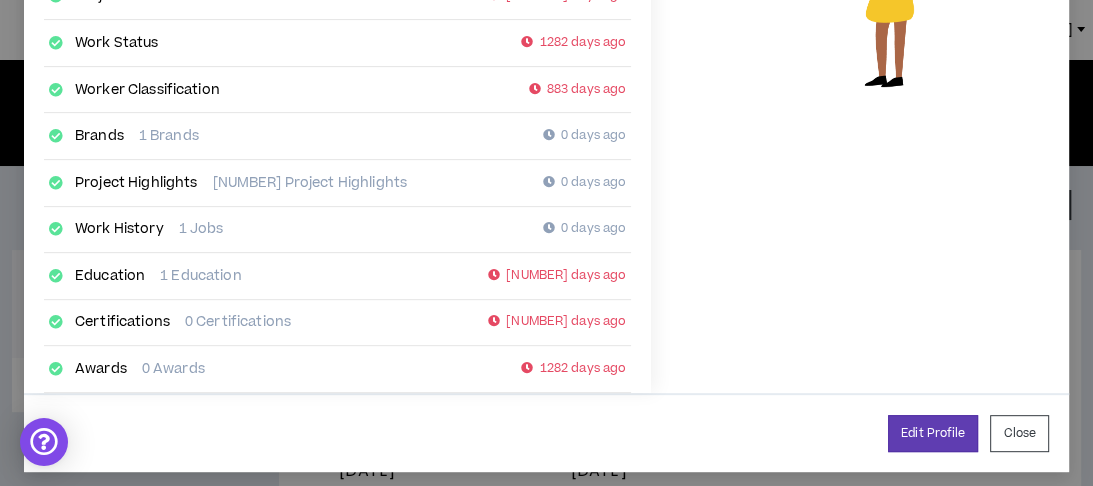 click on "Close" at bounding box center [1019, 433] 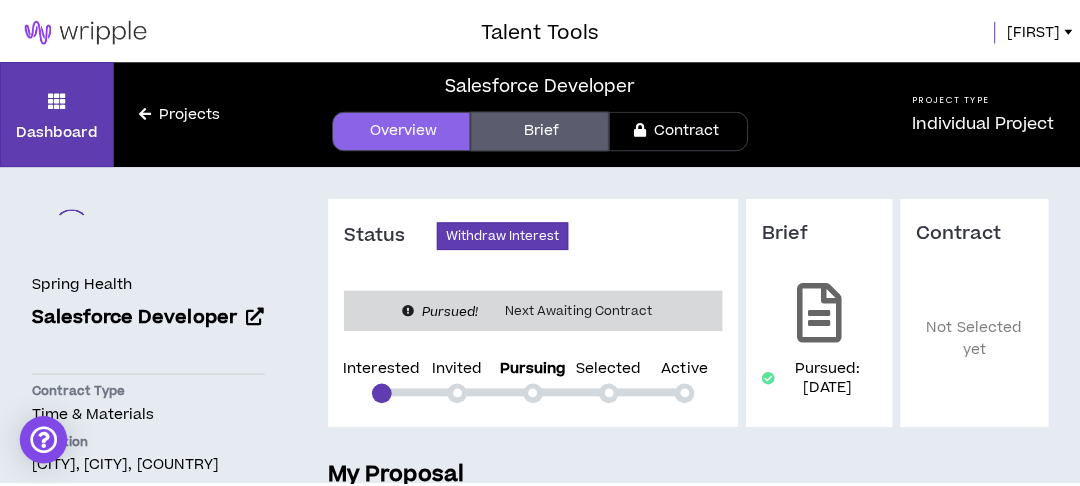 scroll, scrollTop: 536, scrollLeft: 0, axis: vertical 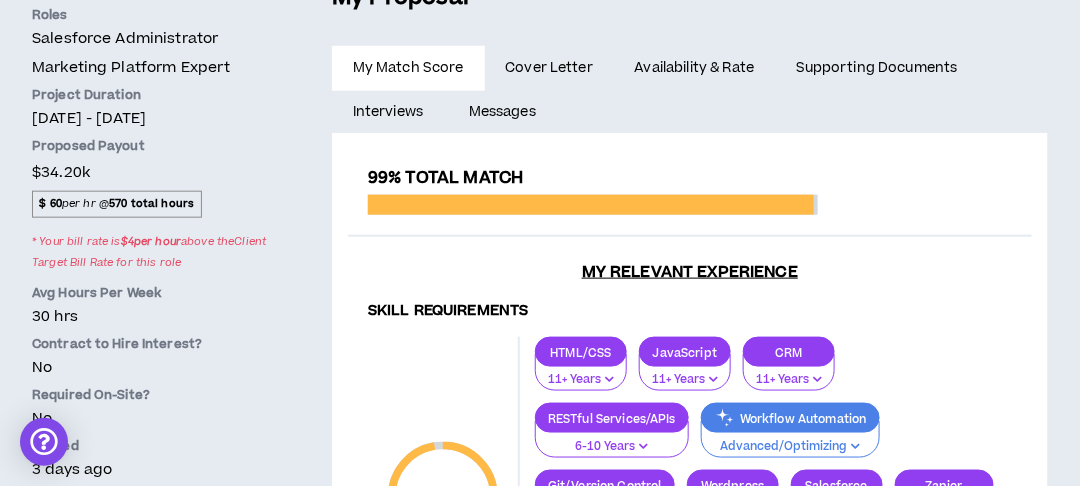click on "Cover Letter" at bounding box center (549, 68) 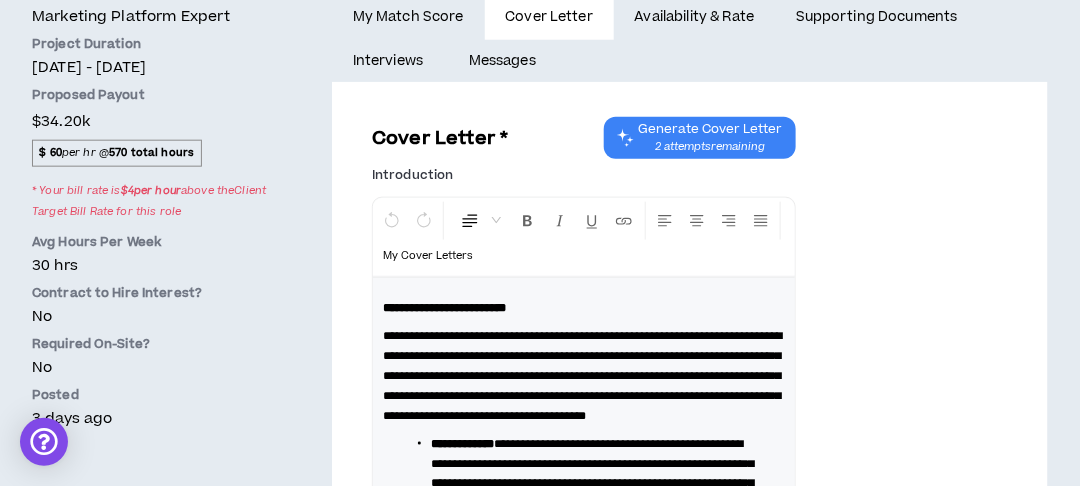 scroll, scrollTop: 211, scrollLeft: 0, axis: vertical 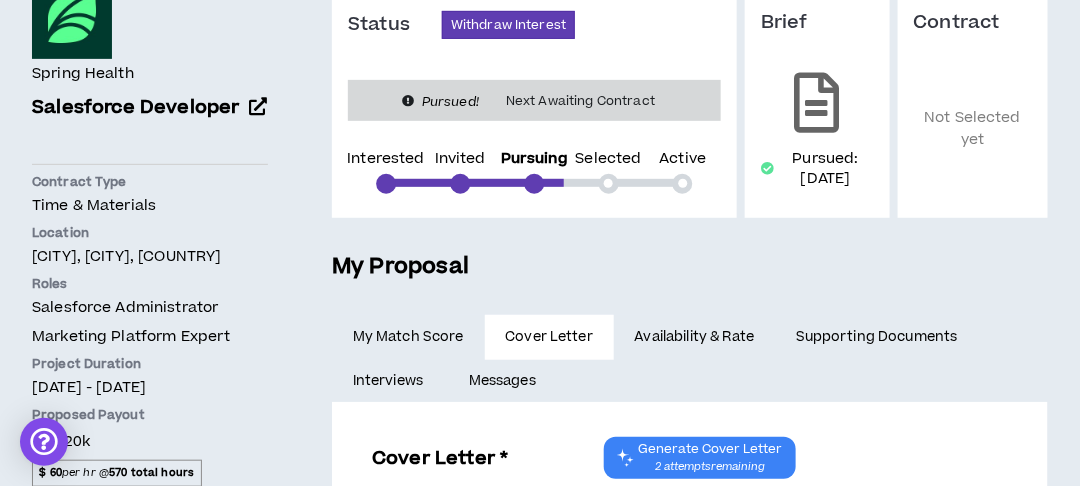 click on "Availability & Rate" at bounding box center (694, 337) 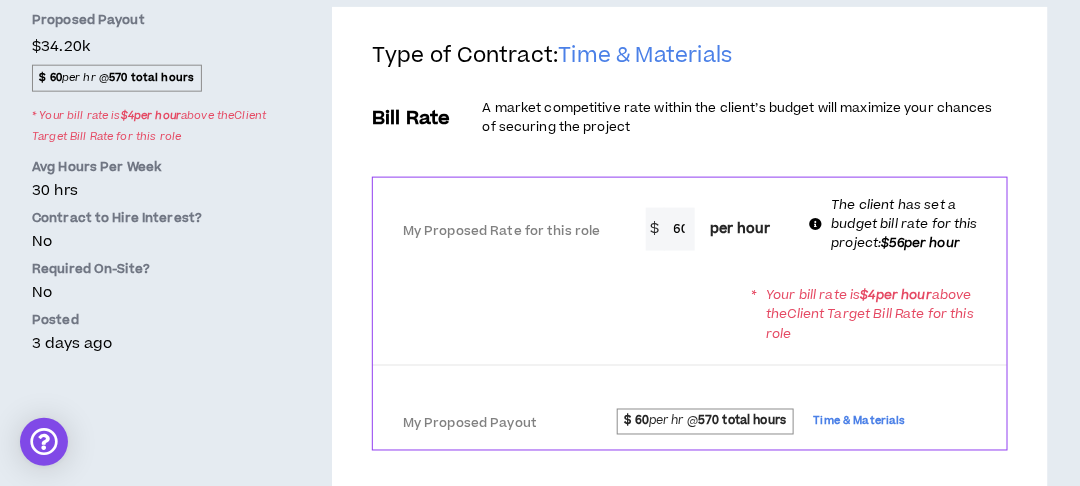 scroll, scrollTop: 446, scrollLeft: 0, axis: vertical 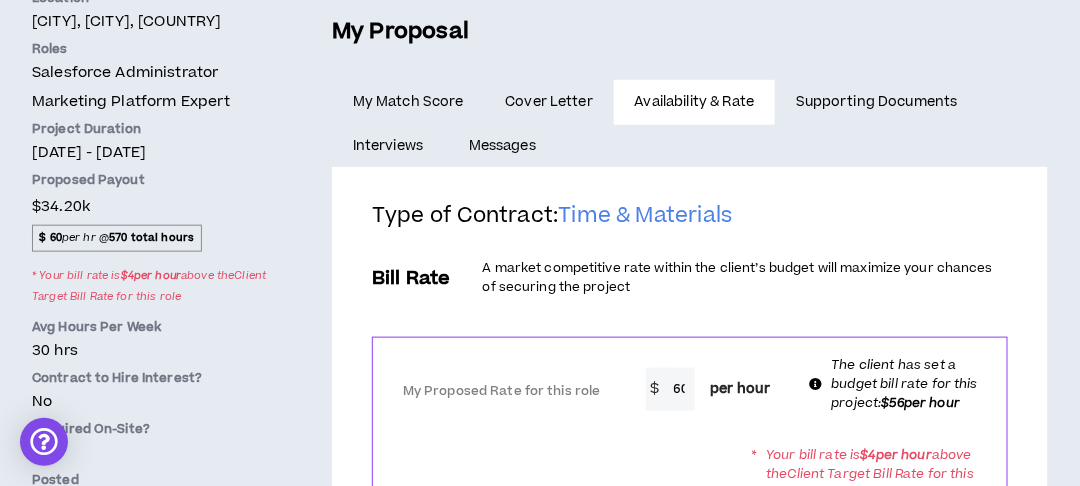 click on "Supporting Documents" at bounding box center [876, 102] 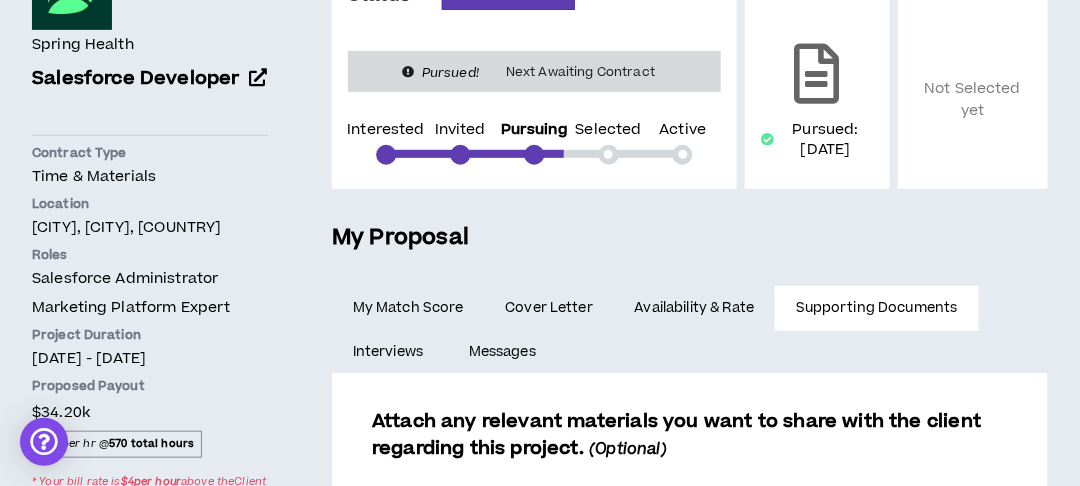 scroll, scrollTop: 480, scrollLeft: 0, axis: vertical 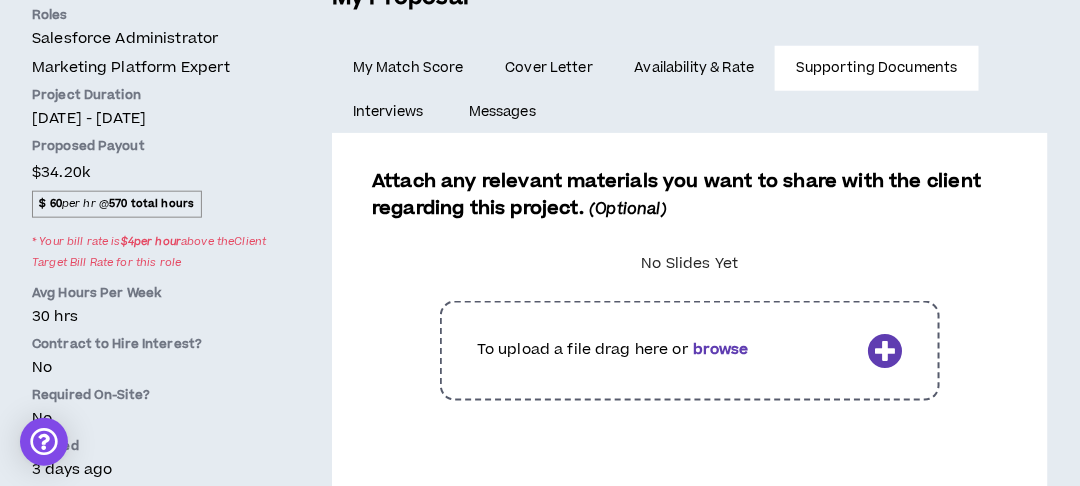 click on "Interviews" at bounding box center (390, 112) 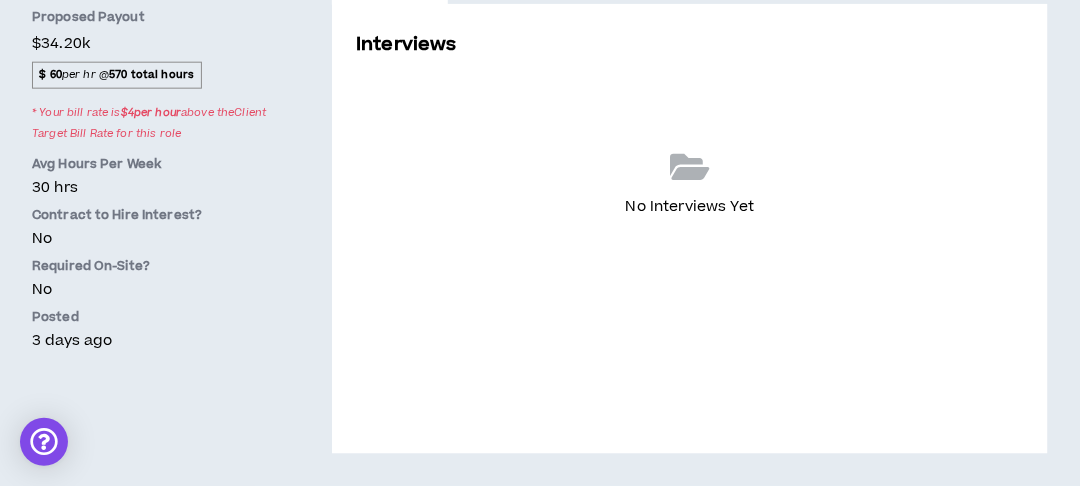 scroll, scrollTop: 449, scrollLeft: 0, axis: vertical 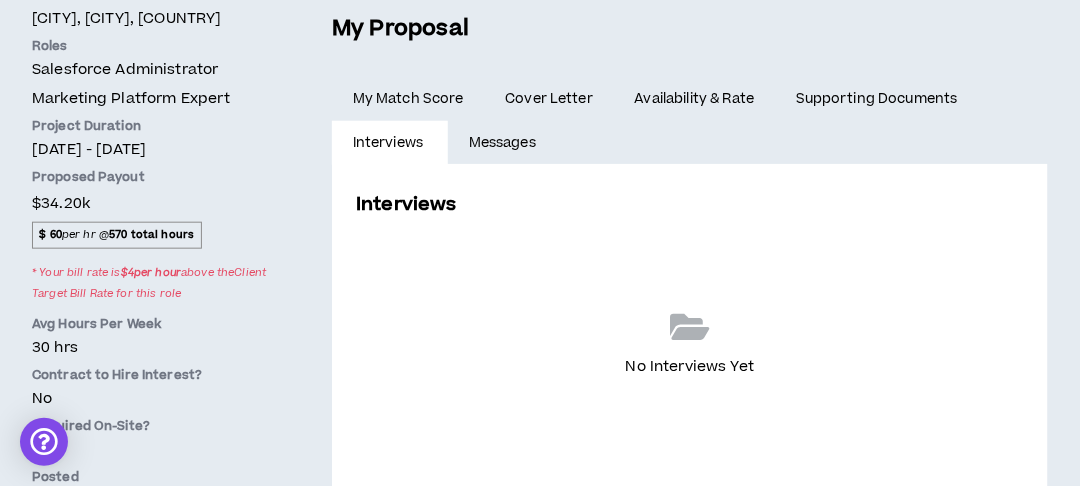 click on "Messages" at bounding box center (504, 143) 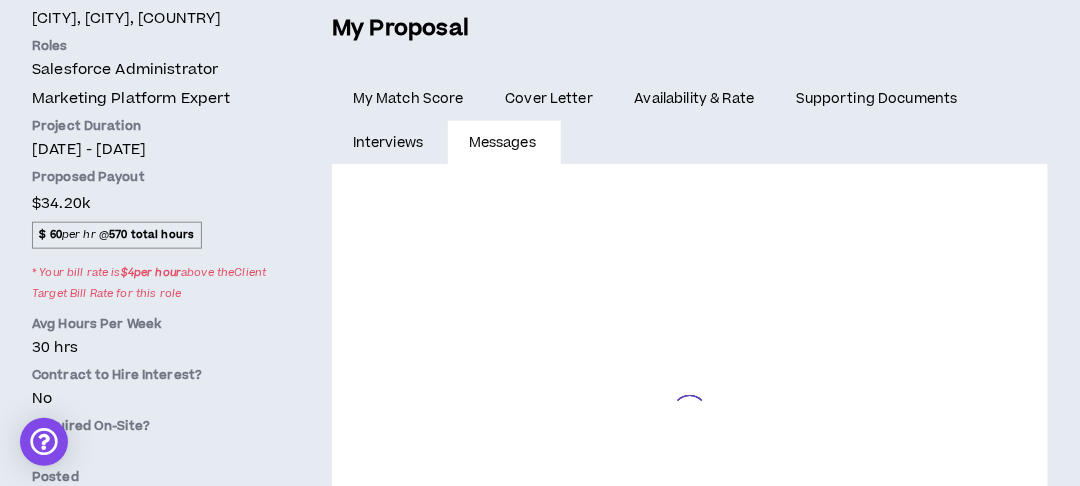 scroll, scrollTop: 0, scrollLeft: 0, axis: both 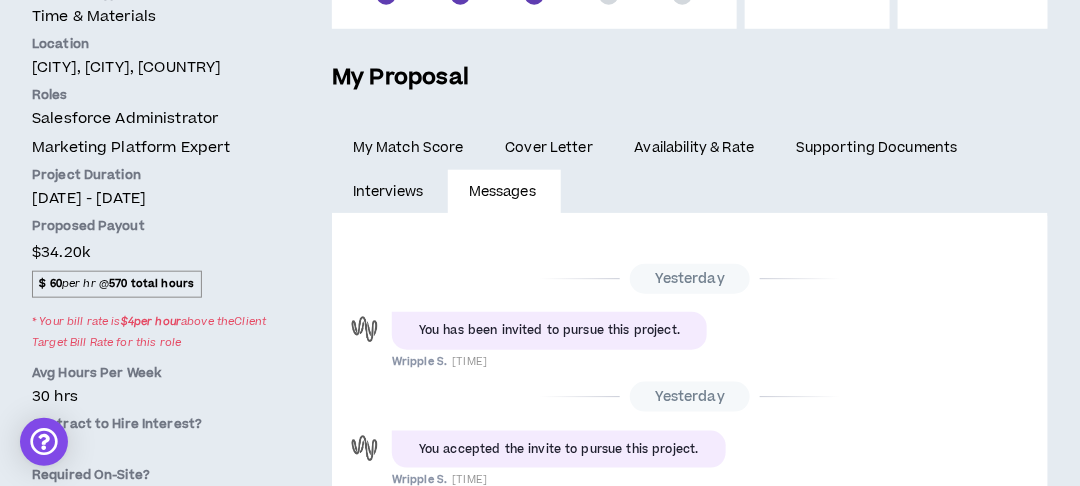 click on "Availability & Rate" at bounding box center (694, 148) 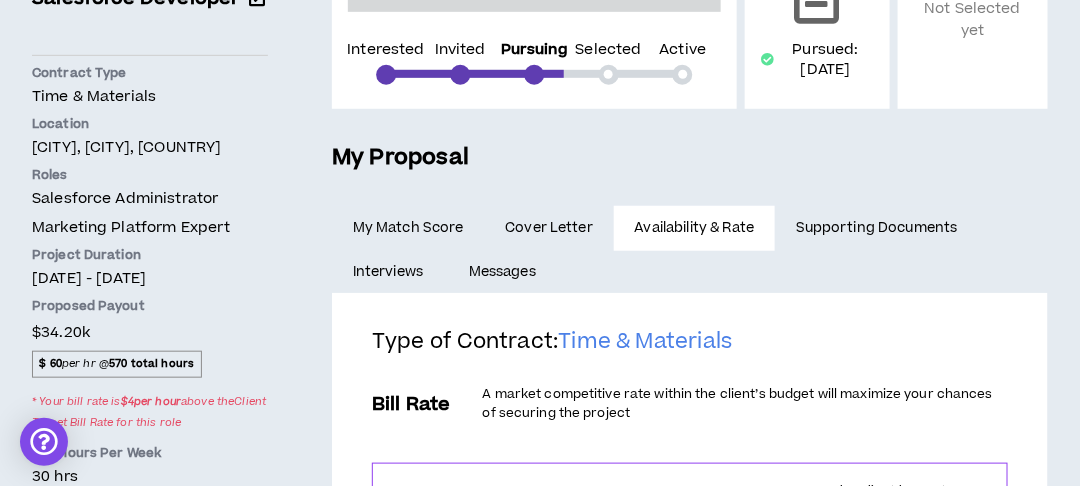 scroll, scrollTop: 480, scrollLeft: 0, axis: vertical 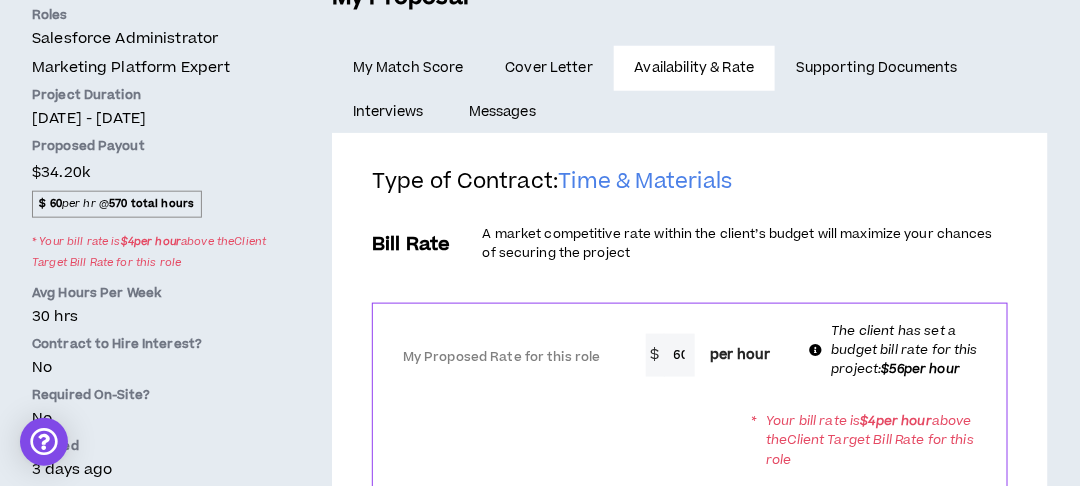 click on "60" at bounding box center (680, 355) 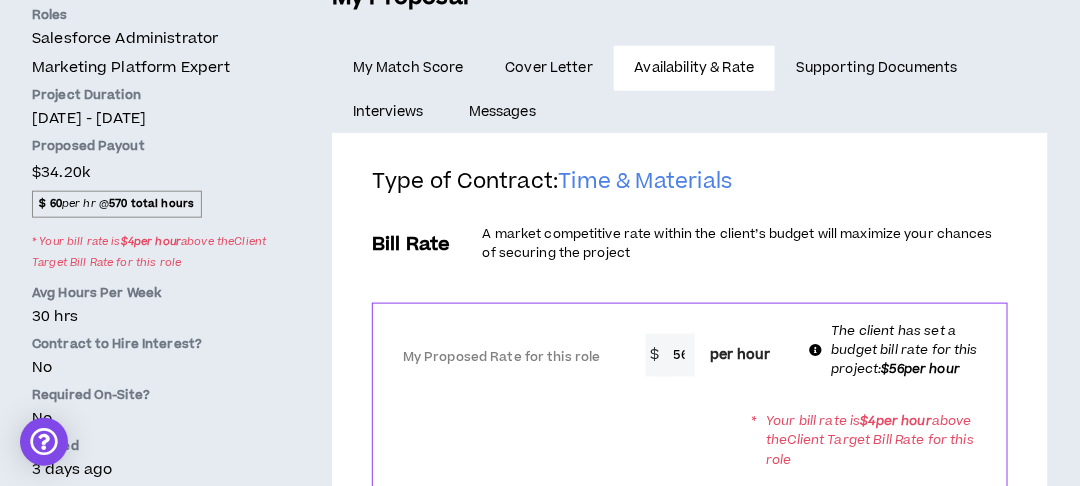 scroll, scrollTop: 0, scrollLeft: 0, axis: both 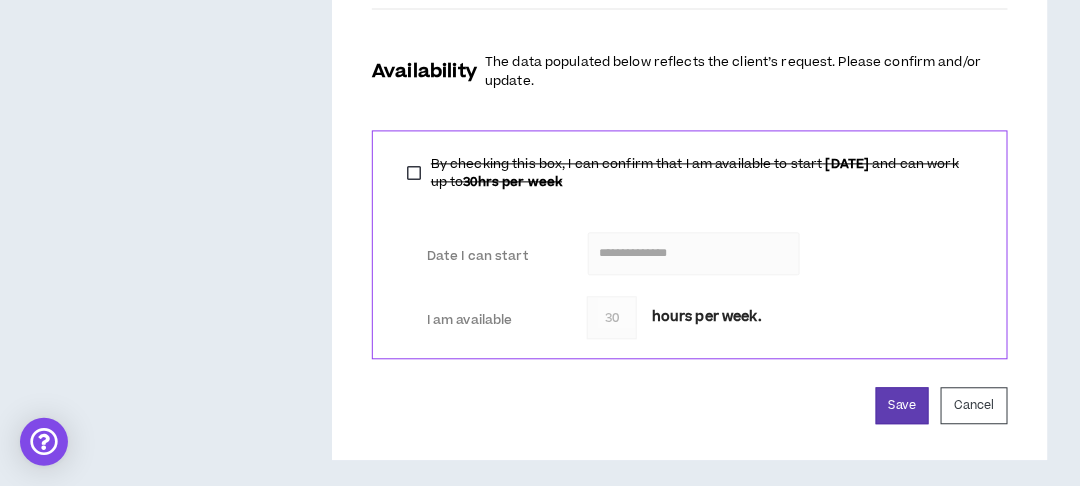 type on "56" 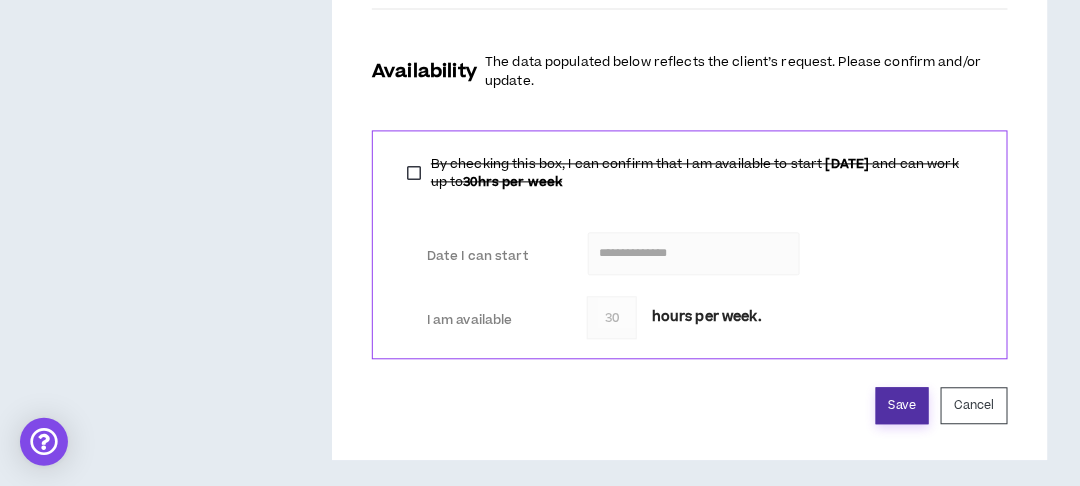 click on "Save" at bounding box center [902, 405] 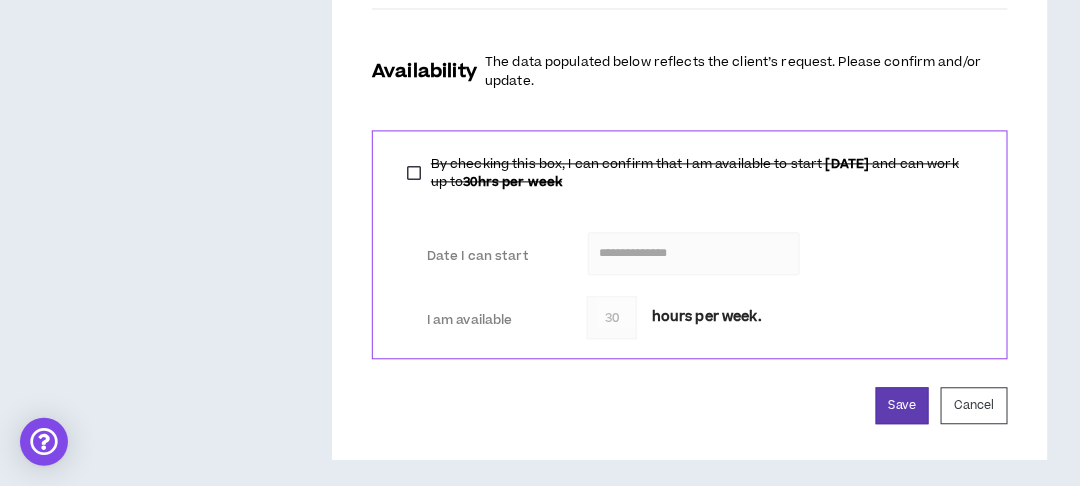 scroll, scrollTop: 0, scrollLeft: 0, axis: both 